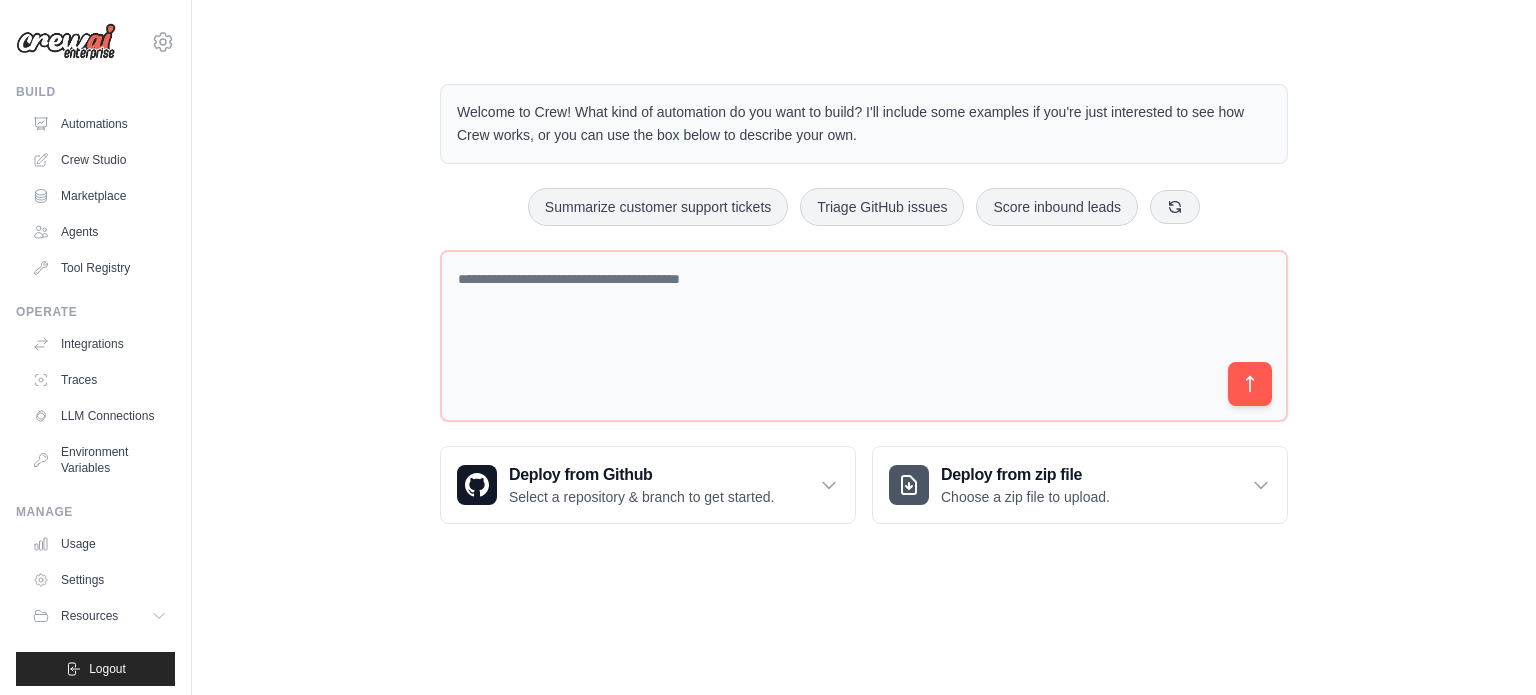 scroll, scrollTop: 0, scrollLeft: 0, axis: both 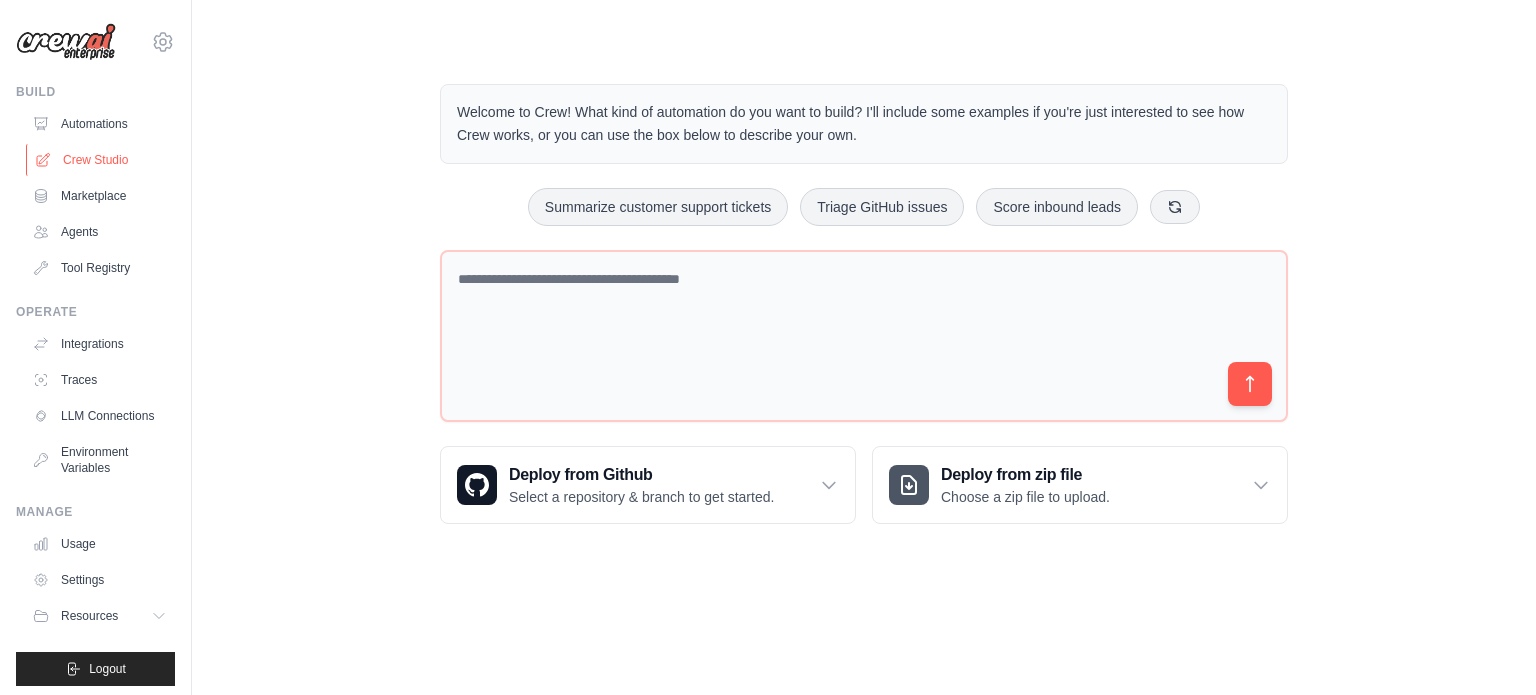 click on "Crew Studio" at bounding box center [101, 160] 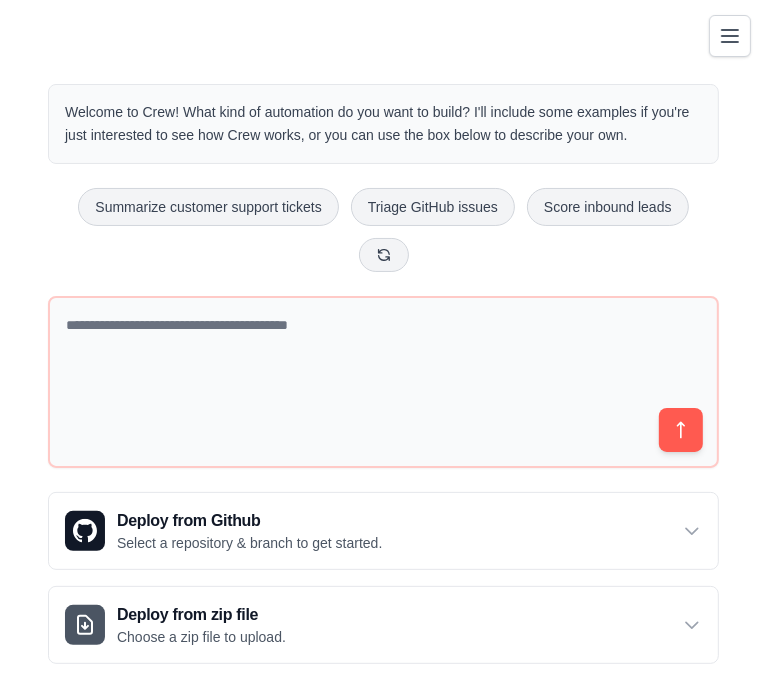 click at bounding box center (730, 36) 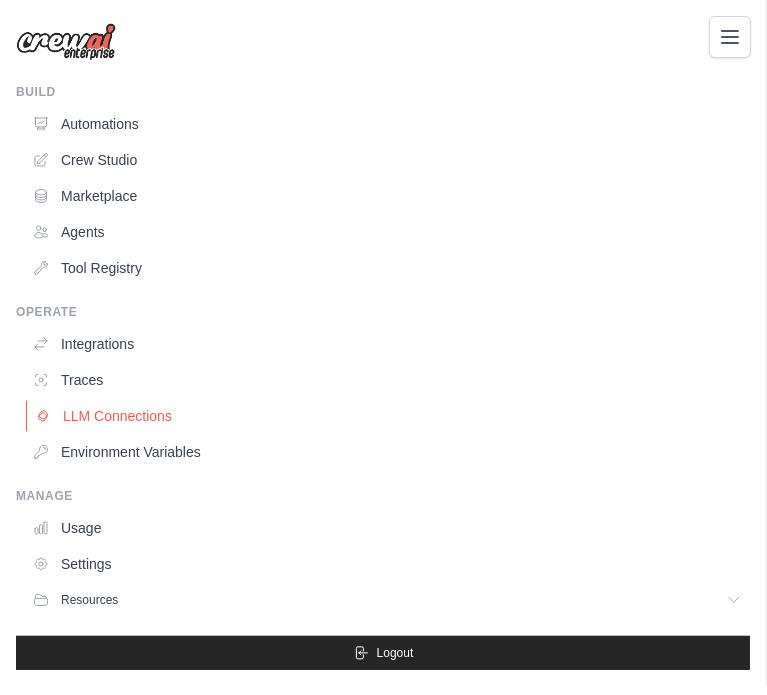 click on "LLM Connections" at bounding box center (389, 416) 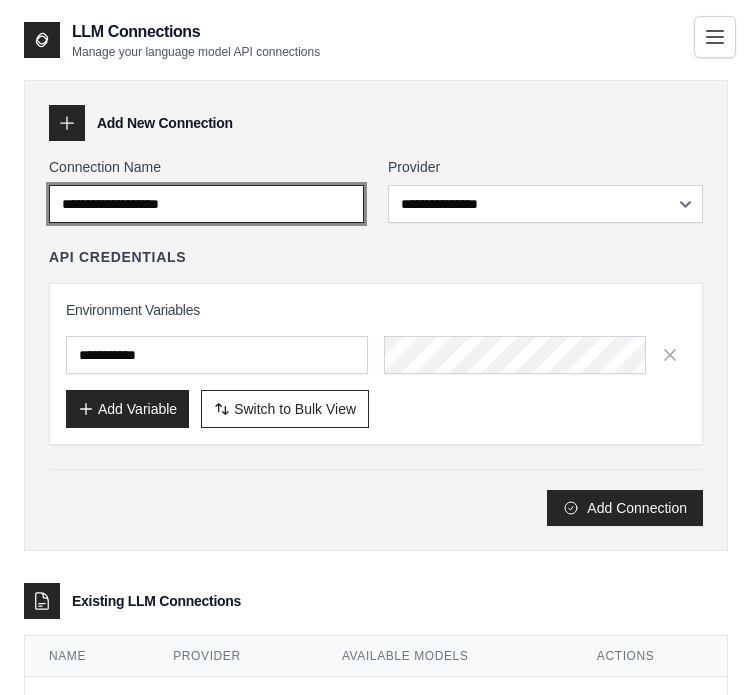click on "Connection Name" at bounding box center (206, 204) 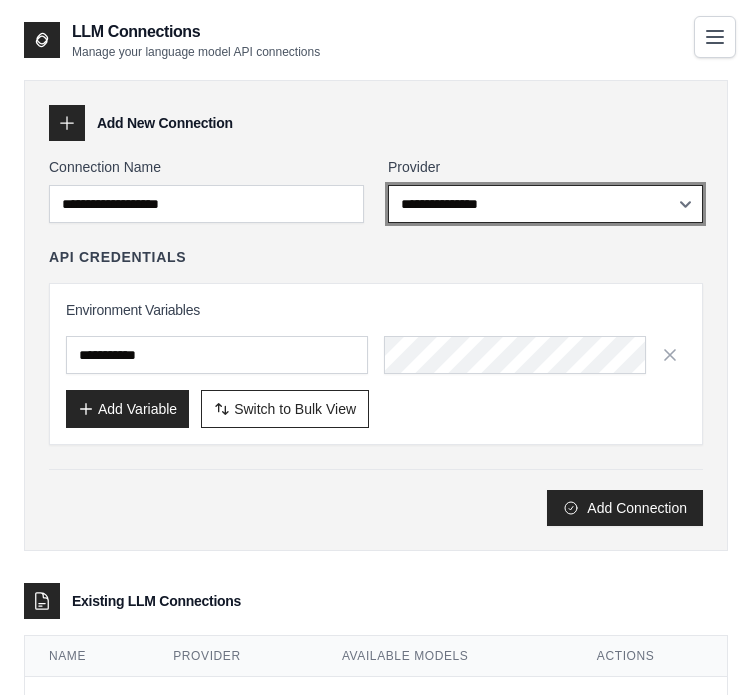 click on "**********" at bounding box center [545, 204] 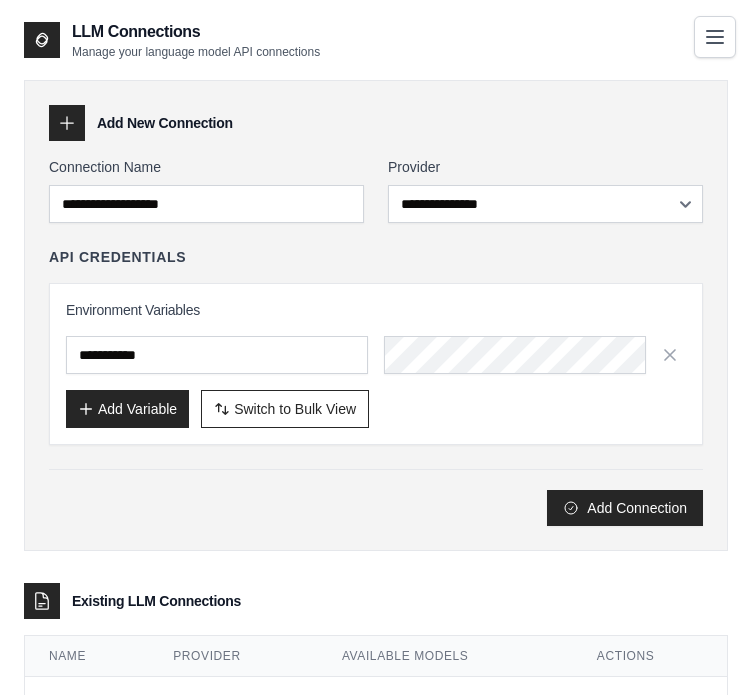 click on "Add Connection" at bounding box center [376, 497] 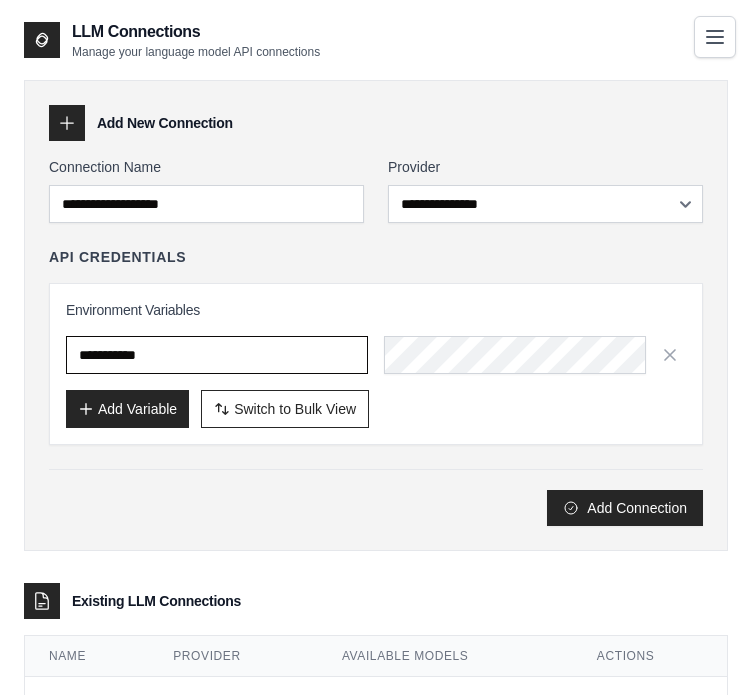 click at bounding box center (217, 355) 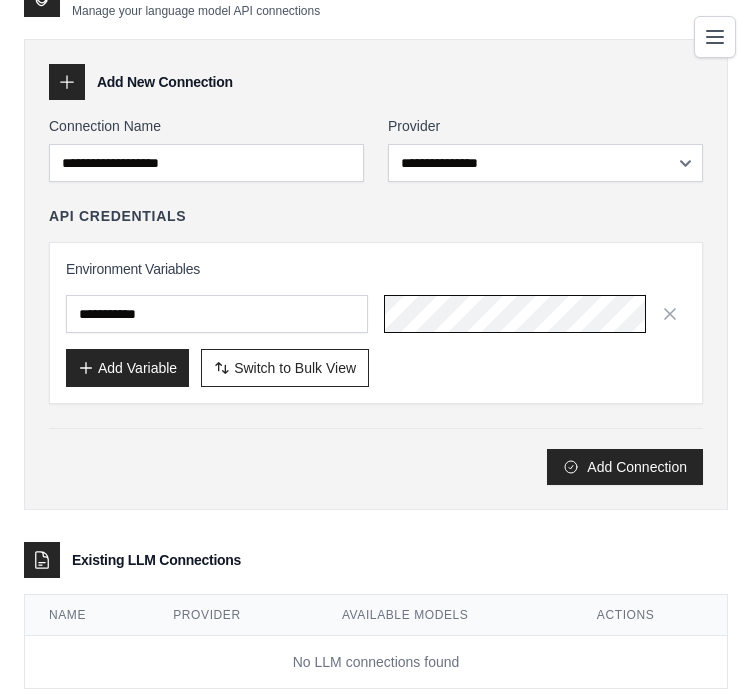scroll, scrollTop: 0, scrollLeft: 0, axis: both 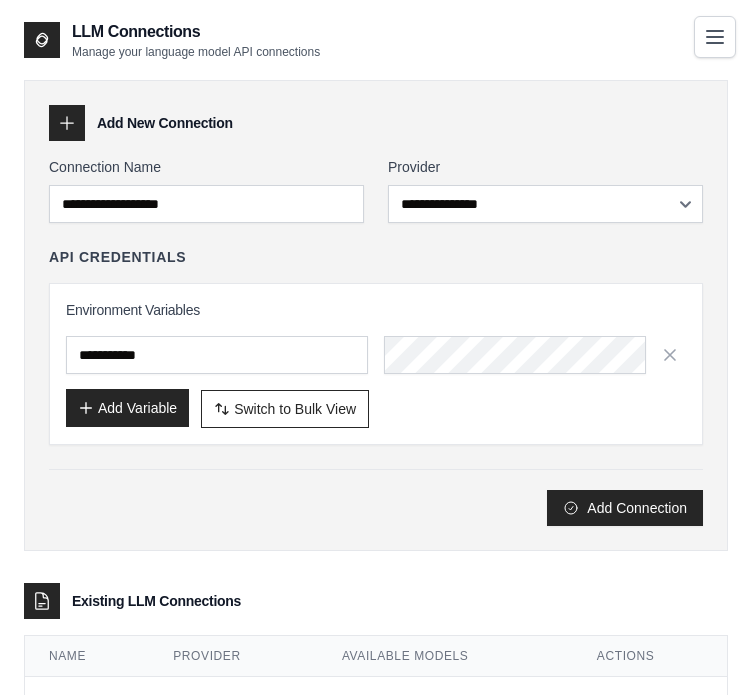 click on "Add Variable" at bounding box center (127, 408) 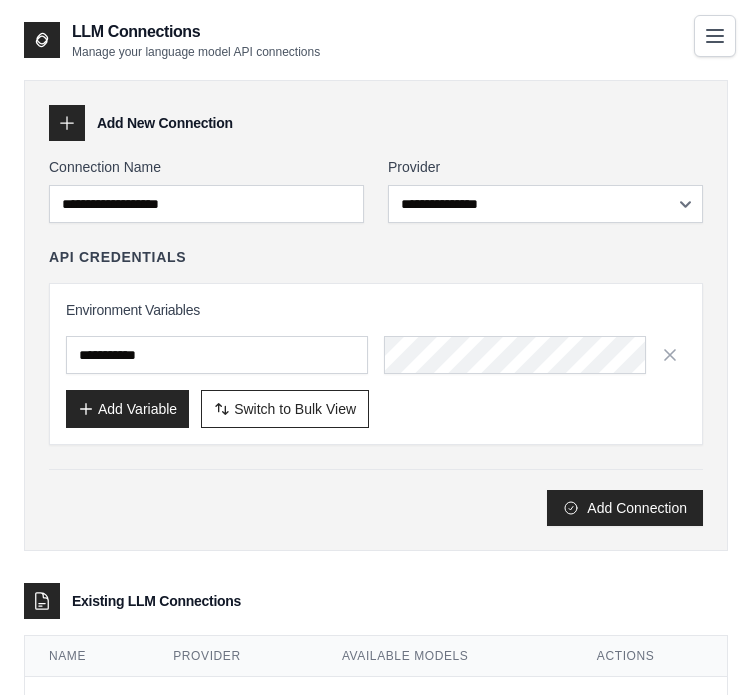 click at bounding box center [715, 36] 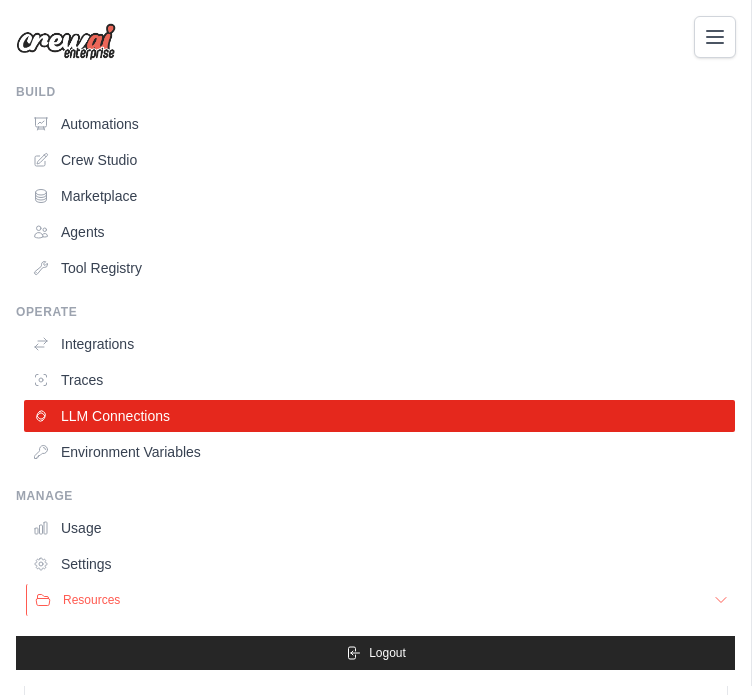 scroll, scrollTop: 0, scrollLeft: 0, axis: both 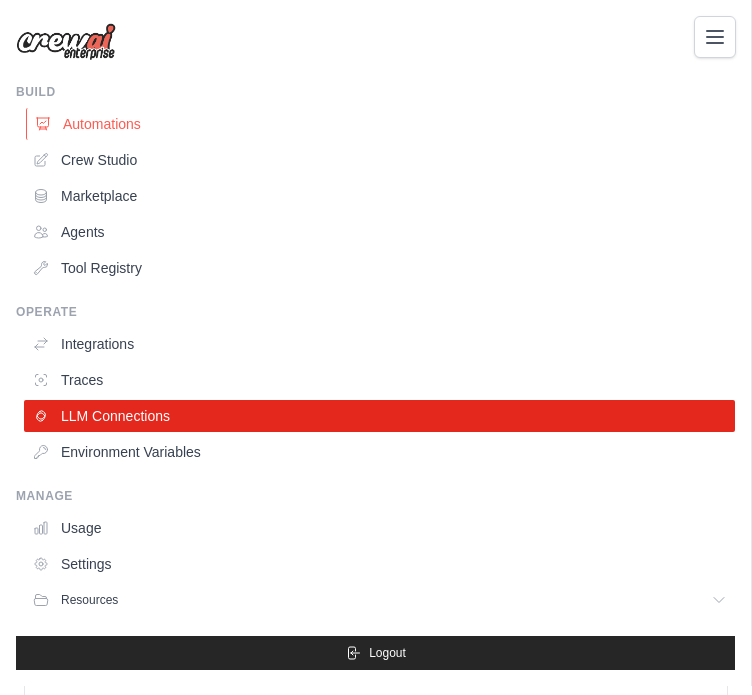 click on "Automations" at bounding box center (381, 124) 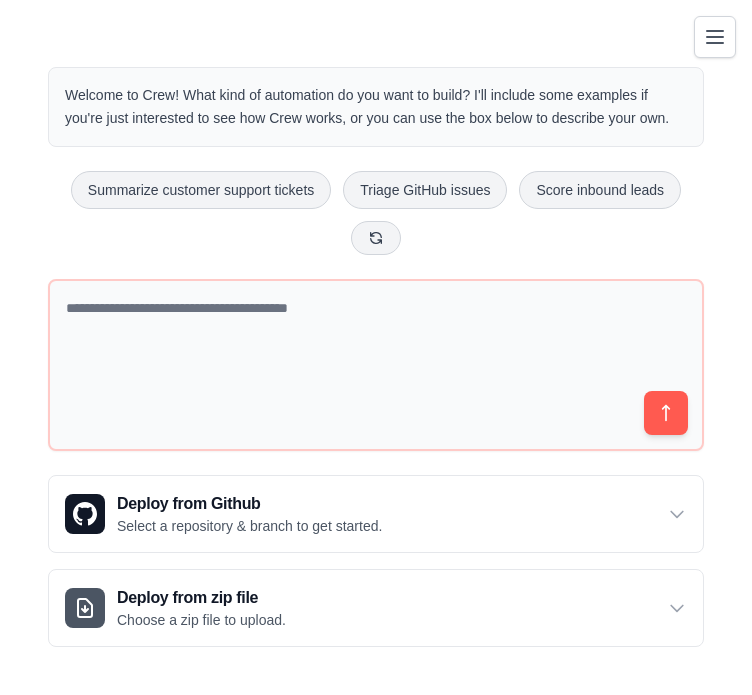 scroll, scrollTop: 0, scrollLeft: 0, axis: both 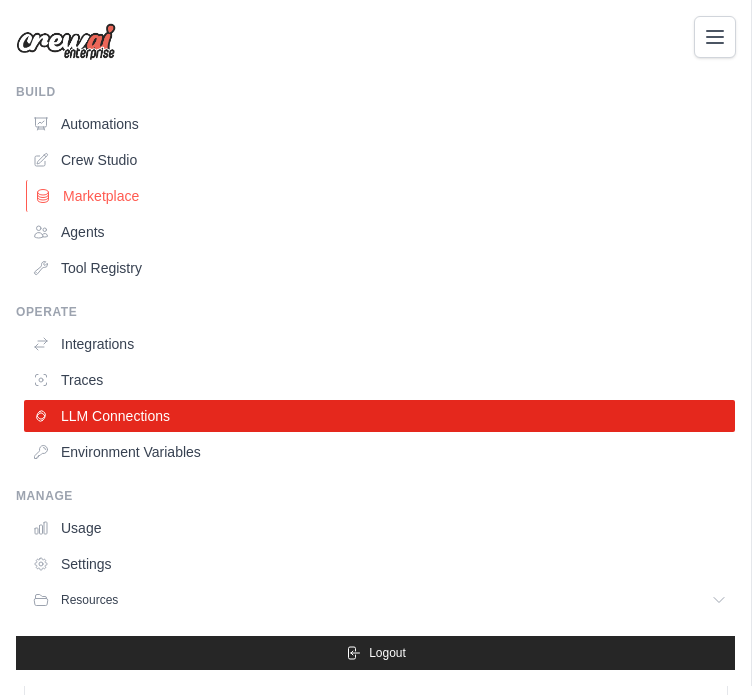 click on "Marketplace" at bounding box center [381, 196] 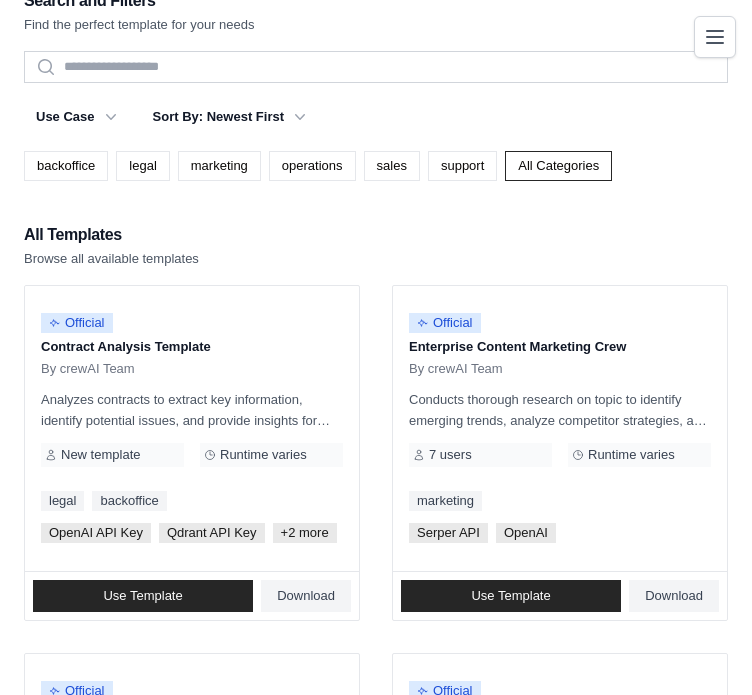 scroll, scrollTop: 0, scrollLeft: 0, axis: both 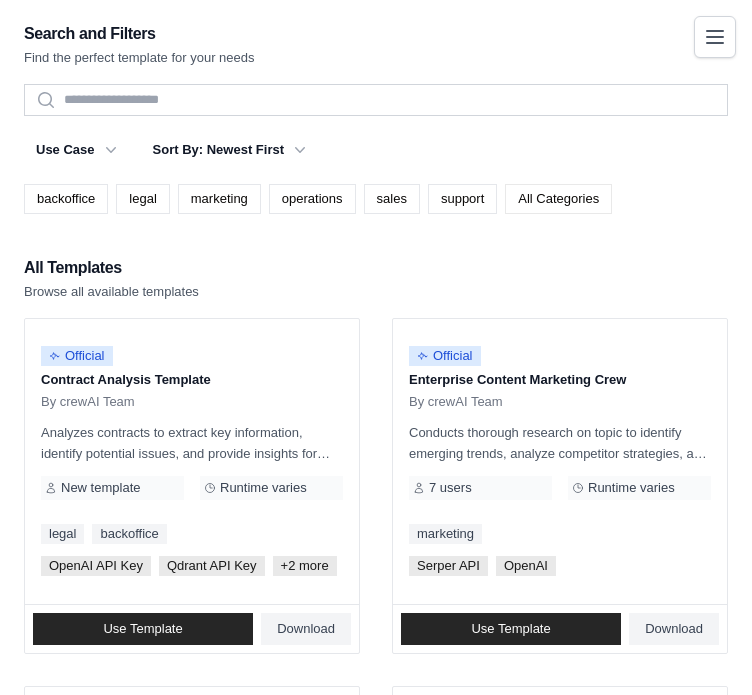 click on "All Categories" at bounding box center (558, 199) 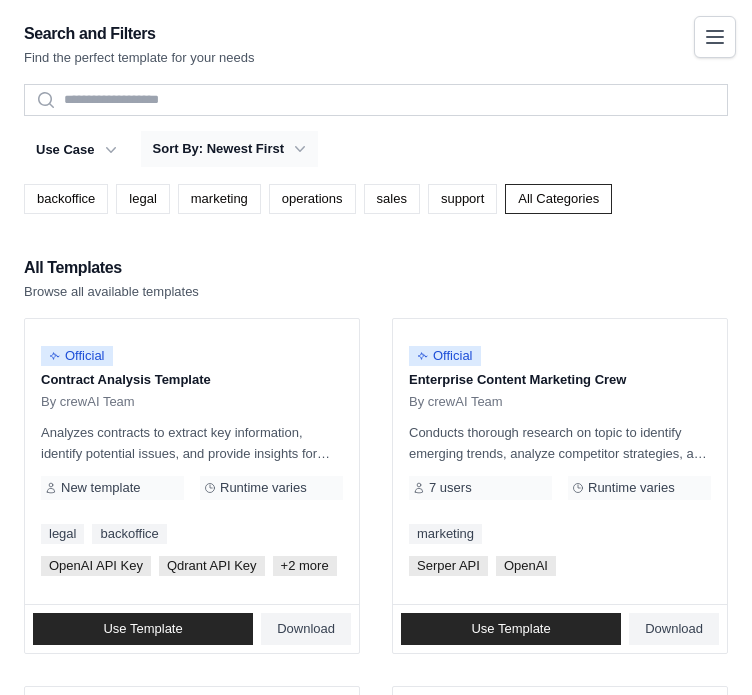 click on "Sort By:
Newest First" at bounding box center [229, 149] 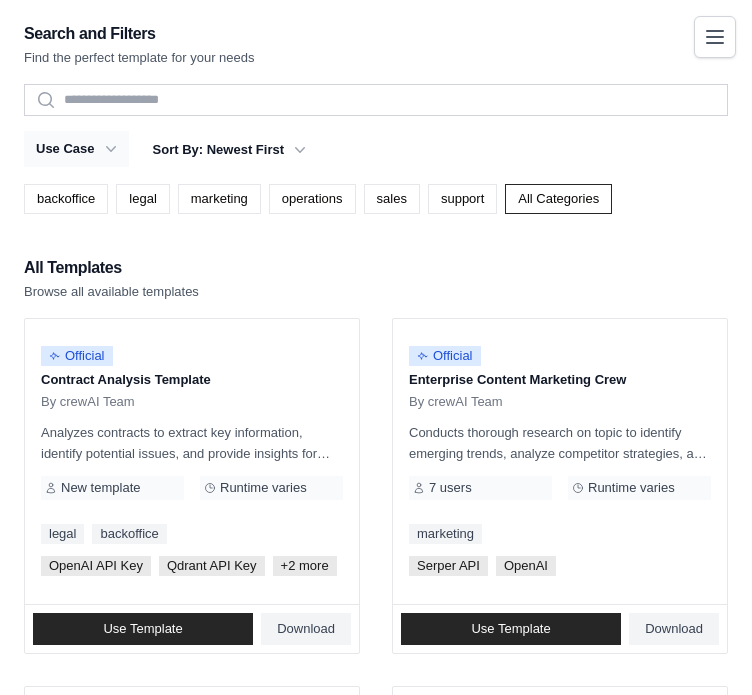 click on "Use Case" at bounding box center (76, 149) 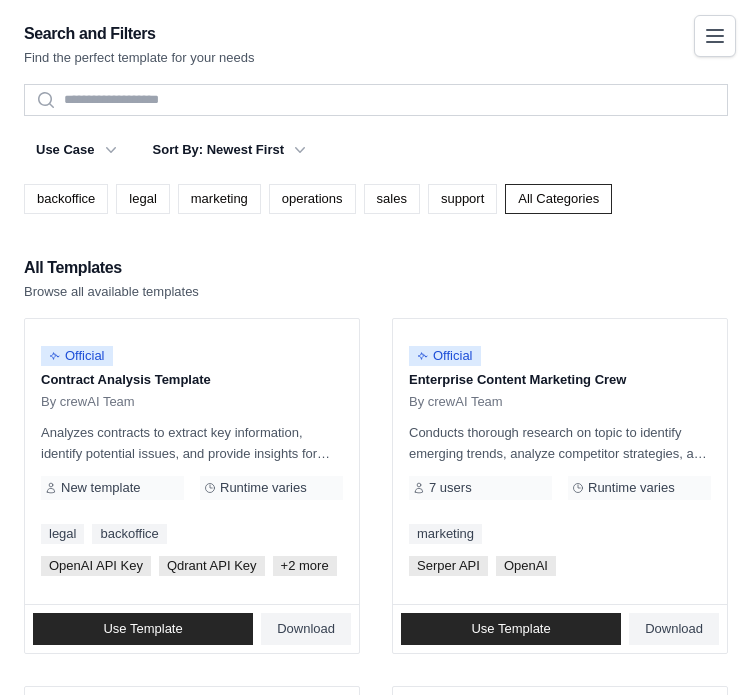 click 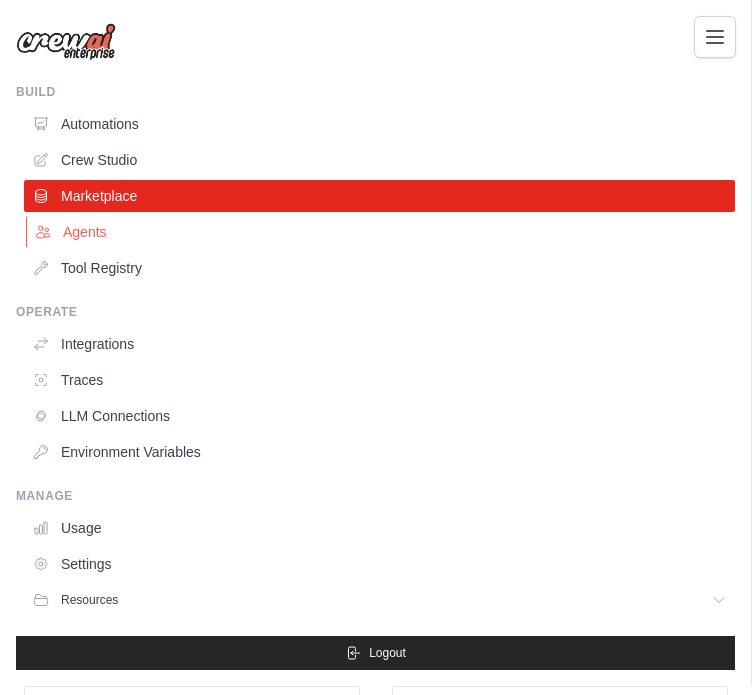 click on "Agents" at bounding box center (381, 232) 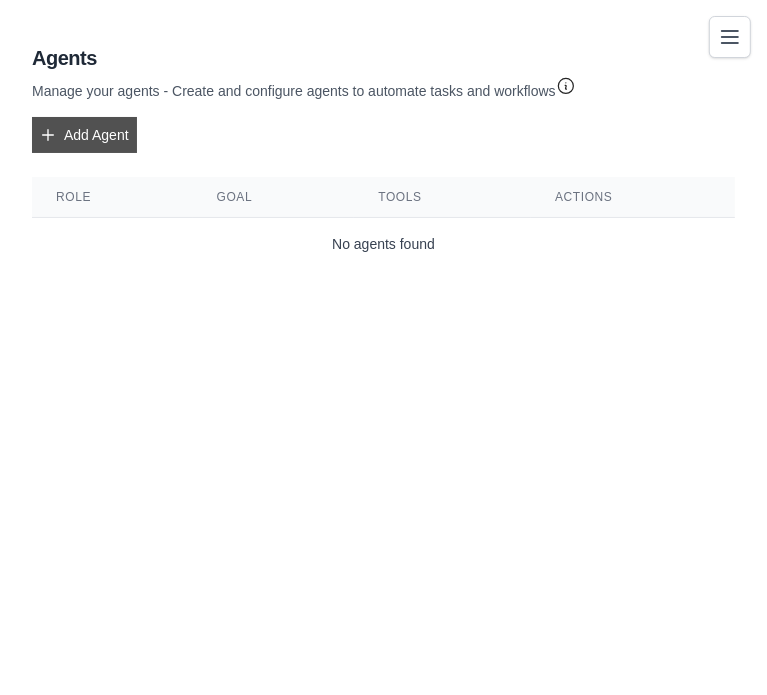 click on "Add Agent" at bounding box center (84, 135) 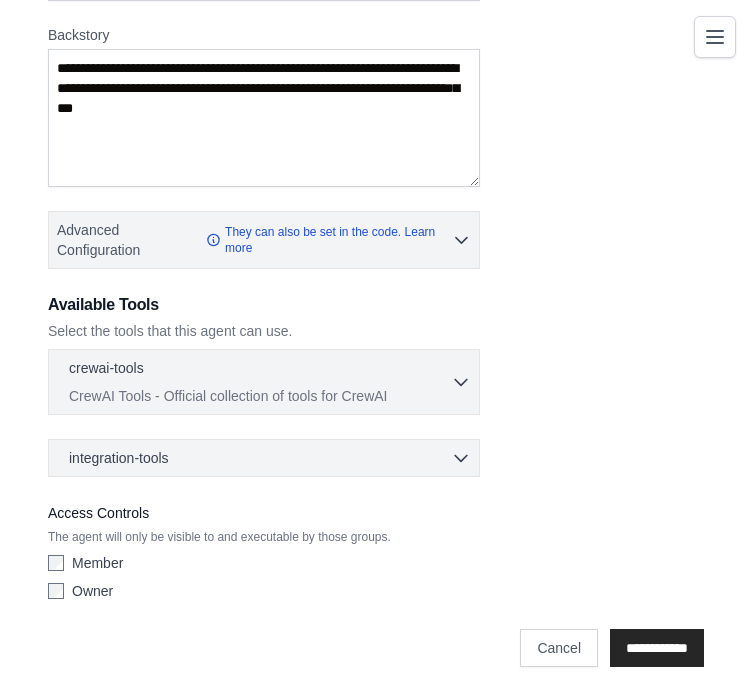 scroll, scrollTop: 304, scrollLeft: 0, axis: vertical 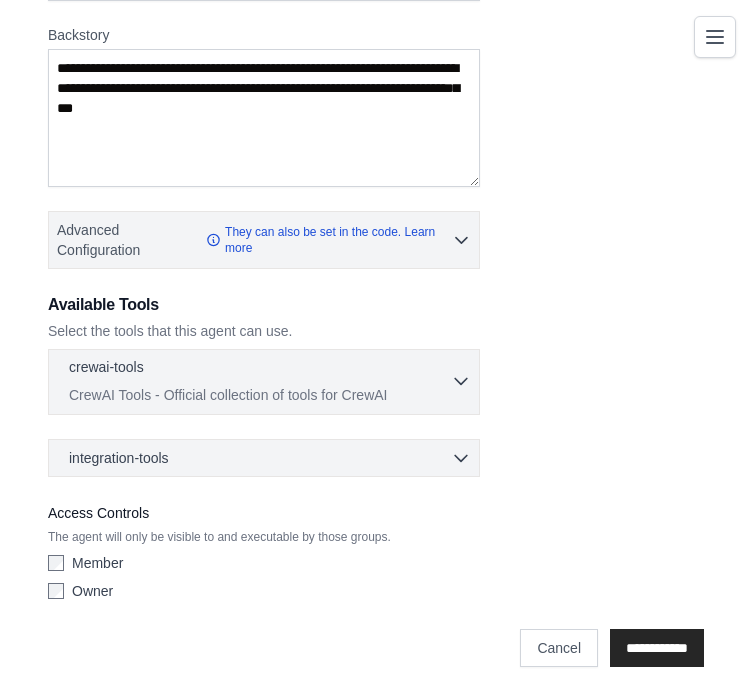 click on "CrewAI Tools - Official collection of tools for CrewAI" at bounding box center (260, 395) 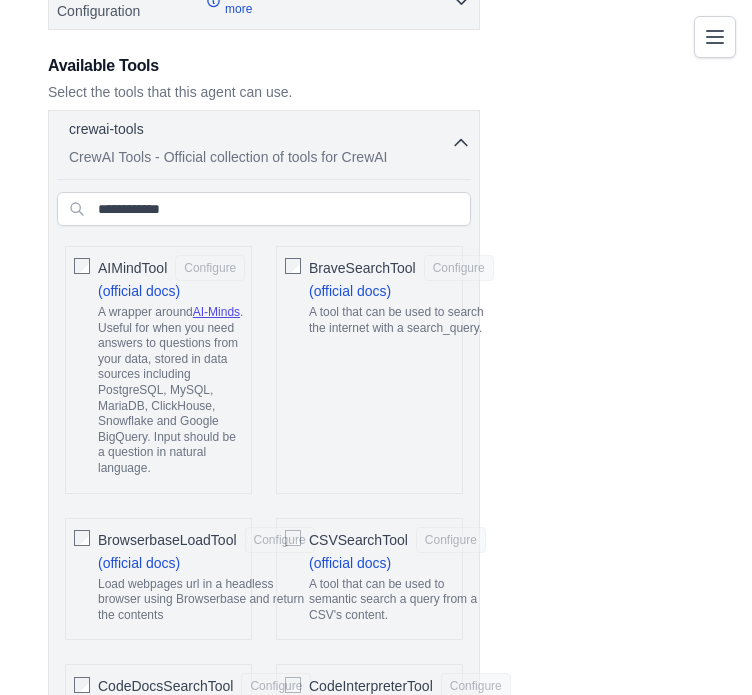 scroll, scrollTop: 43, scrollLeft: 0, axis: vertical 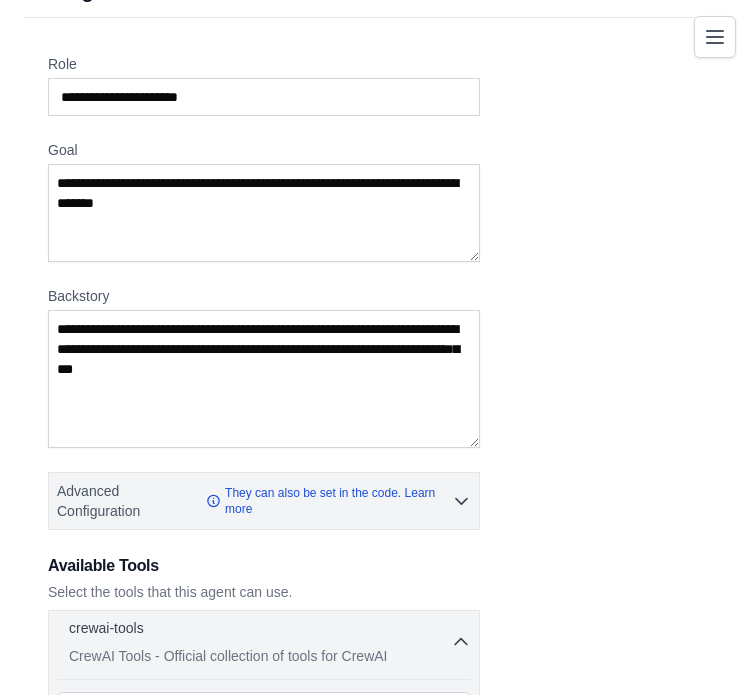 click 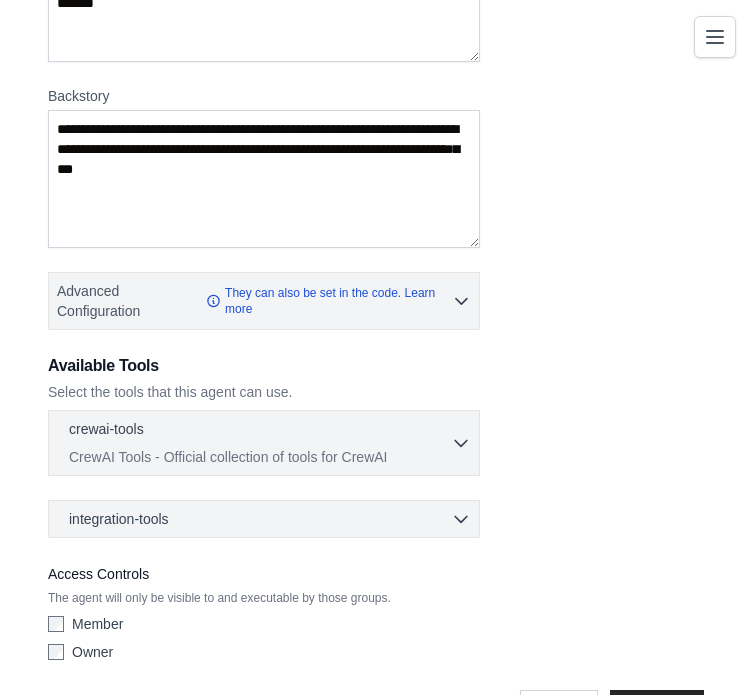scroll, scrollTop: 304, scrollLeft: 0, axis: vertical 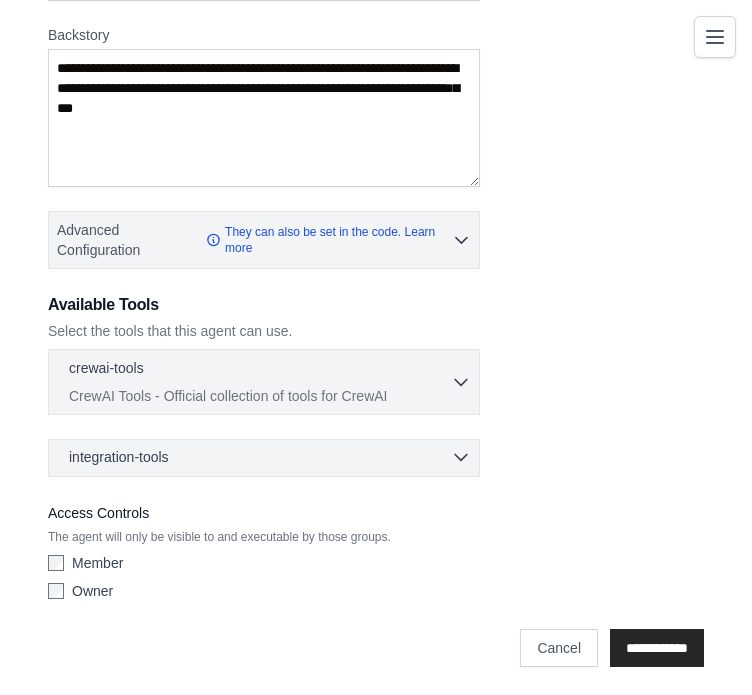 click 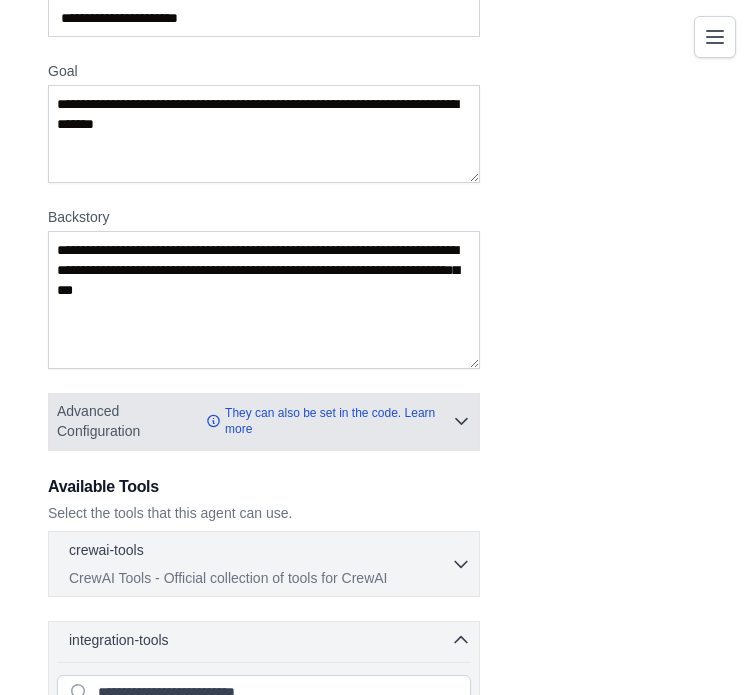 scroll, scrollTop: 120, scrollLeft: 0, axis: vertical 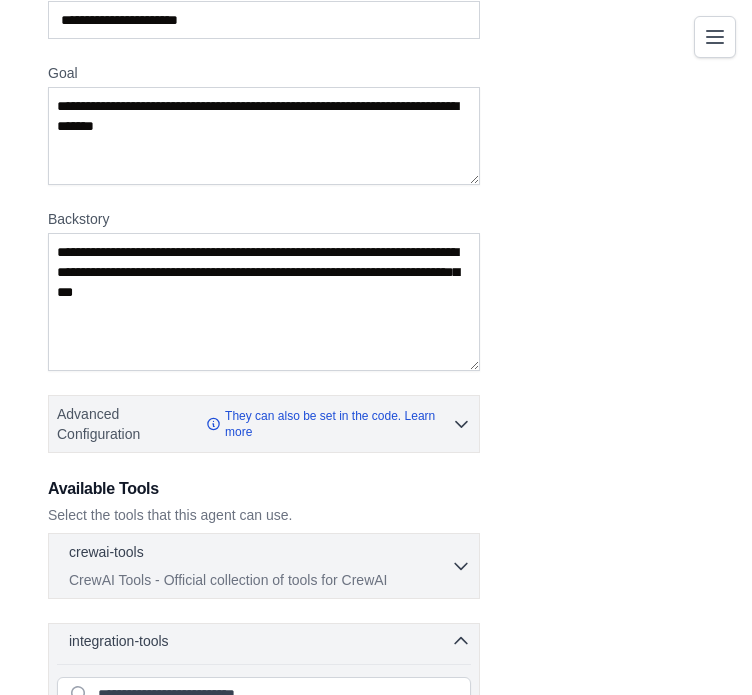 click 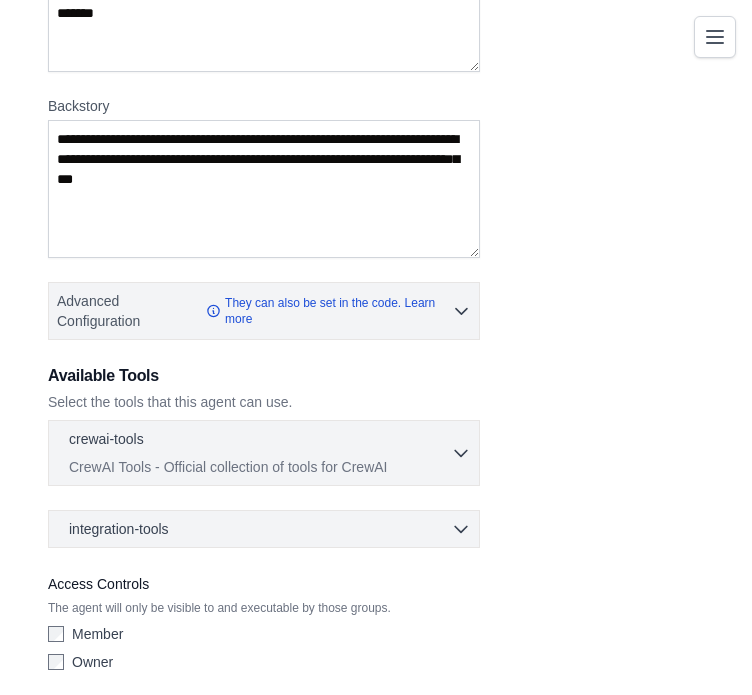 scroll, scrollTop: 304, scrollLeft: 0, axis: vertical 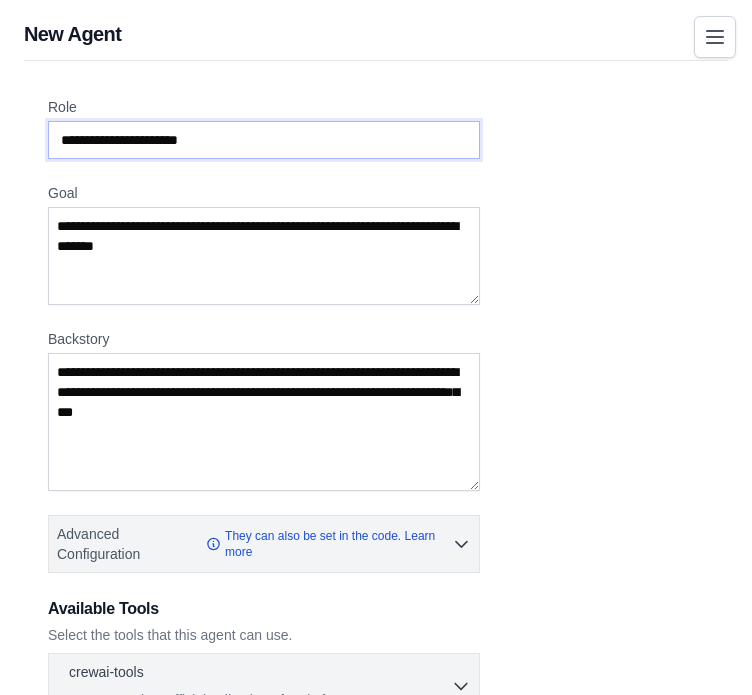 drag, startPoint x: 249, startPoint y: 139, endPoint x: 100, endPoint y: 168, distance: 151.79591 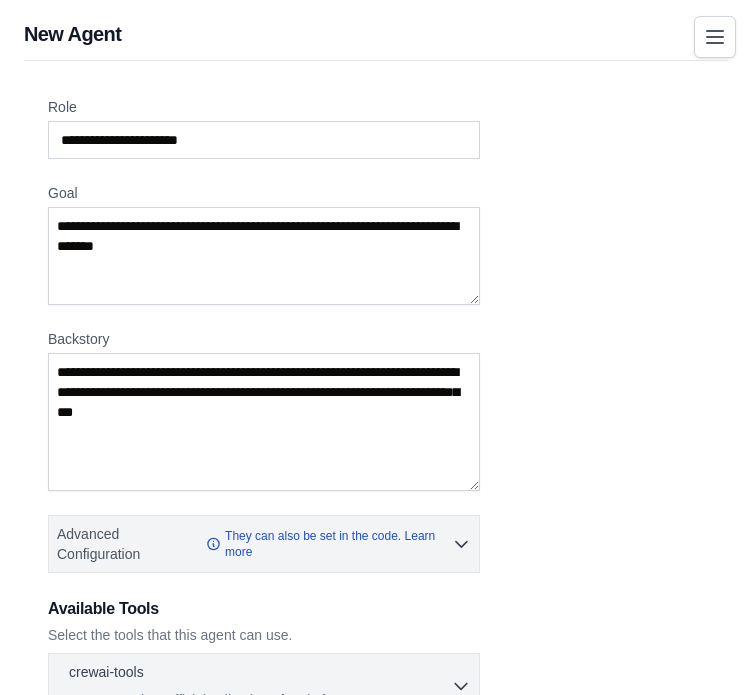 click on "Role
Goal
Backstory
Advanced Configuration
They can also be set in the code. Learn more
Enable reasoning" at bounding box center [376, 505] 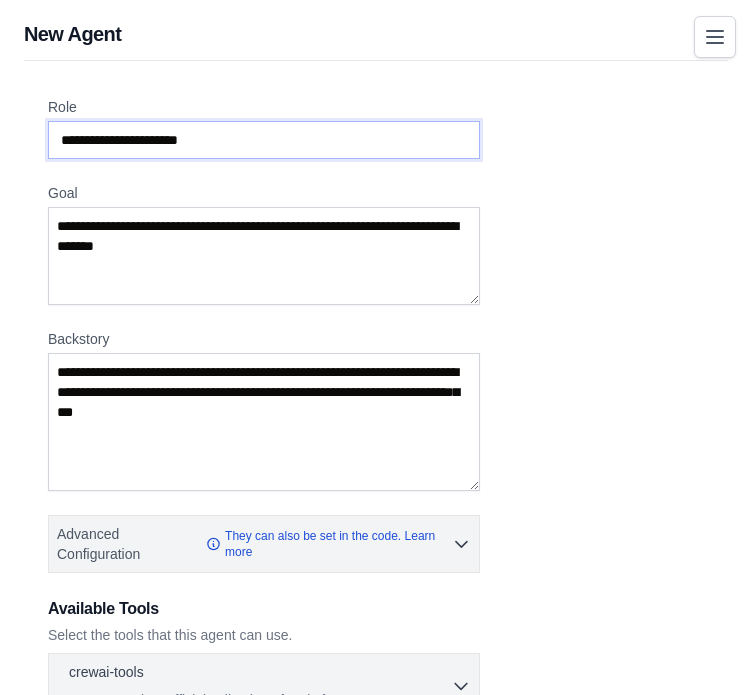 click on "Role" at bounding box center [264, 140] 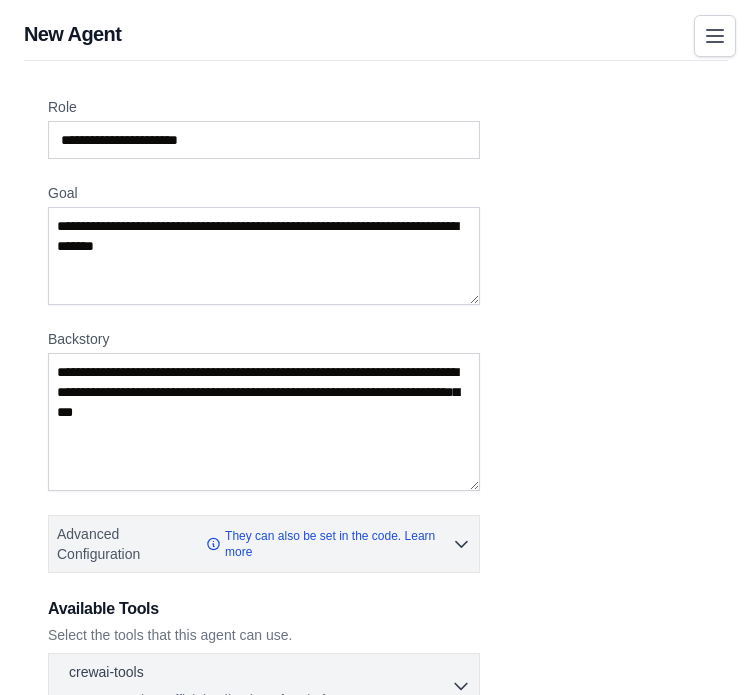 click at bounding box center [715, 36] 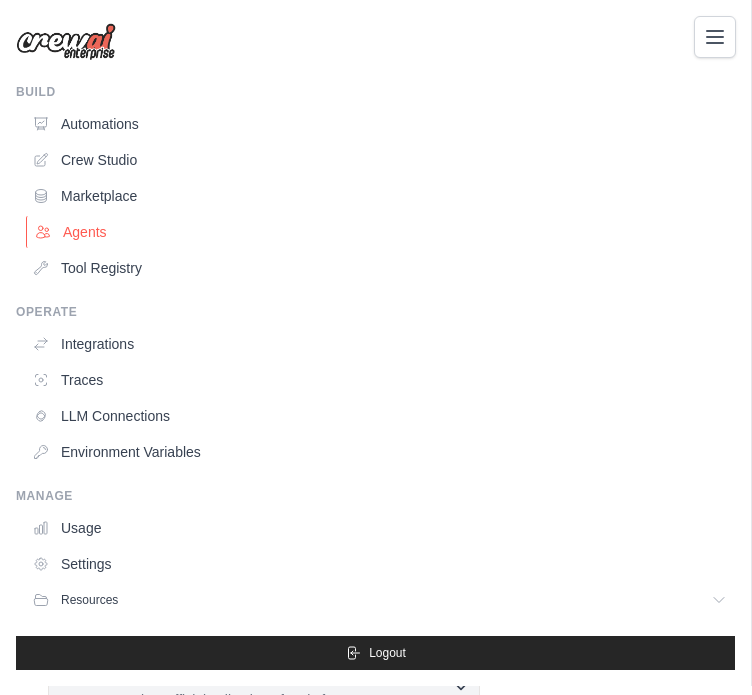click on "Agents" at bounding box center (381, 232) 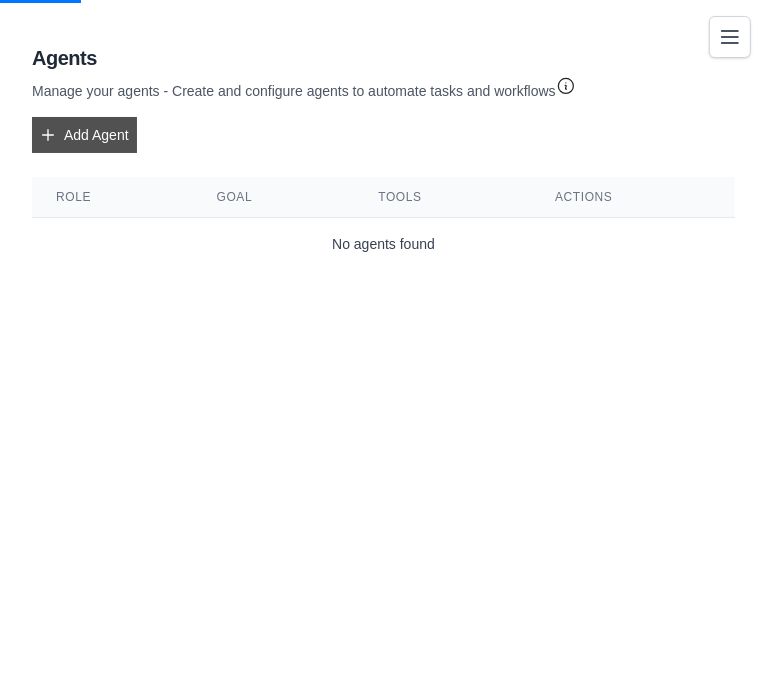 click on "Add Agent" at bounding box center [84, 135] 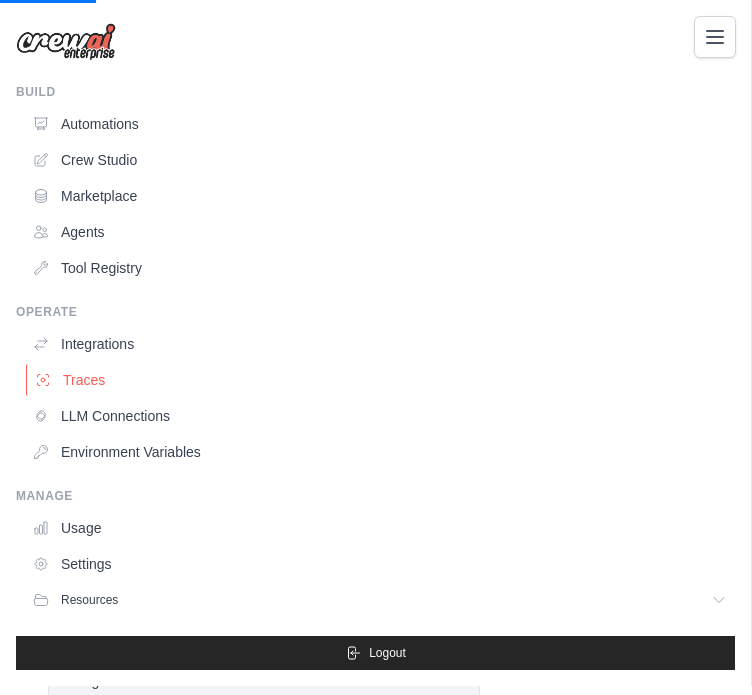 scroll, scrollTop: 0, scrollLeft: 0, axis: both 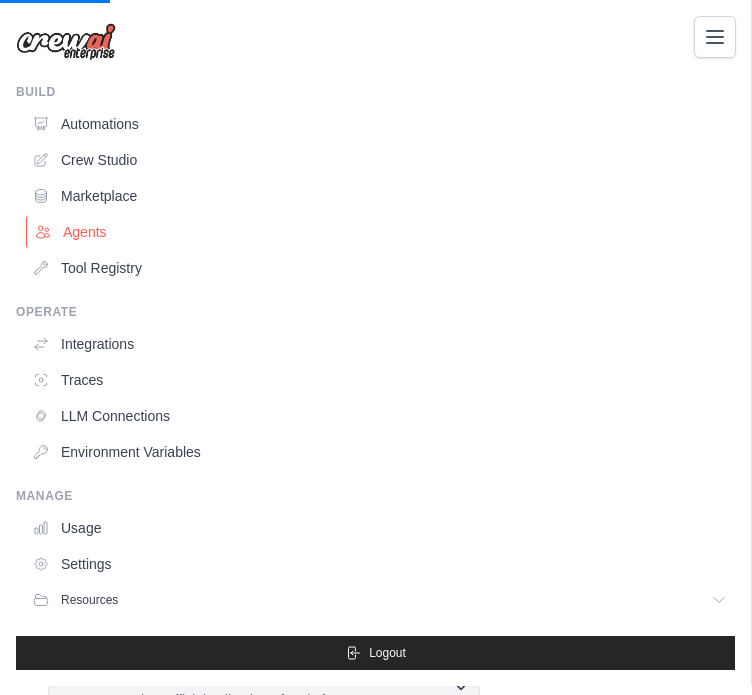 click on "Agents" at bounding box center (381, 232) 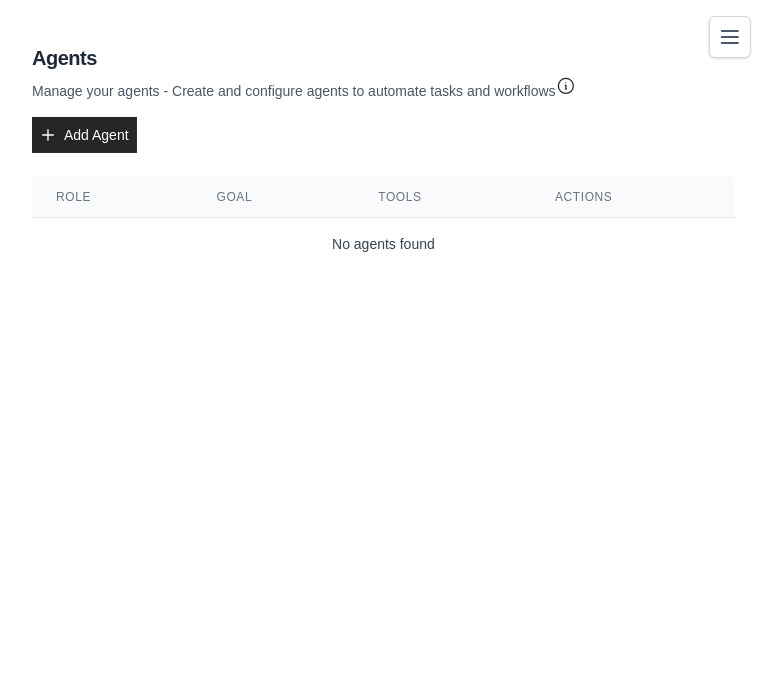 click on "Add Agent" at bounding box center (84, 135) 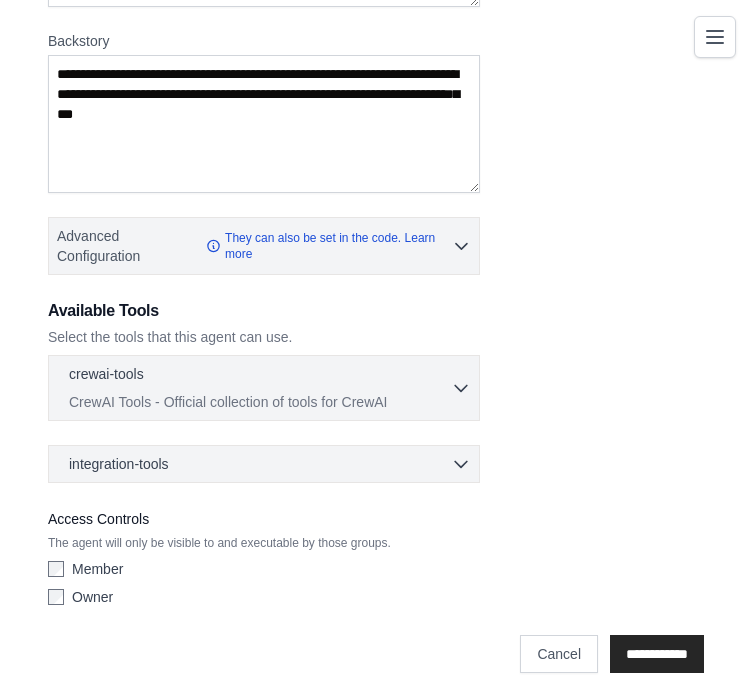 scroll, scrollTop: 300, scrollLeft: 0, axis: vertical 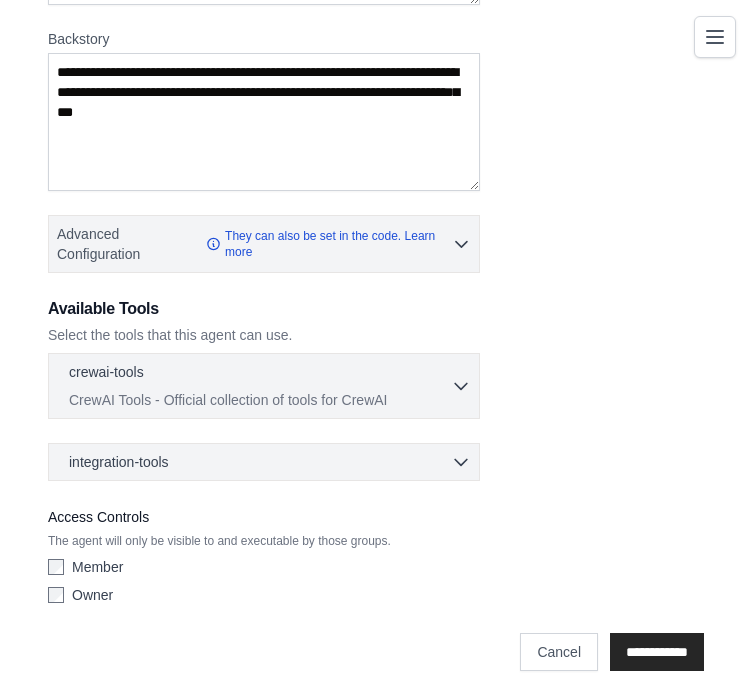click on "Role
Goal
Backstory
Advanced Configuration
They can also be set in the code. Learn more
Enable reasoning" at bounding box center [376, 205] 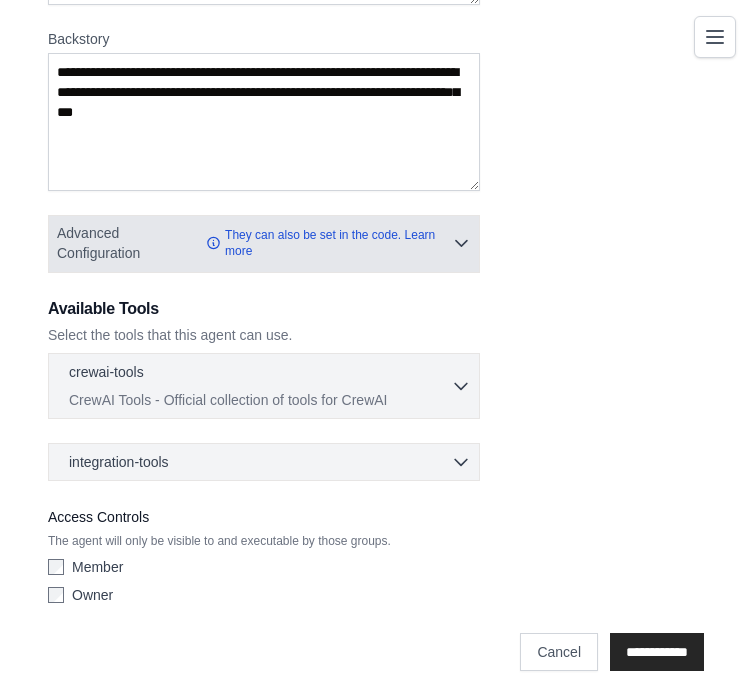 click 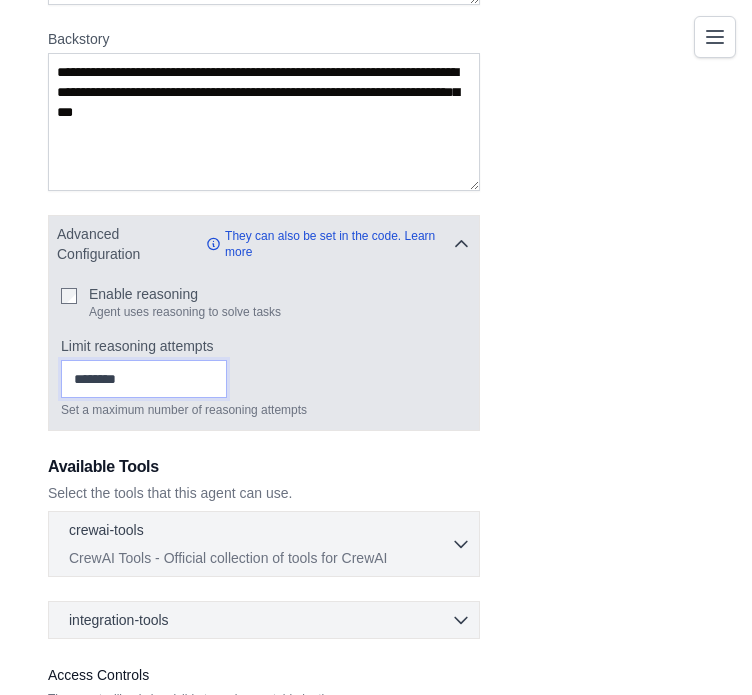 click on "Limit reasoning attempts" at bounding box center (144, 379) 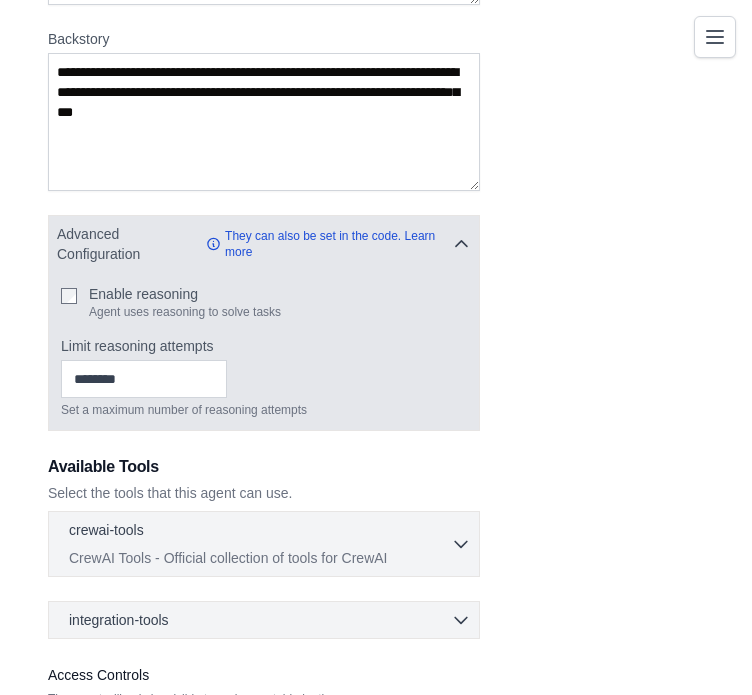 click on "Limit reasoning attempts" at bounding box center [264, 346] 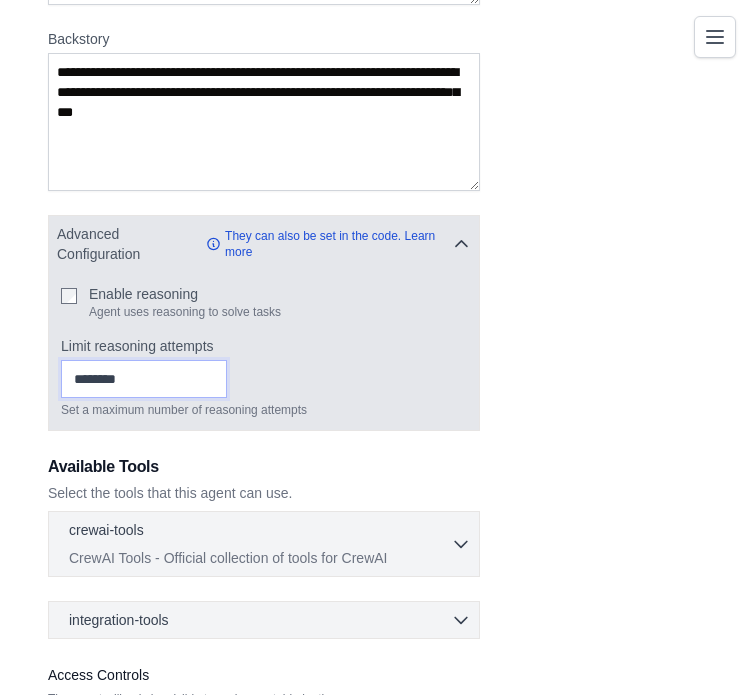 click on "*" at bounding box center [144, 379] 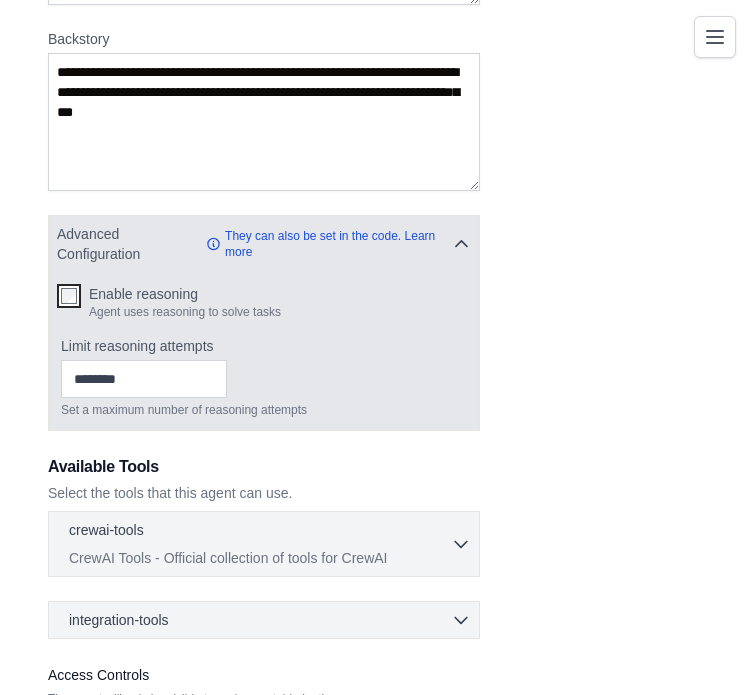 scroll, scrollTop: 400, scrollLeft: 0, axis: vertical 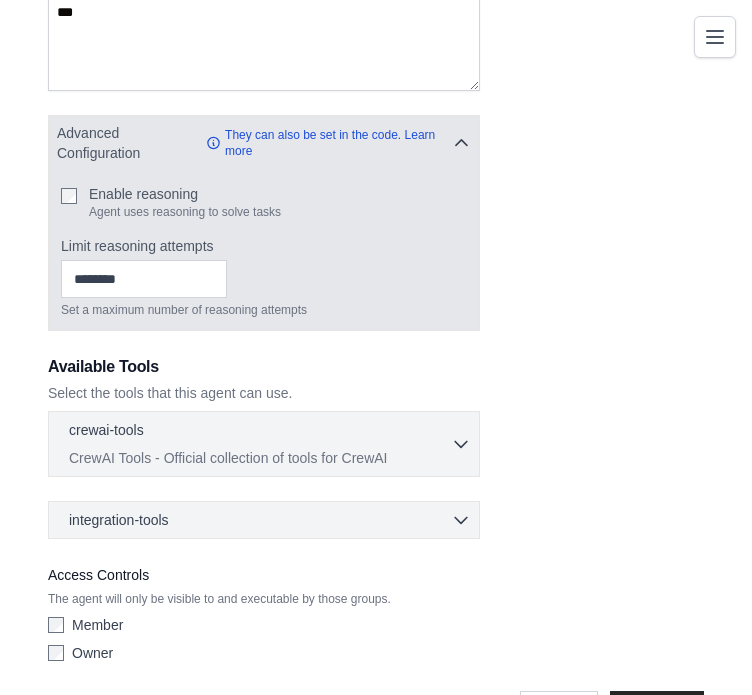 click 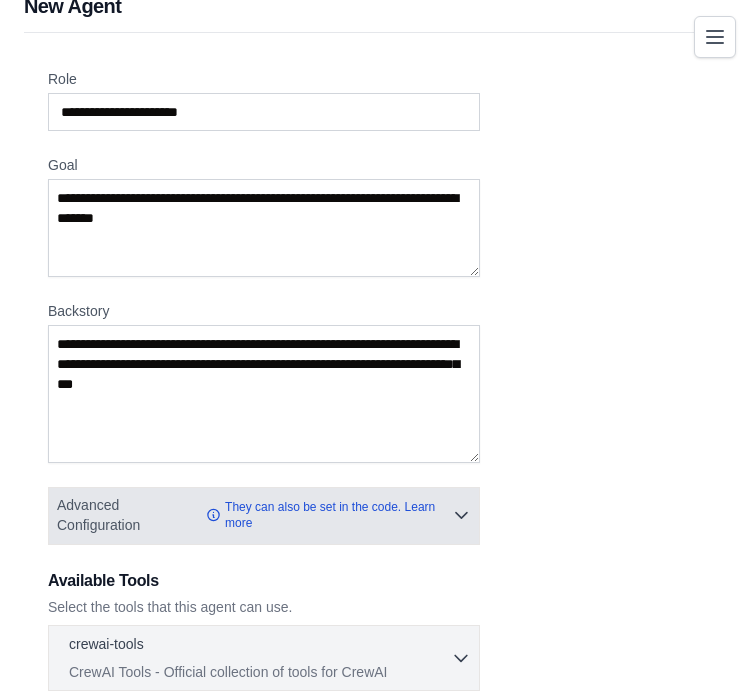 scroll, scrollTop: 0, scrollLeft: 0, axis: both 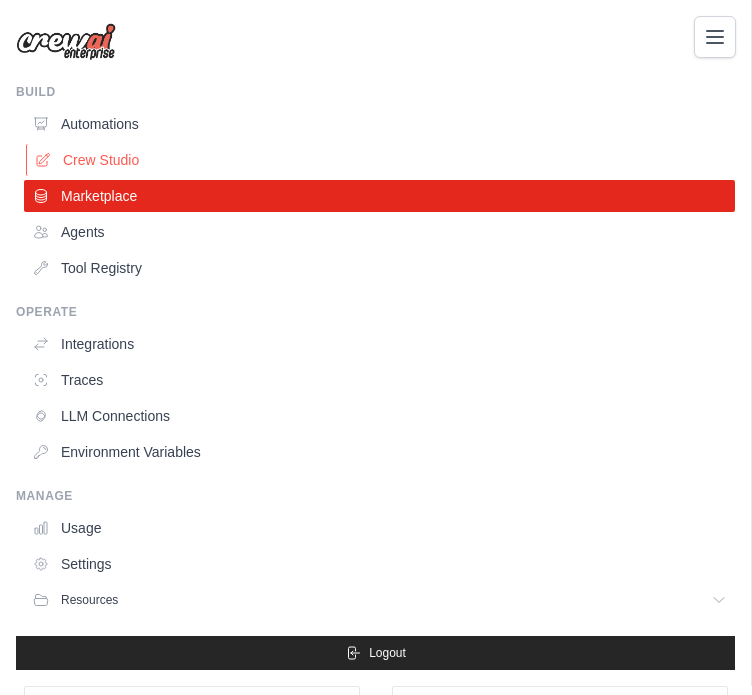 click on "Crew Studio" at bounding box center [381, 160] 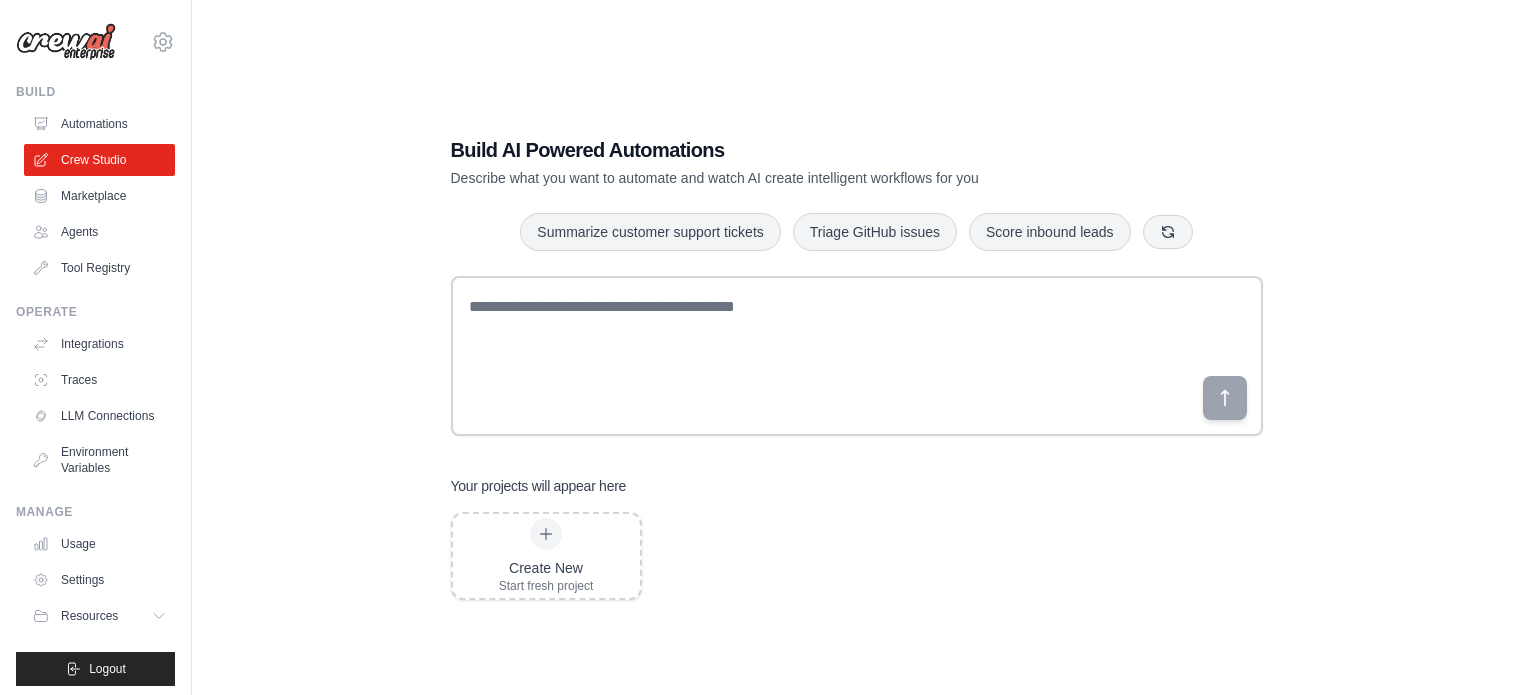scroll, scrollTop: 0, scrollLeft: 0, axis: both 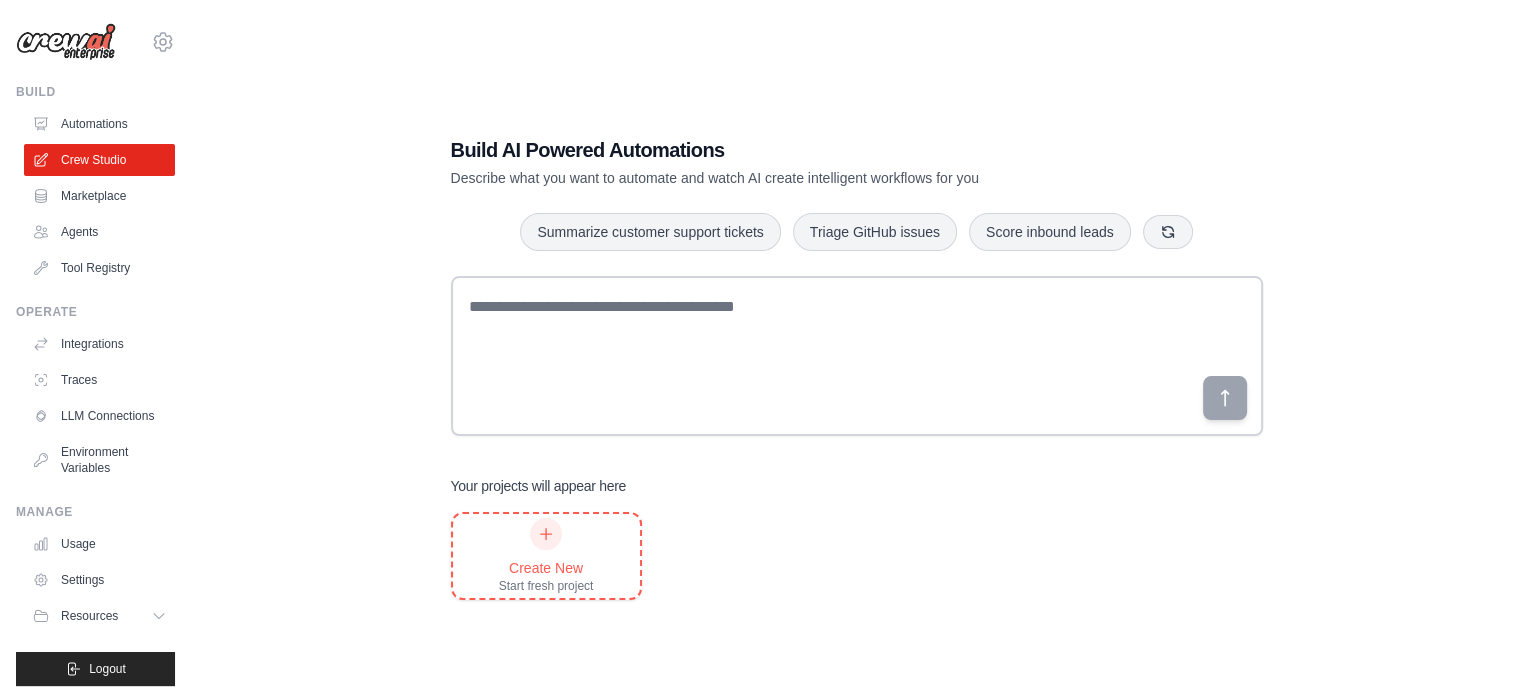 click on "Create New Start fresh project" at bounding box center [546, 556] 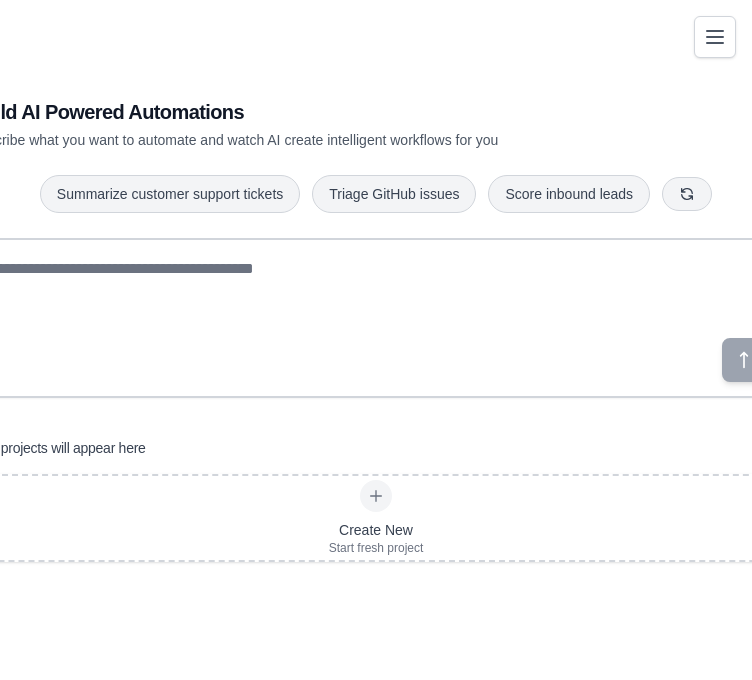 scroll, scrollTop: 55, scrollLeft: 0, axis: vertical 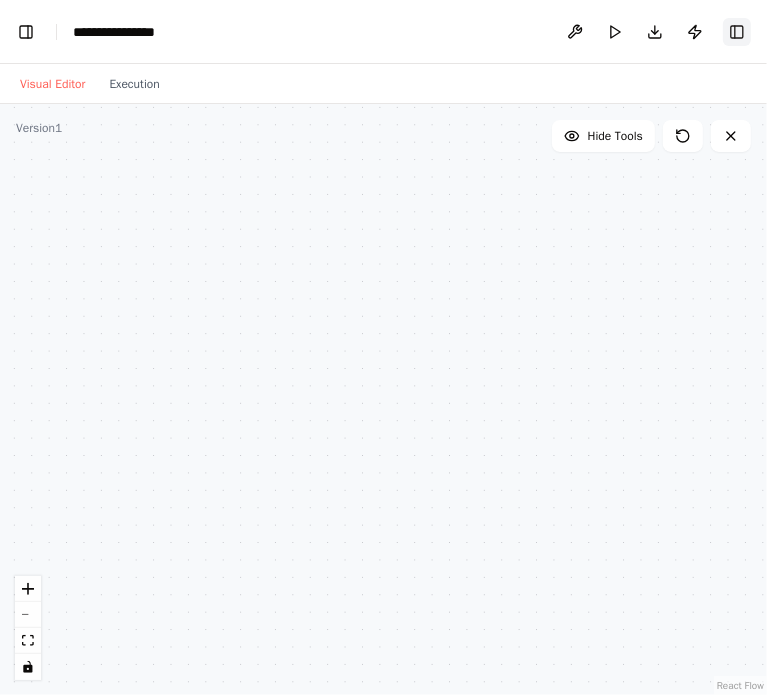 click on "Toggle Right Sidebar" at bounding box center (737, 32) 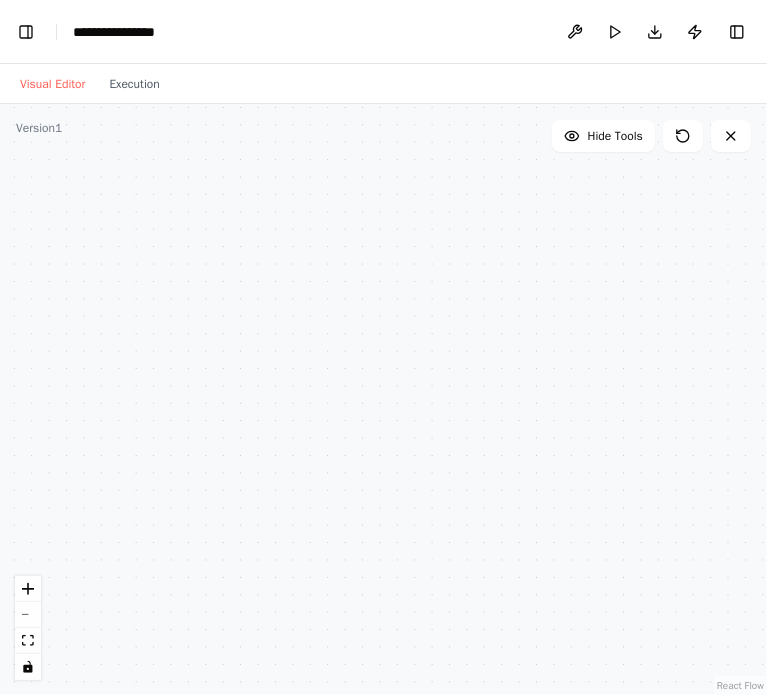 click on "**********" at bounding box center (383, 32) 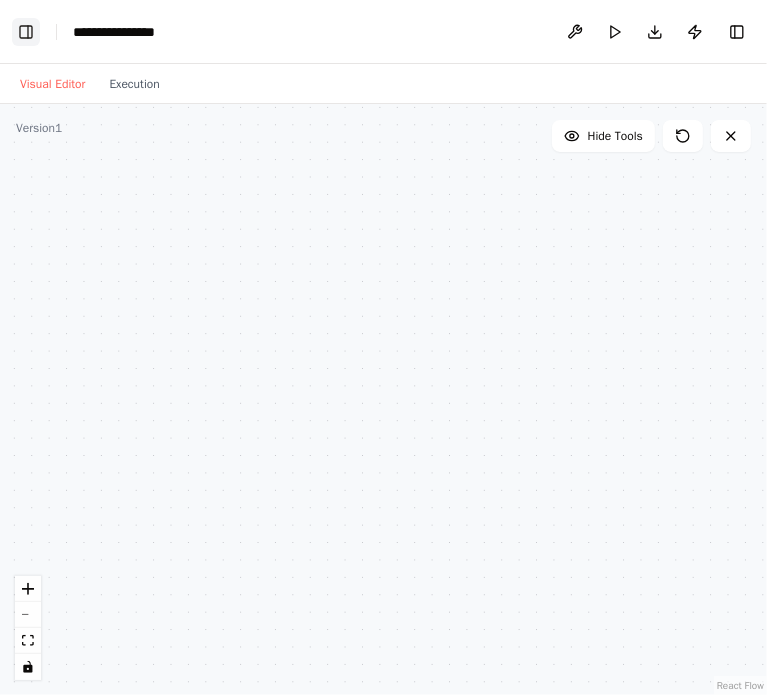 click on "Toggle Left Sidebar" at bounding box center [26, 32] 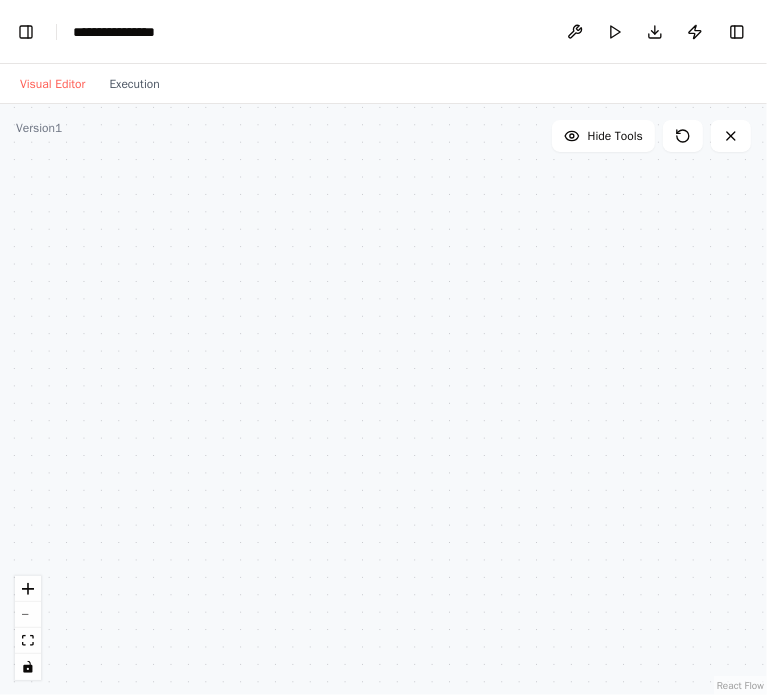 click at bounding box center (383, 399) 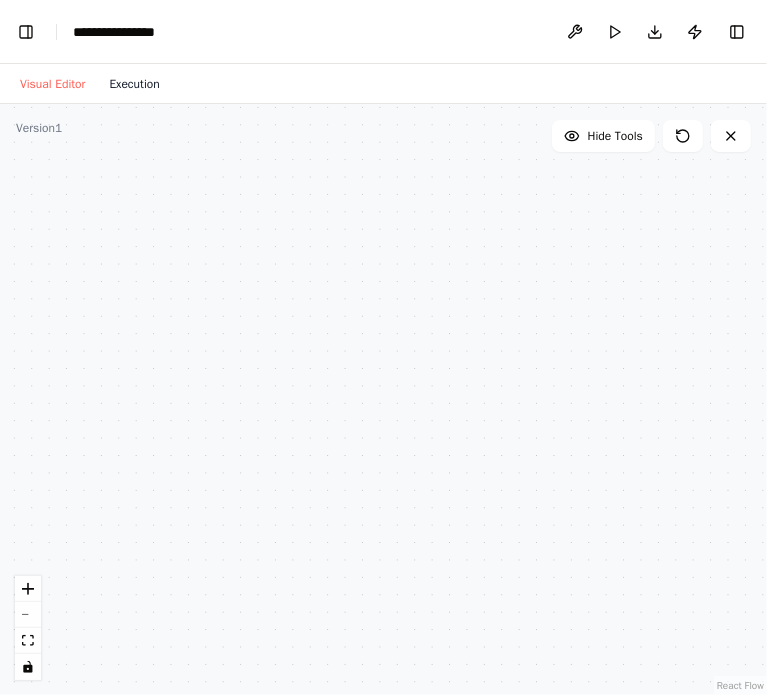 click on "Execution" at bounding box center (134, 84) 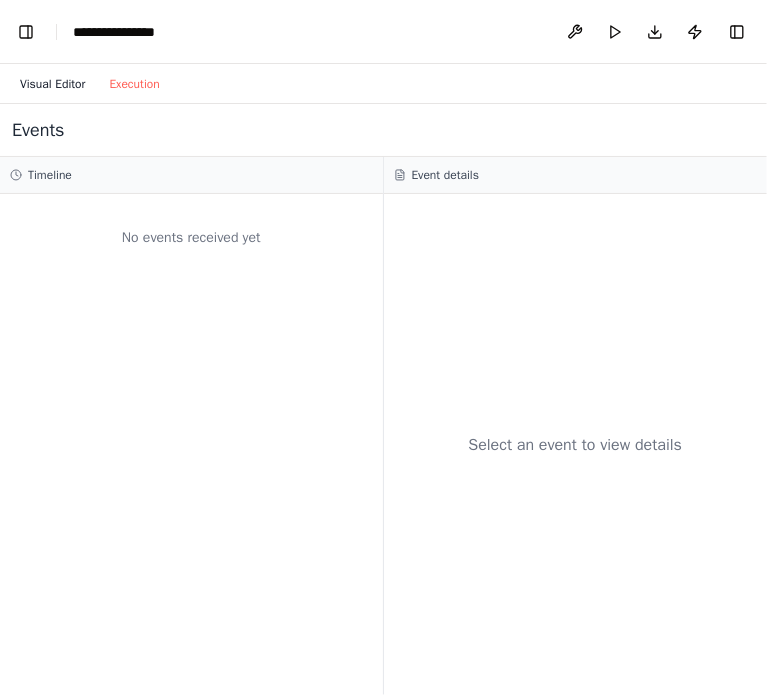click on "Visual Editor" at bounding box center [52, 84] 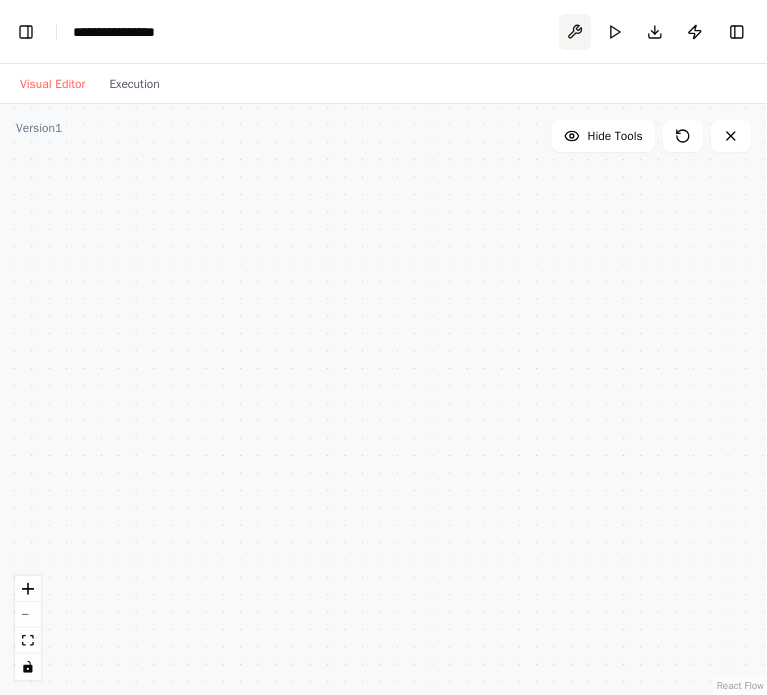 click at bounding box center [575, 32] 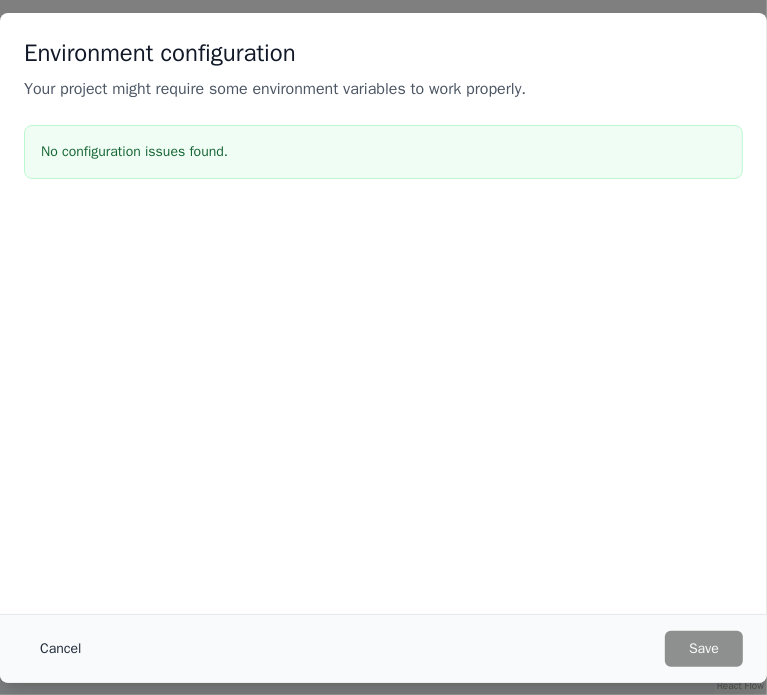 click on "Cancel" at bounding box center (60, 649) 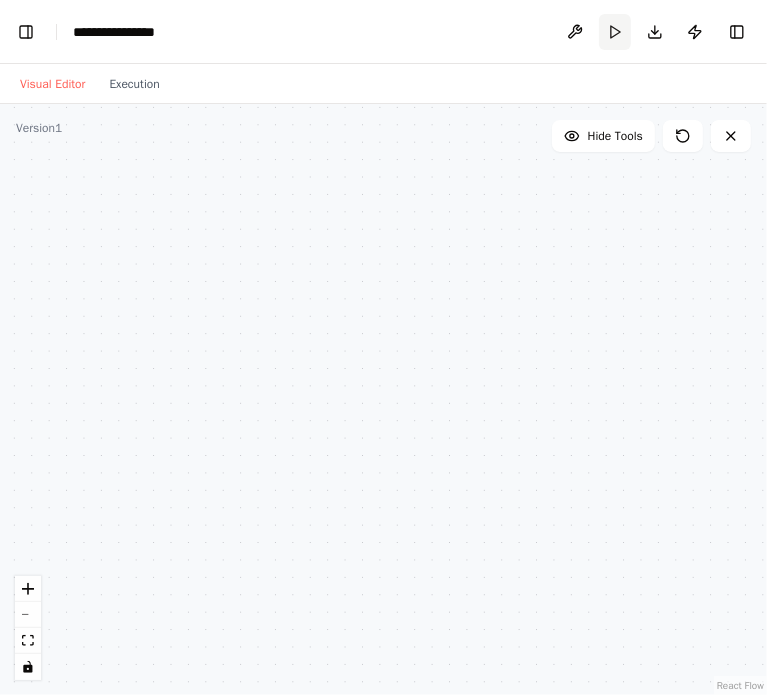 click on "Run" at bounding box center [615, 32] 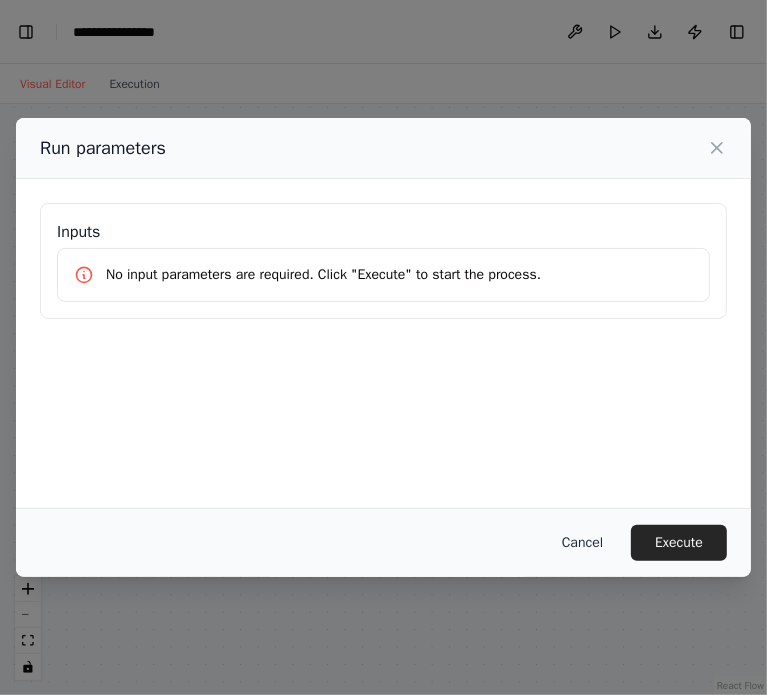 click on "Cancel" at bounding box center (582, 543) 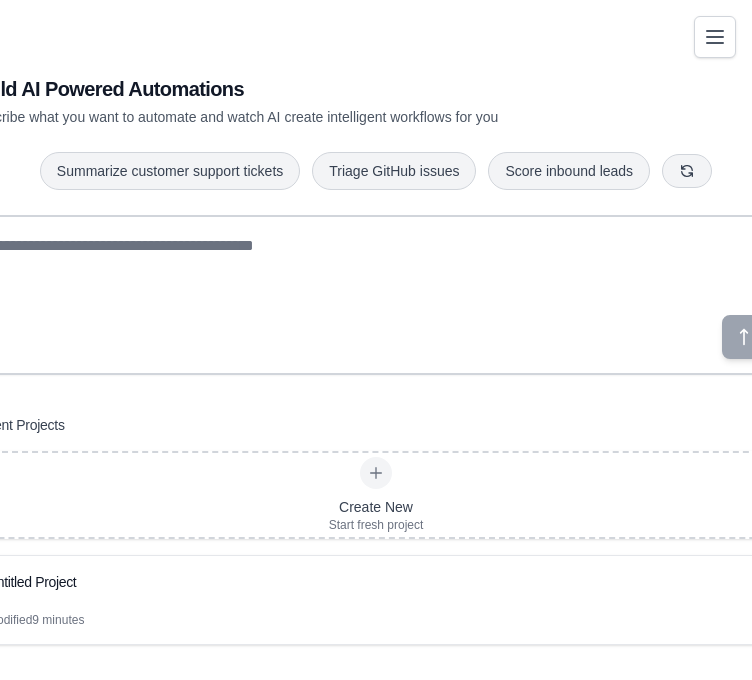 scroll, scrollTop: 0, scrollLeft: 0, axis: both 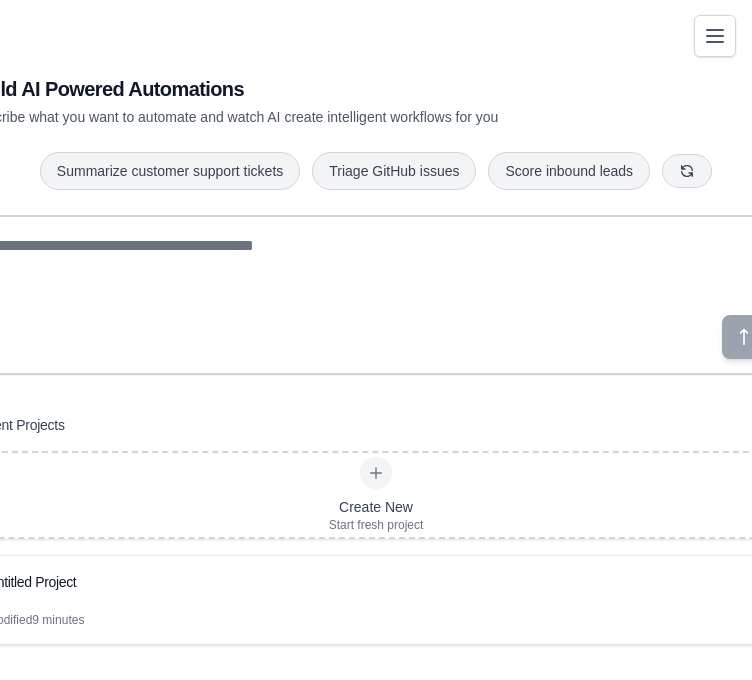 click at bounding box center (715, 36) 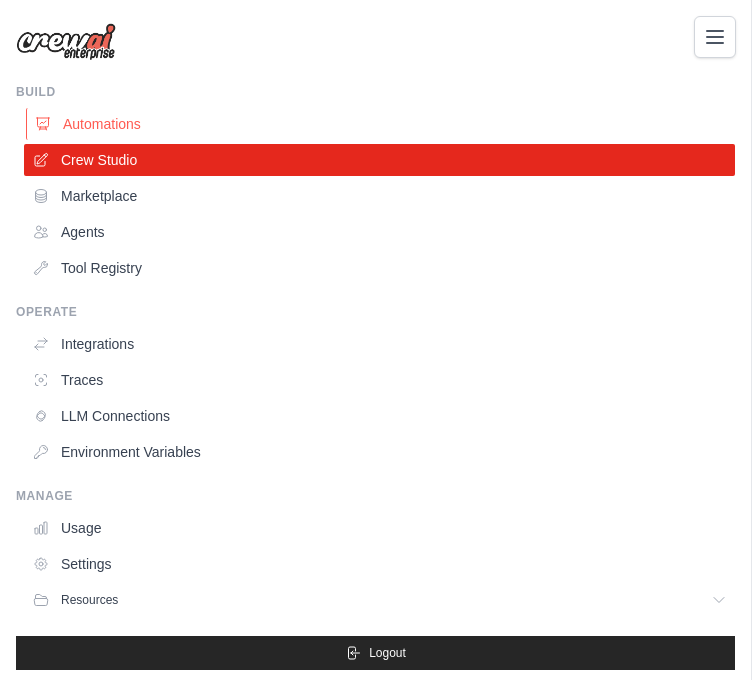 click on "Automations" at bounding box center (381, 124) 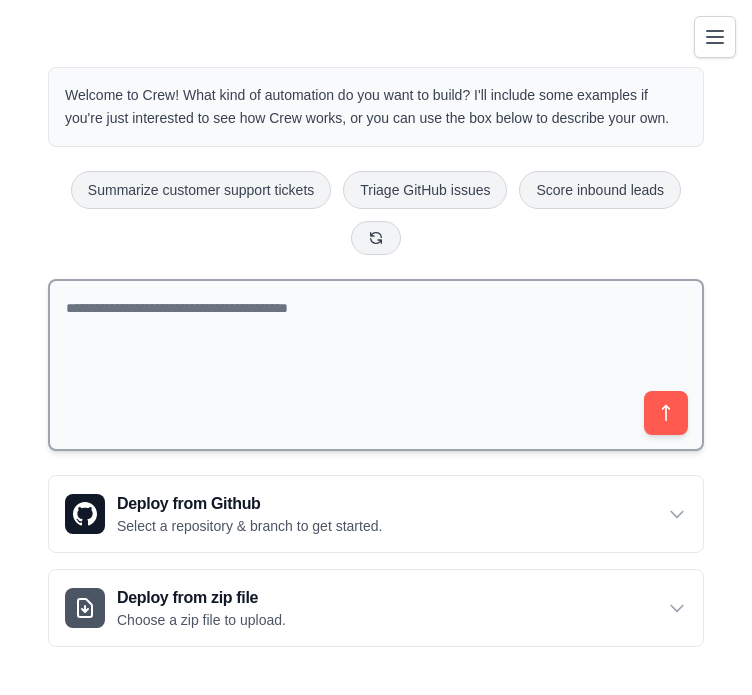 scroll, scrollTop: 0, scrollLeft: 0, axis: both 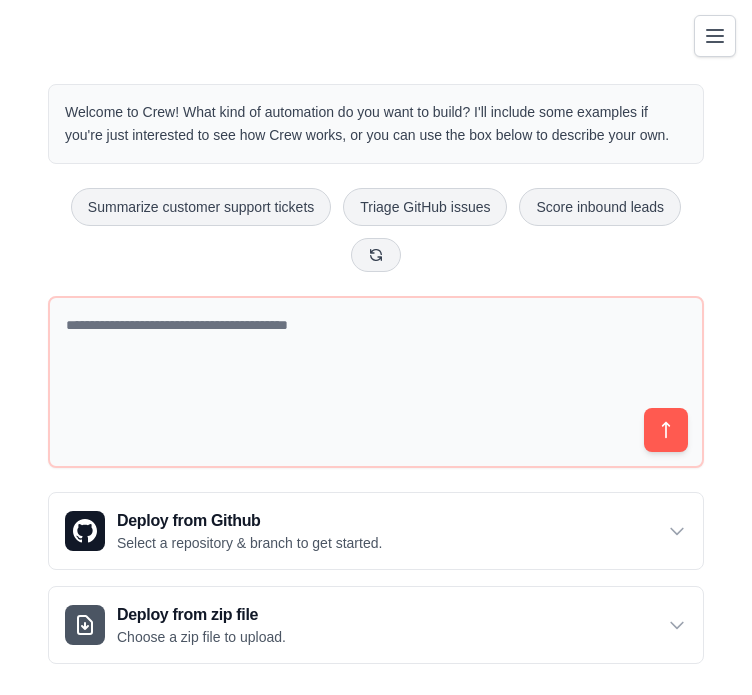click at bounding box center (715, 36) 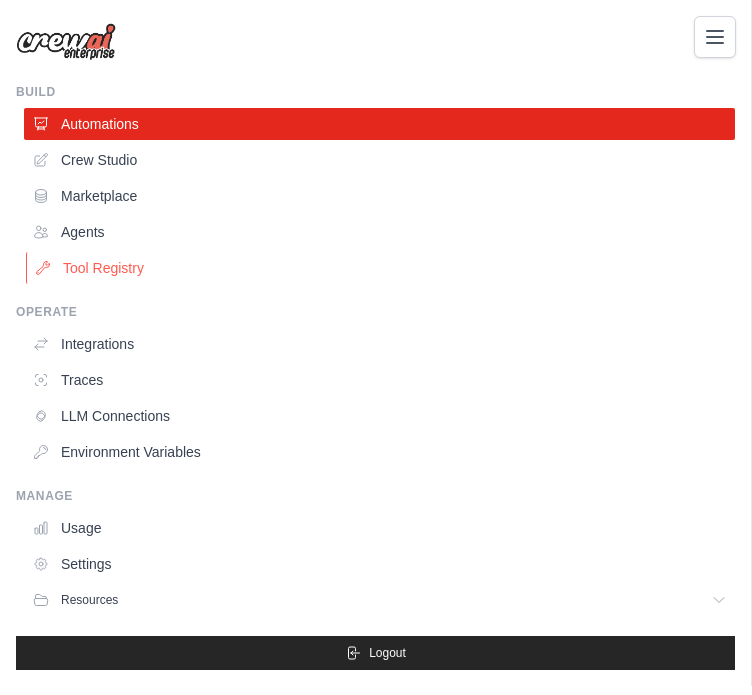 click on "Tool Registry" at bounding box center (381, 268) 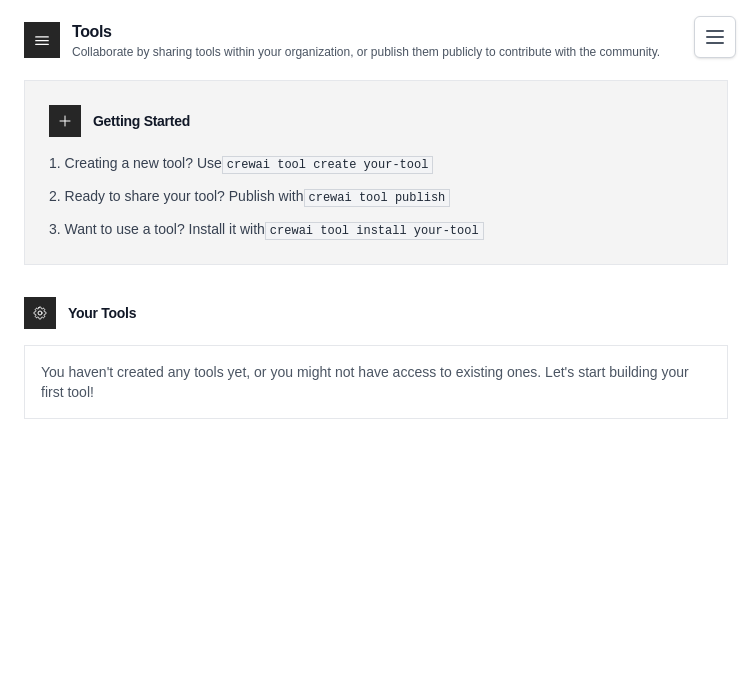 click on "You haven't created any tools yet, or you might not have access to
existing ones. Let's start building your first tool!" at bounding box center (376, 382) 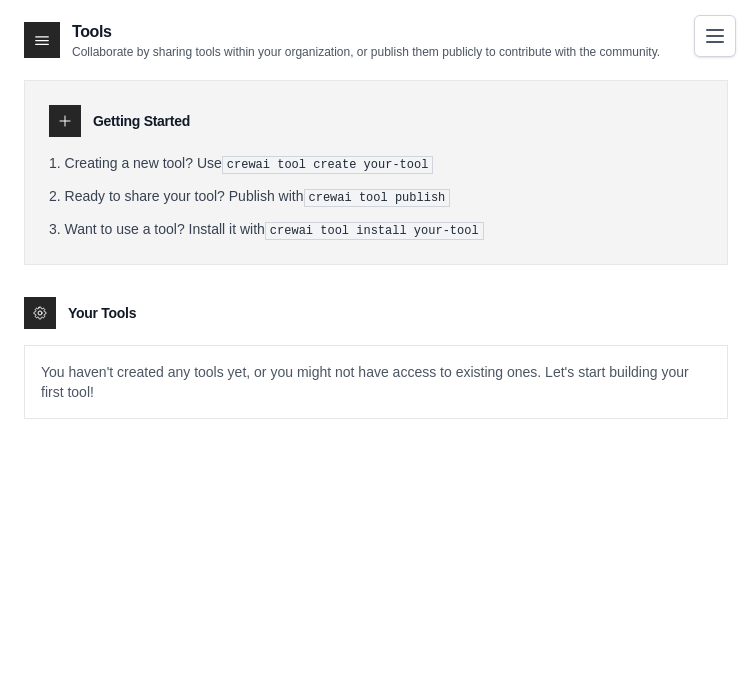 click at bounding box center (715, 36) 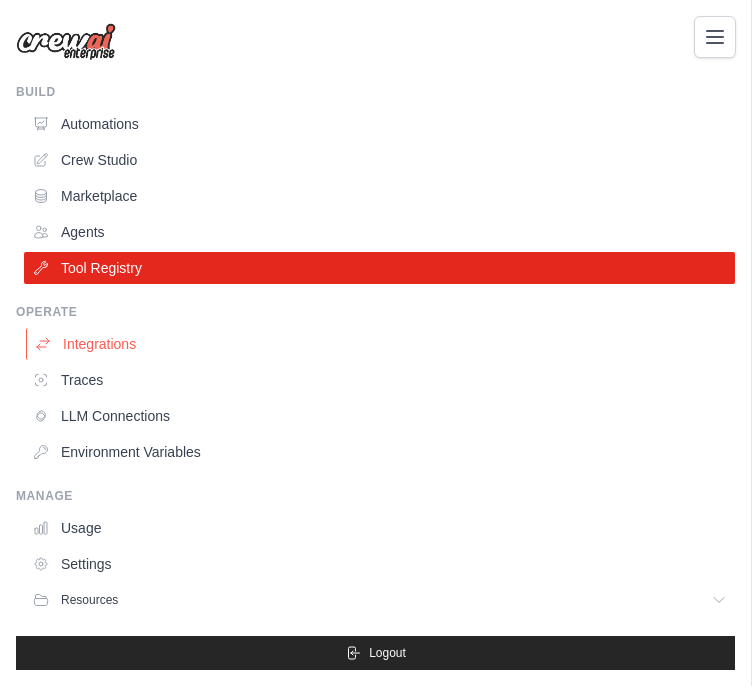 click on "Integrations" at bounding box center (381, 344) 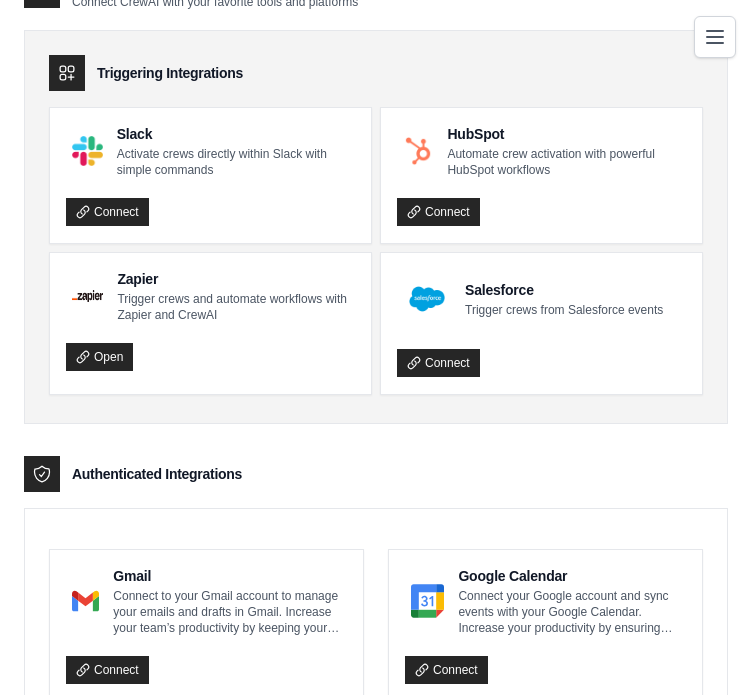 scroll, scrollTop: 0, scrollLeft: 0, axis: both 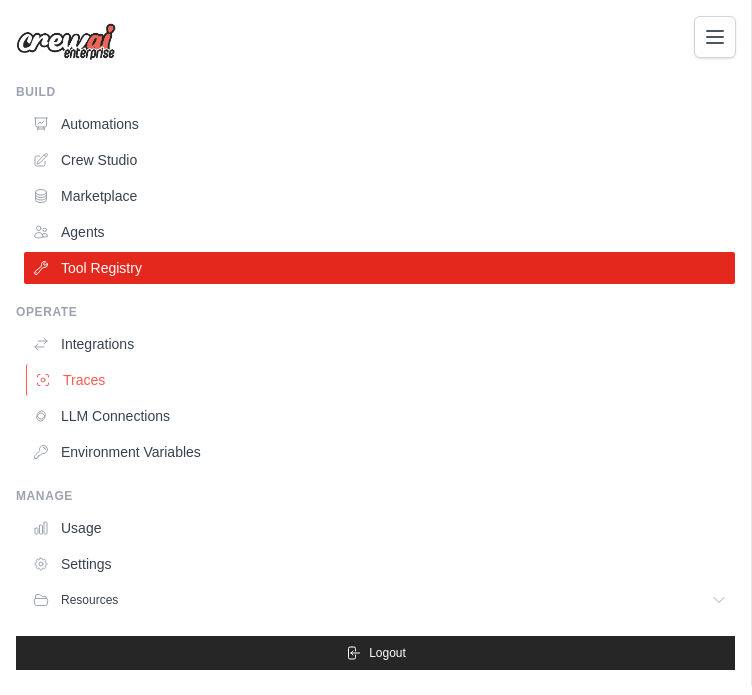 click on "Traces" at bounding box center (381, 380) 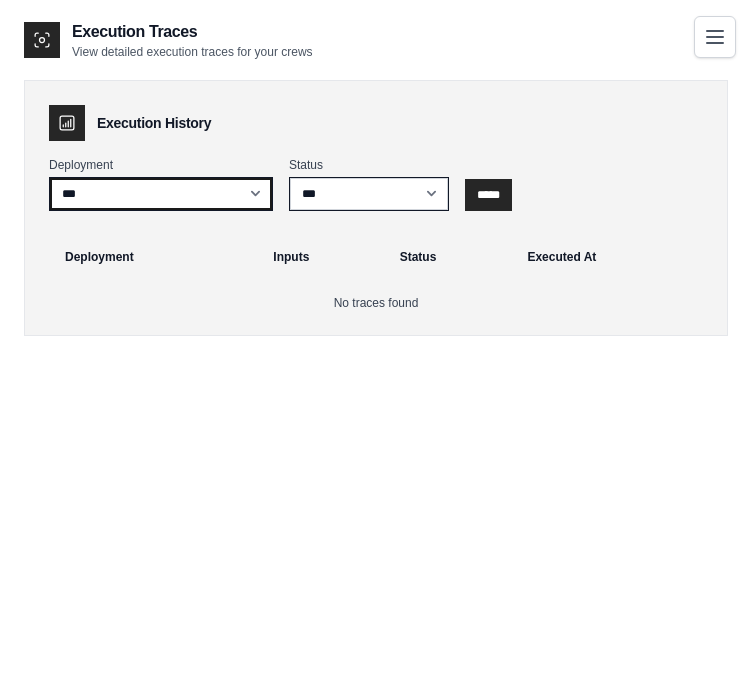 click on "***" at bounding box center [161, 194] 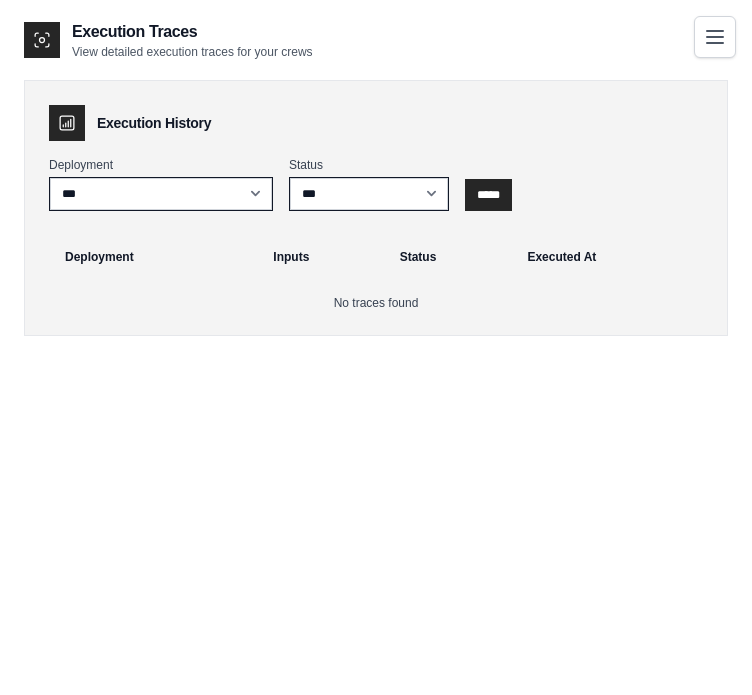 click on "Execution Traces
View detailed execution traces for your crews
Execution History
Deployment
***
Status
***
*********
*******
*****
*****
Deployment
Inputs
Status
Executed At
No traces found" at bounding box center [376, 367] 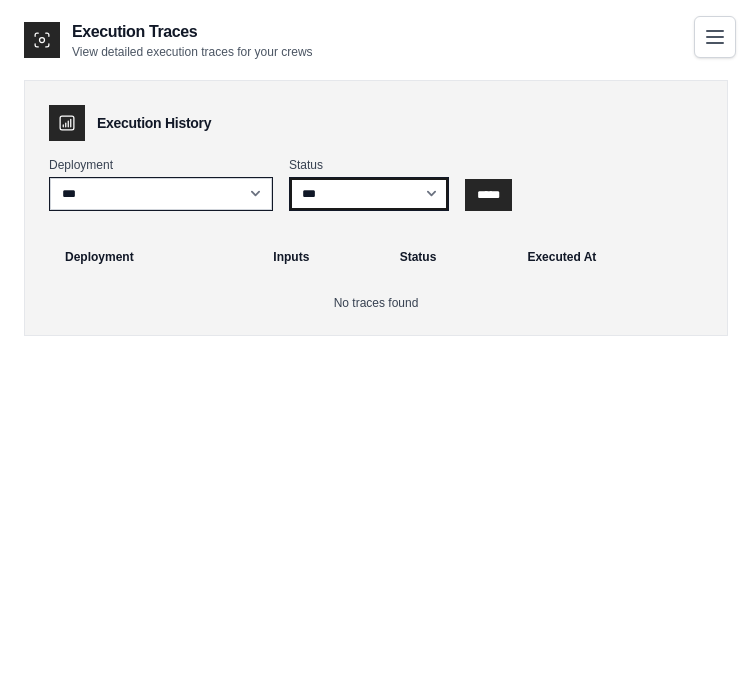click on "***
*********
*******
*****" at bounding box center (369, 194) 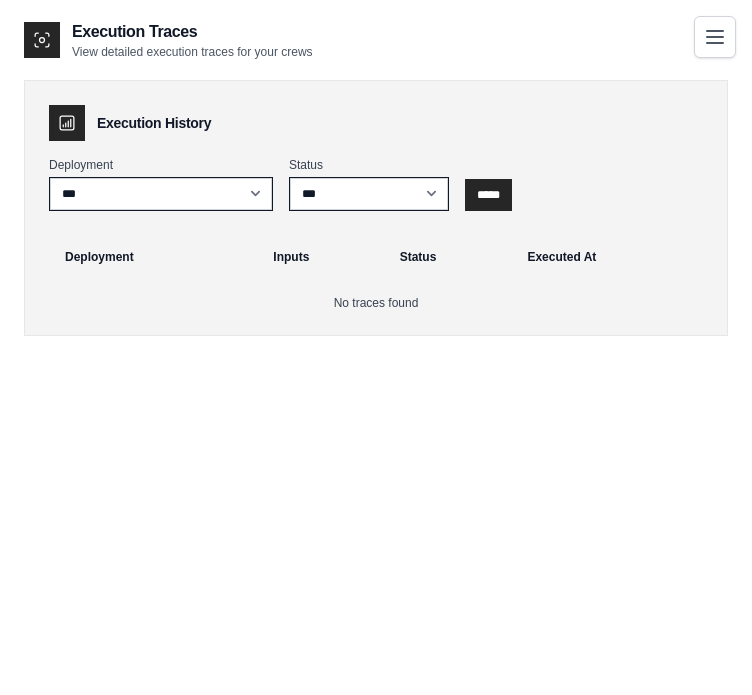 click on "Execution Traces
View detailed execution traces for your crews
Execution History
Deployment
***
Status
***
*********
*******
*****
*****
Deployment
Inputs
Status
Executed At
No traces found" at bounding box center (376, 367) 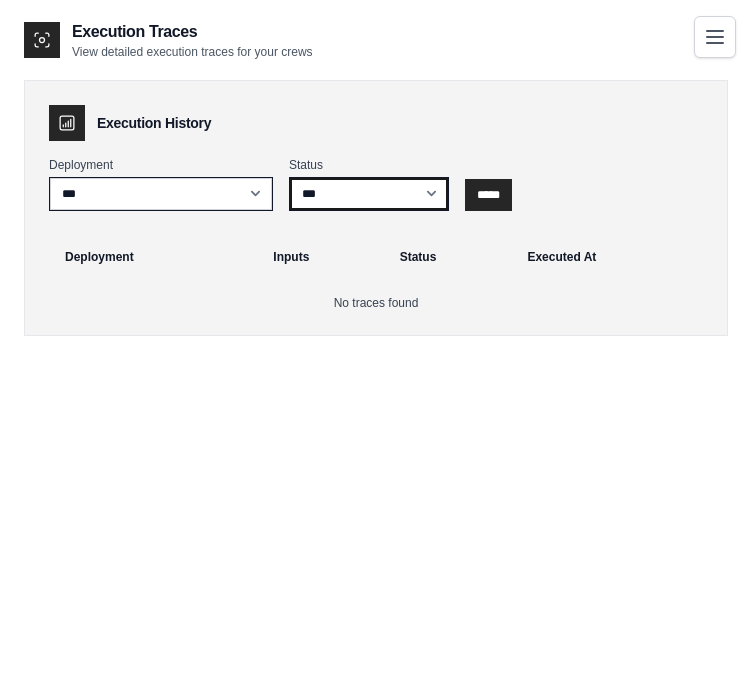drag, startPoint x: 383, startPoint y: 187, endPoint x: 383, endPoint y: 203, distance: 16 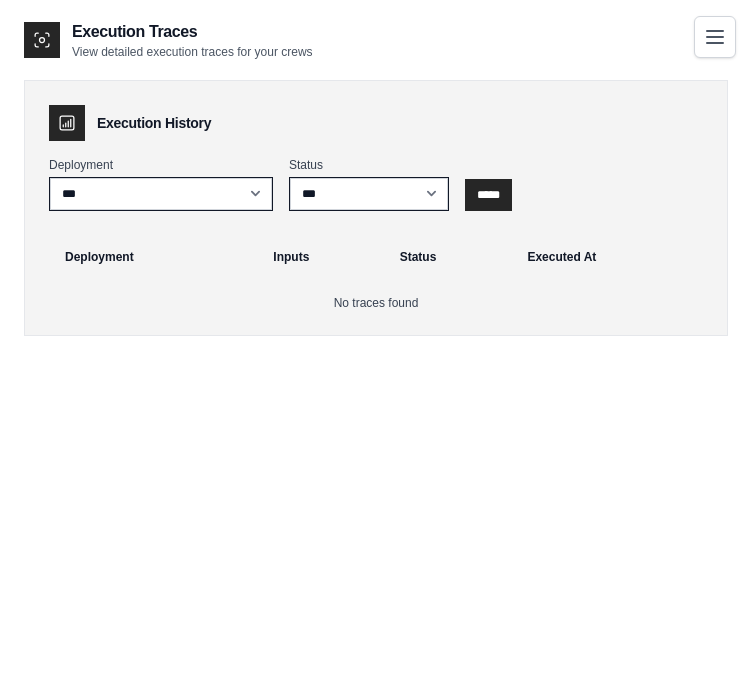 click on "Execution Traces
View detailed execution traces for your crews
Execution History
Deployment
***
Status
***
*********
*******
*****
*****
Deployment
Inputs
Status
Executed At
No traces found" at bounding box center [376, 367] 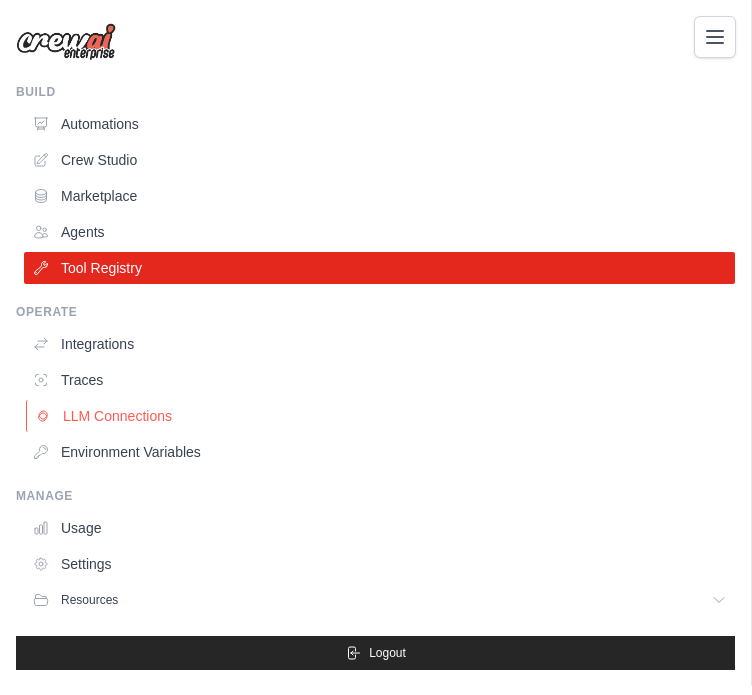 click on "LLM Connections" at bounding box center [381, 416] 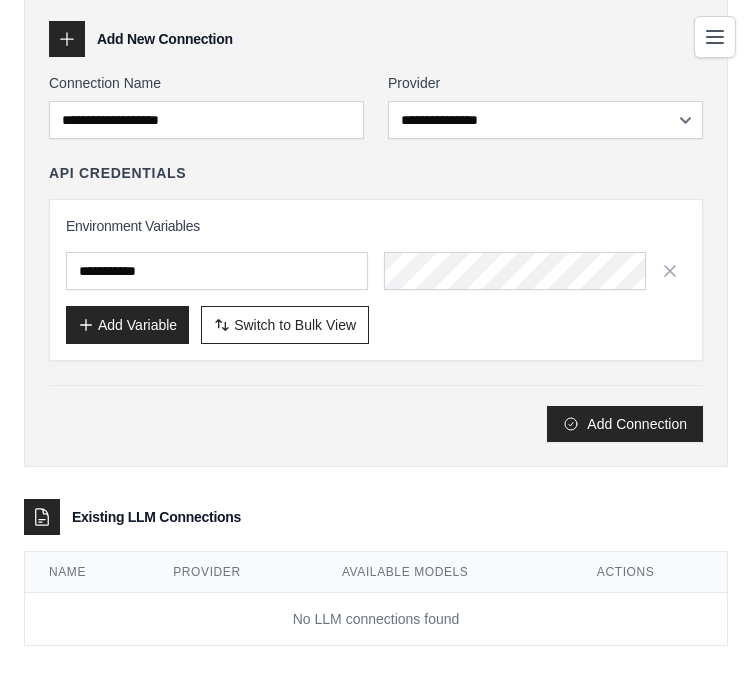 scroll, scrollTop: 0, scrollLeft: 0, axis: both 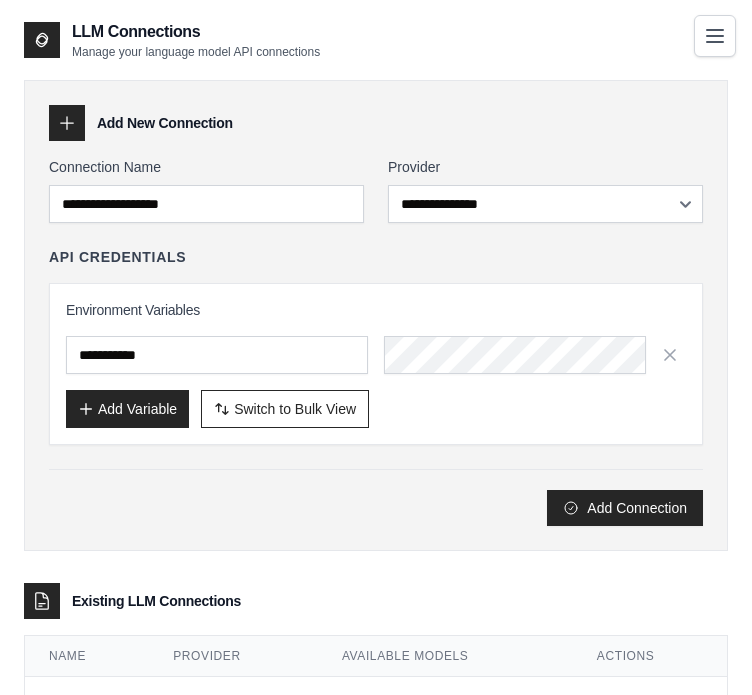 click 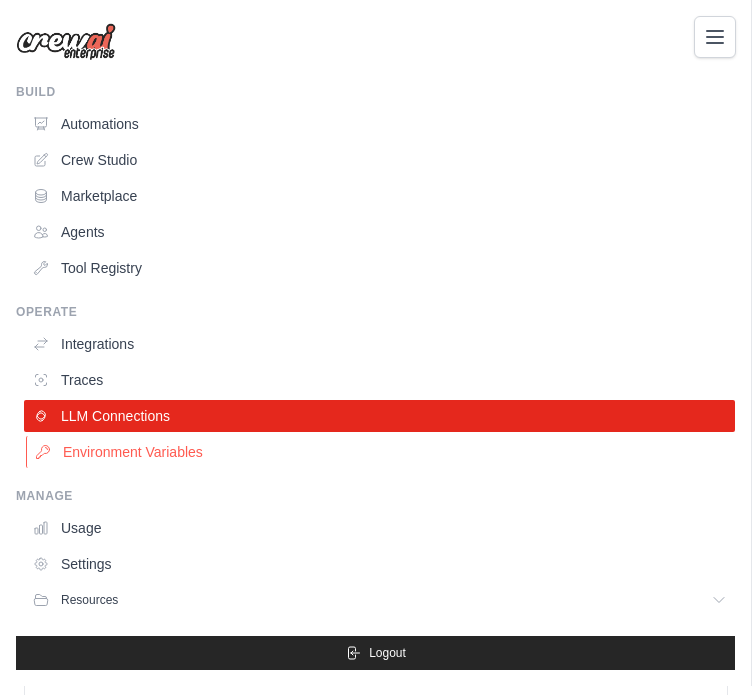 click on "Environment Variables" at bounding box center (381, 452) 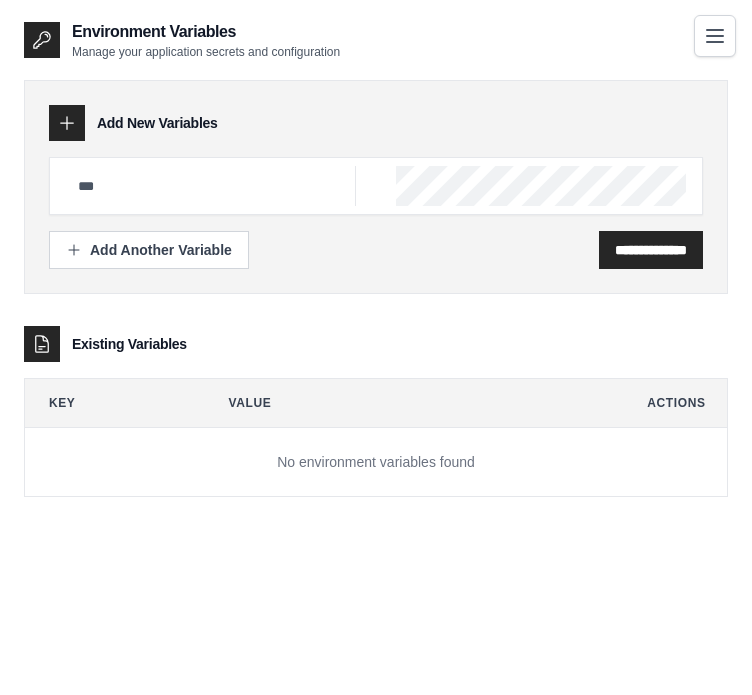 click 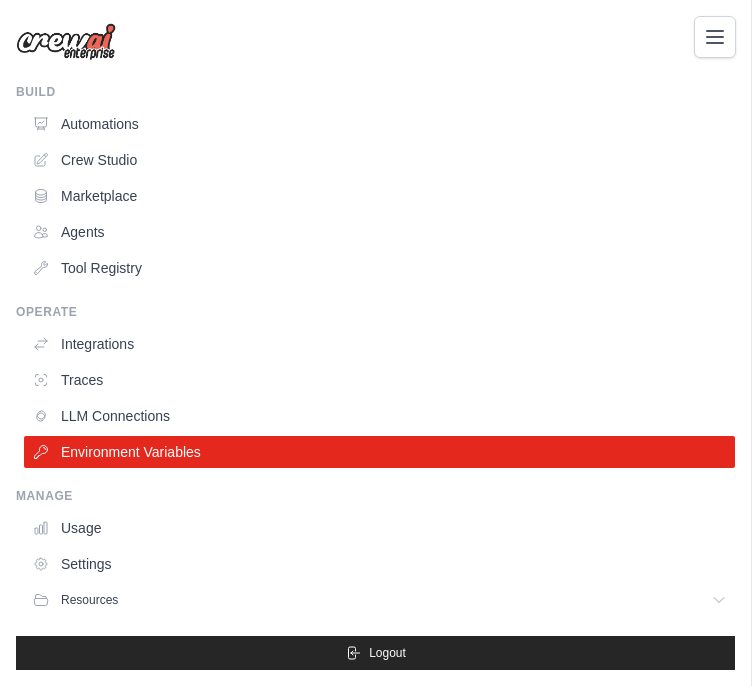 scroll, scrollTop: 40, scrollLeft: 0, axis: vertical 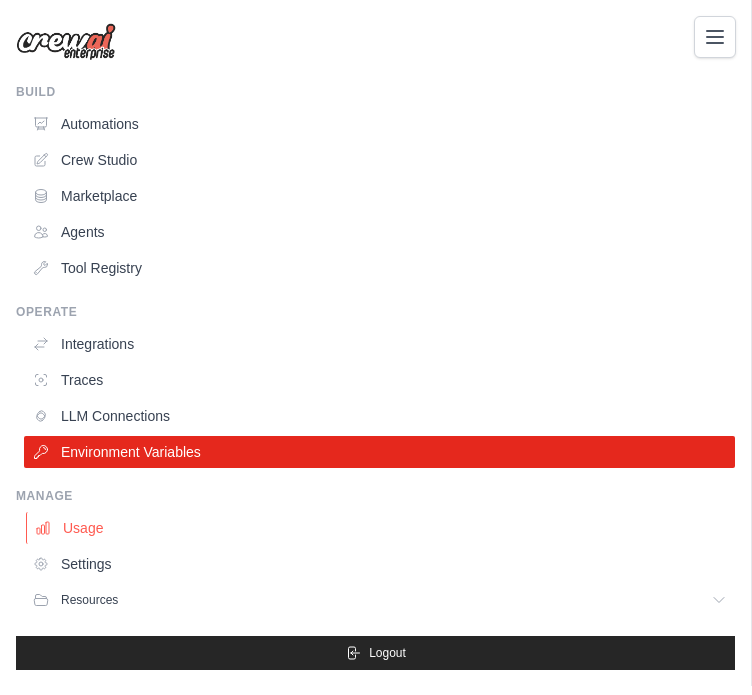 click on "Usage" at bounding box center [381, 528] 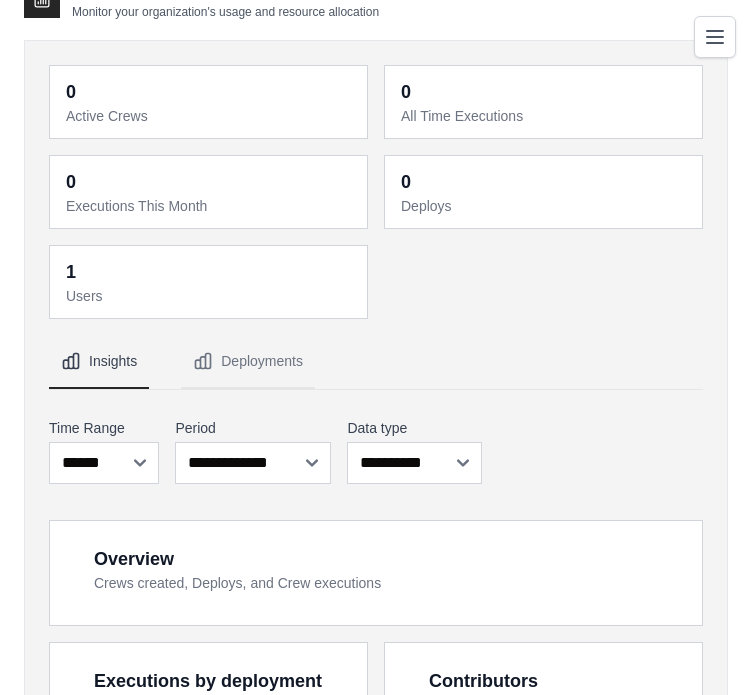 scroll, scrollTop: 0, scrollLeft: 0, axis: both 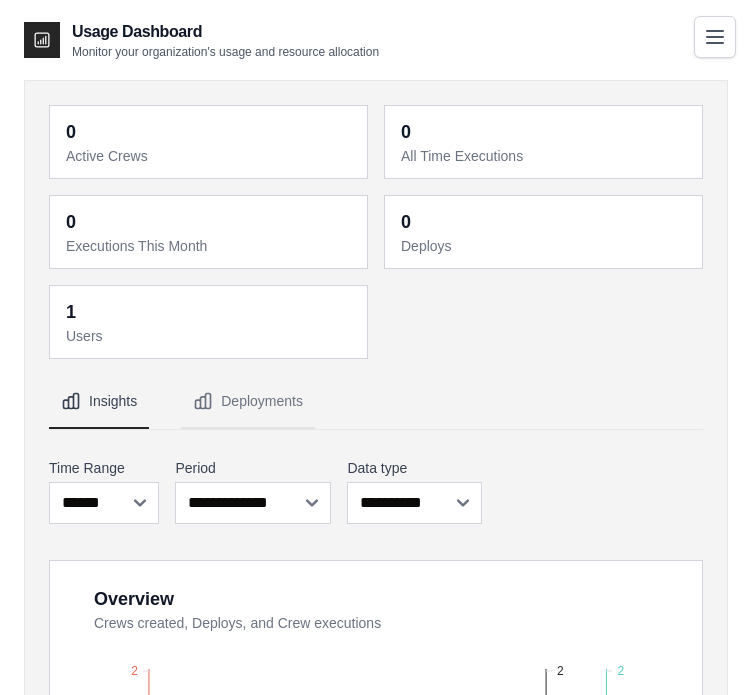 click on "Users" at bounding box center [210, 336] 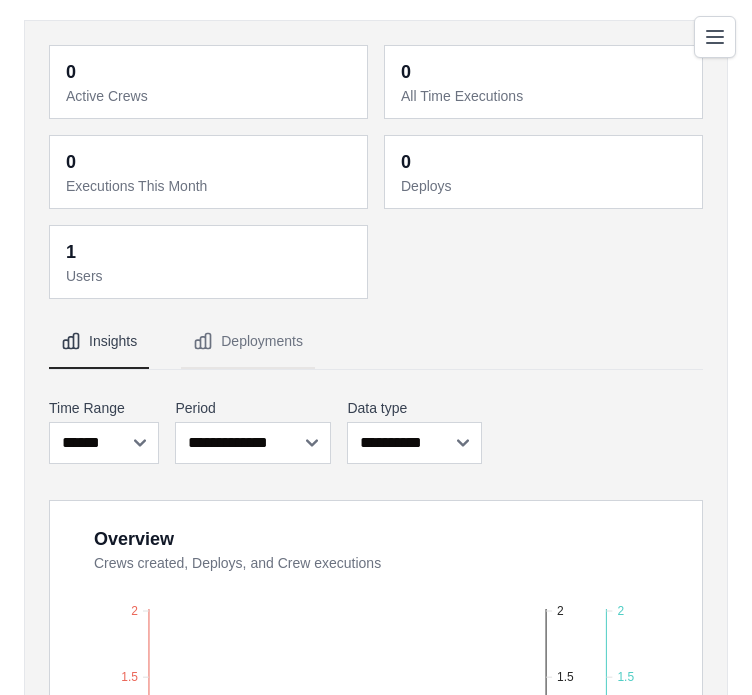 scroll, scrollTop: 0, scrollLeft: 0, axis: both 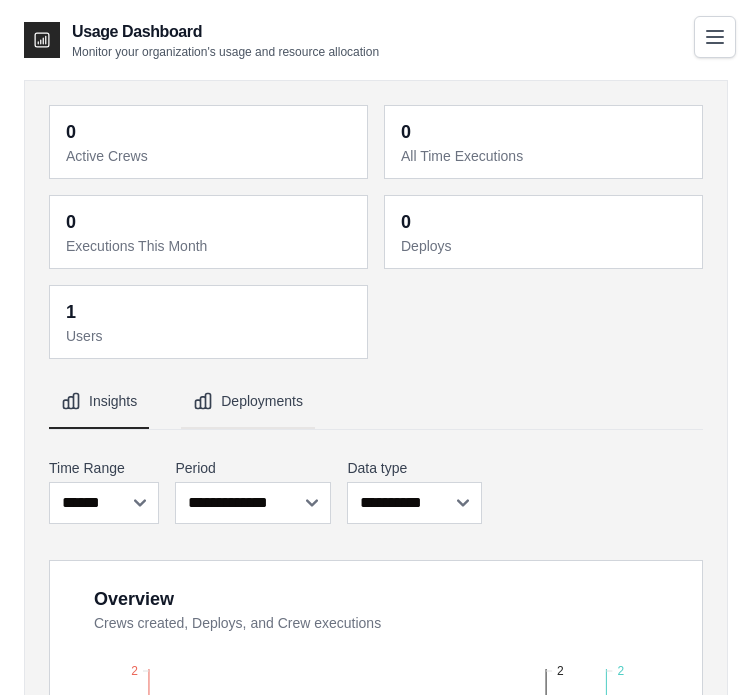 click on "Deployments" at bounding box center [248, 402] 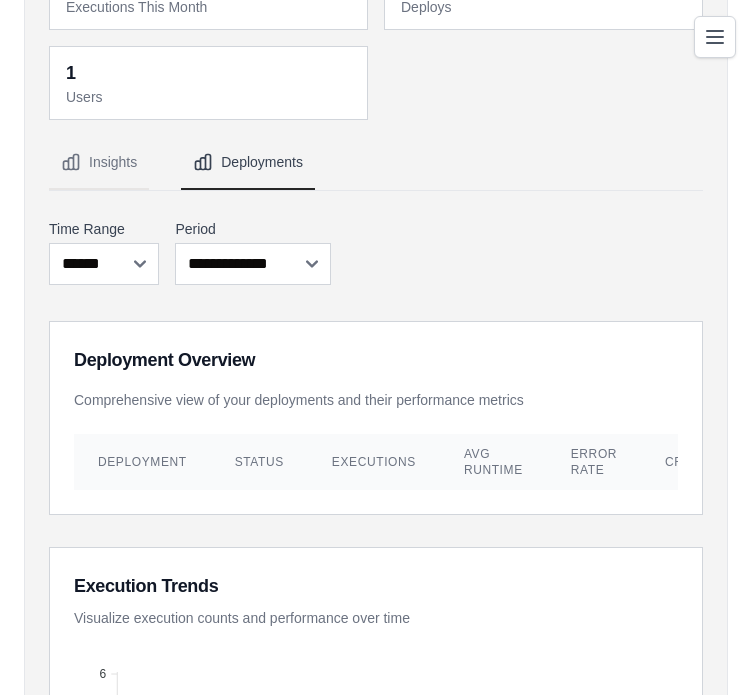 scroll, scrollTop: 0, scrollLeft: 0, axis: both 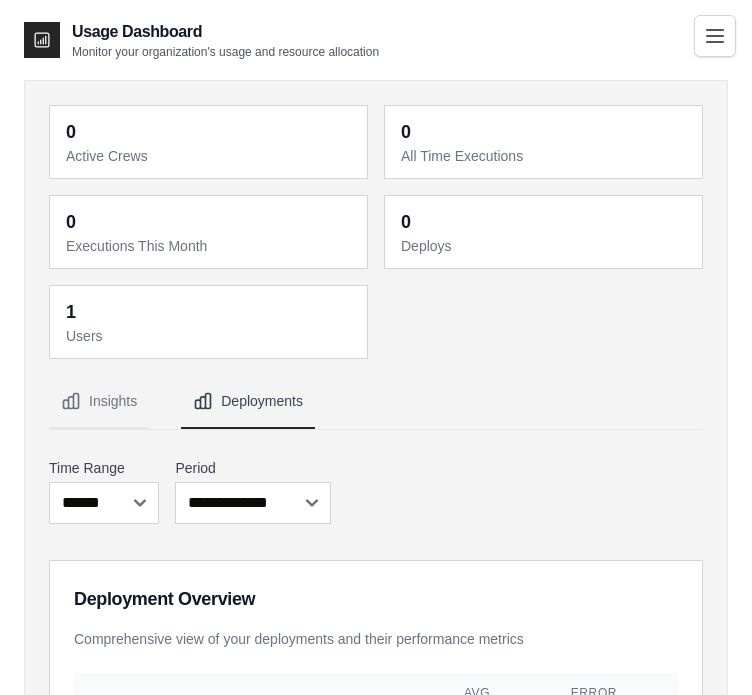 click at bounding box center [715, 36] 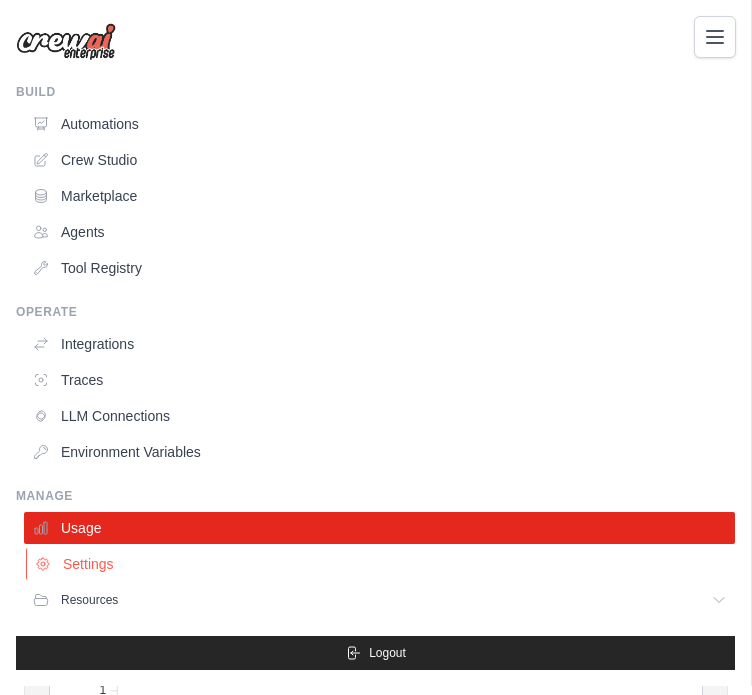 scroll, scrollTop: 500, scrollLeft: 0, axis: vertical 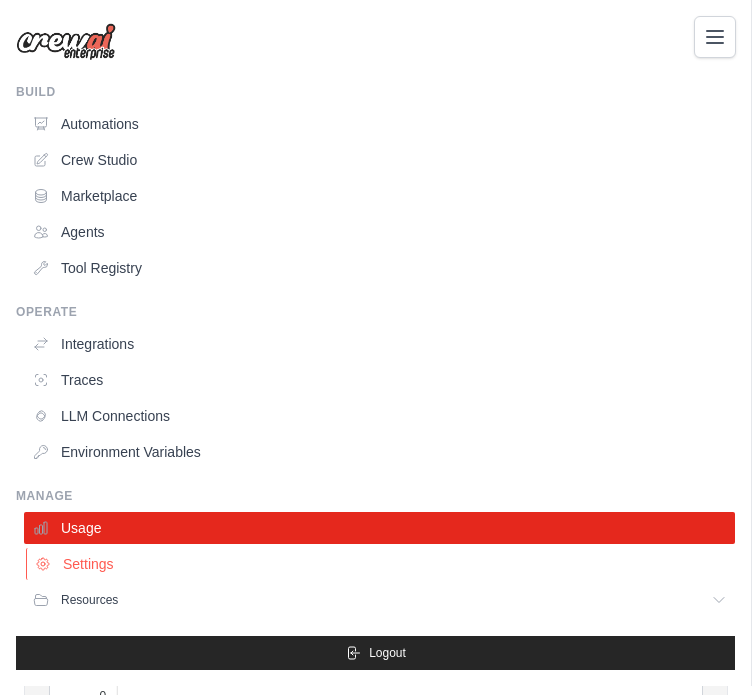 click on "Settings" at bounding box center (381, 564) 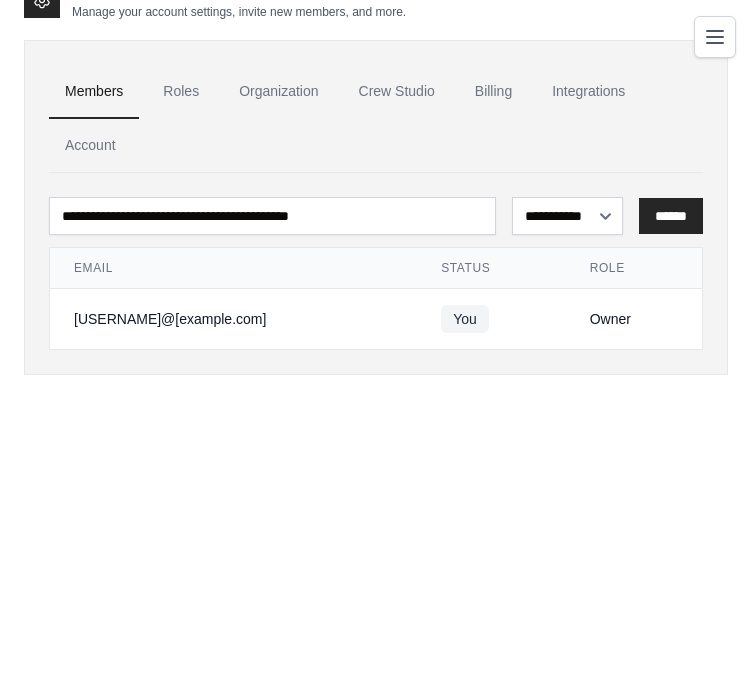 scroll, scrollTop: 0, scrollLeft: 0, axis: both 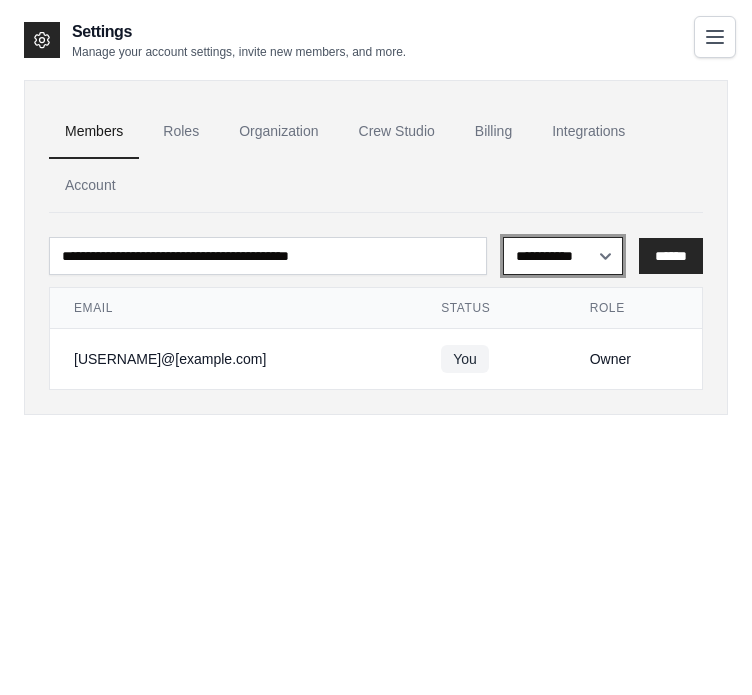 click on "**********" at bounding box center (563, 256) 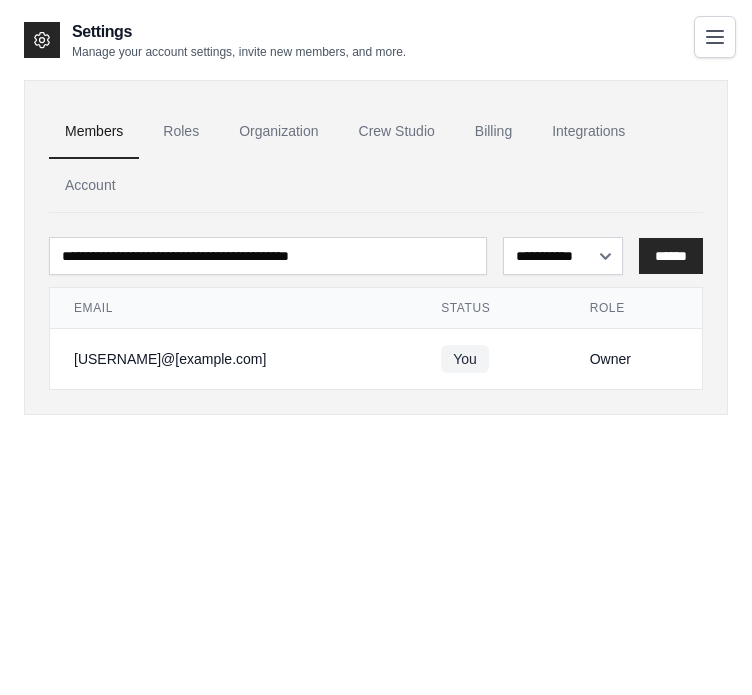 click on "**********" at bounding box center [376, 367] 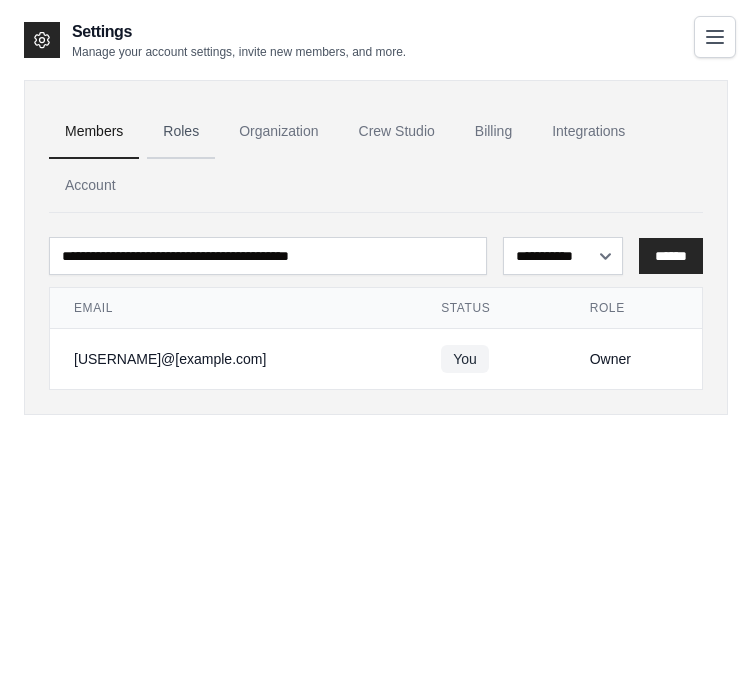 click on "Roles" at bounding box center (181, 132) 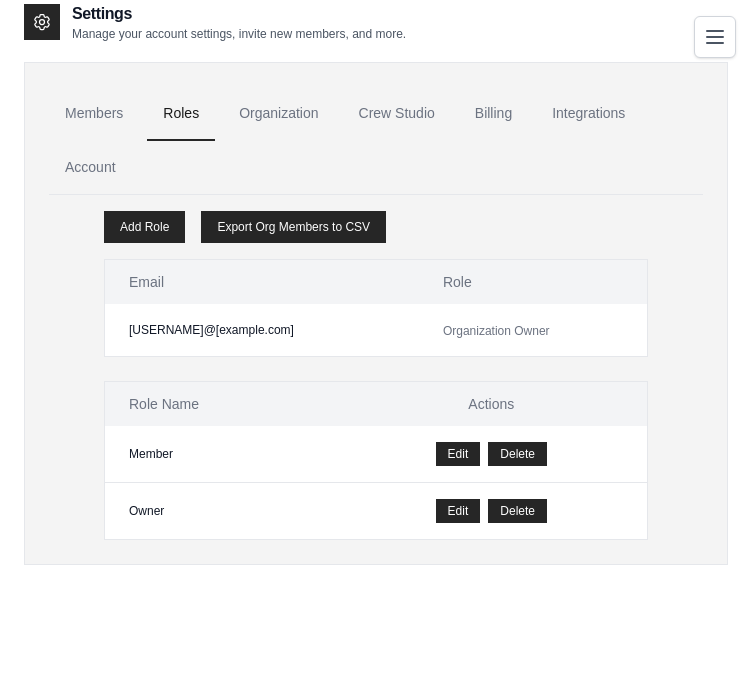 scroll, scrollTop: 0, scrollLeft: 0, axis: both 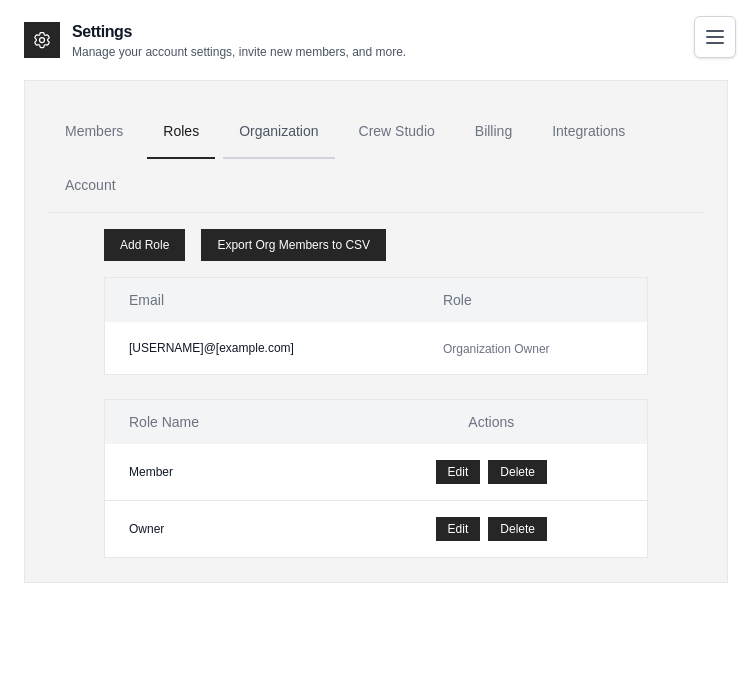click on "Organization" at bounding box center (278, 132) 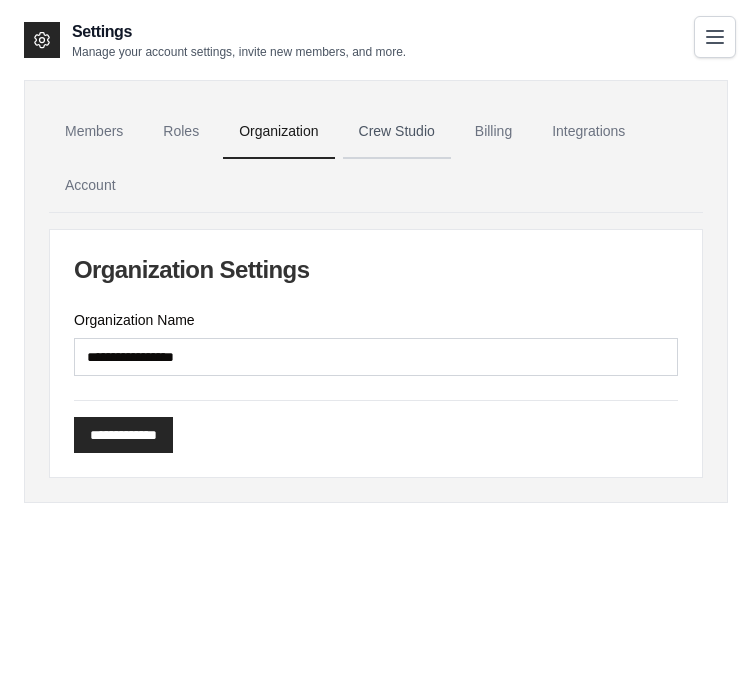 click on "Crew Studio" at bounding box center (397, 132) 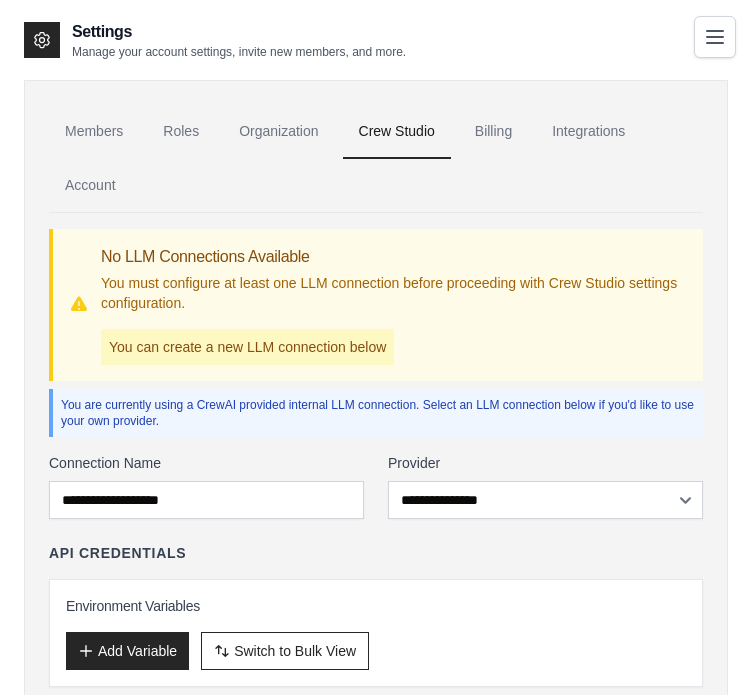 scroll, scrollTop: 0, scrollLeft: 0, axis: both 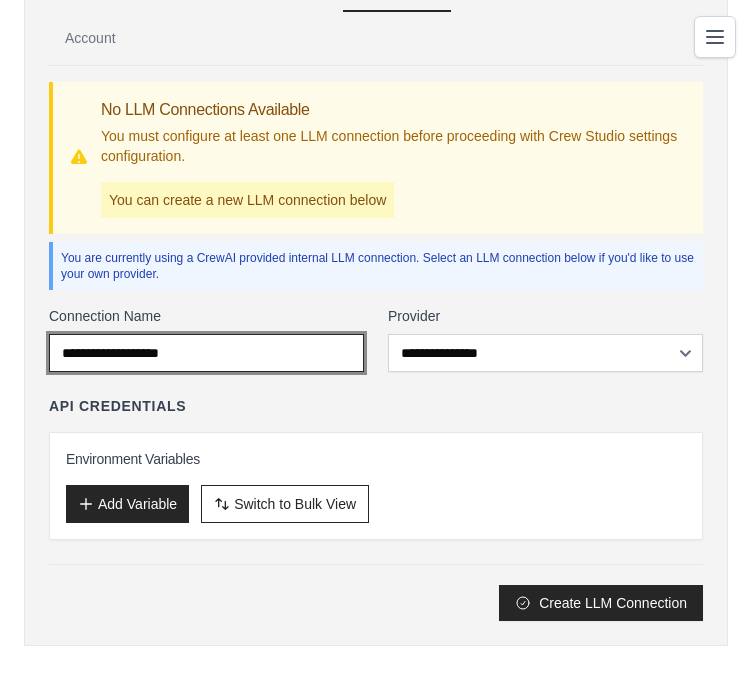 click on "Connection Name" at bounding box center [206, 353] 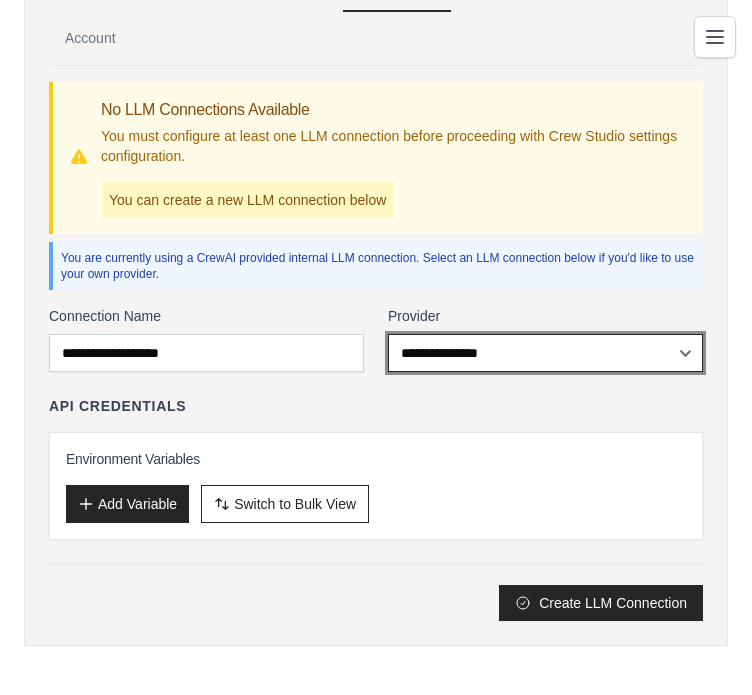 click on "**********" at bounding box center (545, 353) 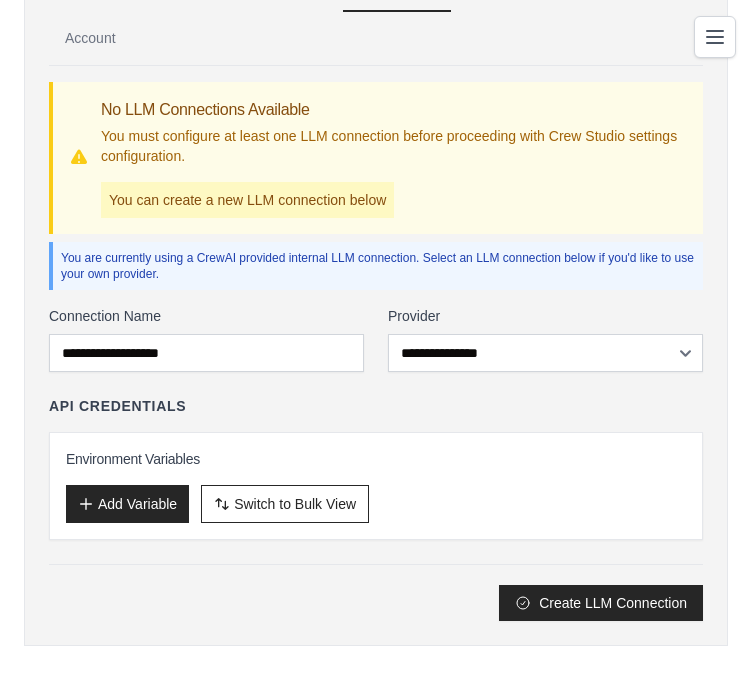 click on "API Credentials" at bounding box center [376, 406] 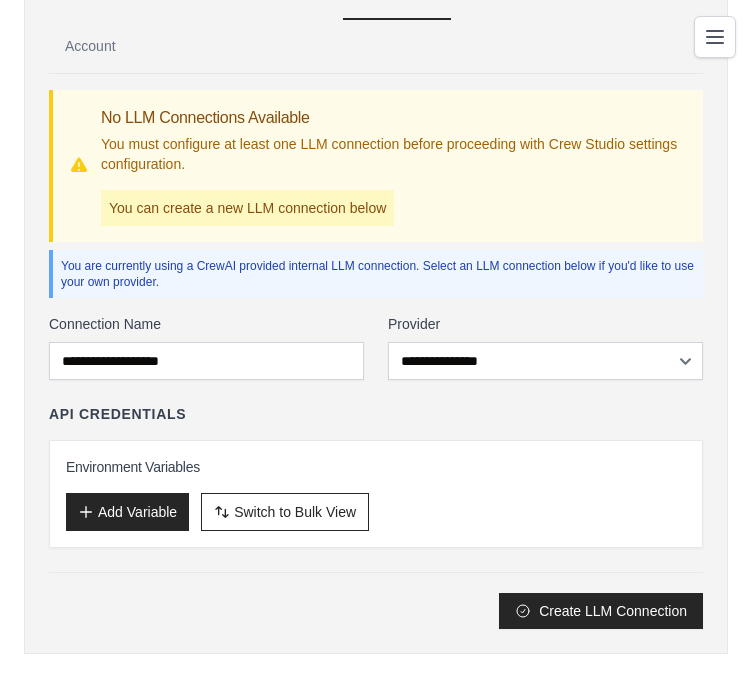scroll, scrollTop: 147, scrollLeft: 0, axis: vertical 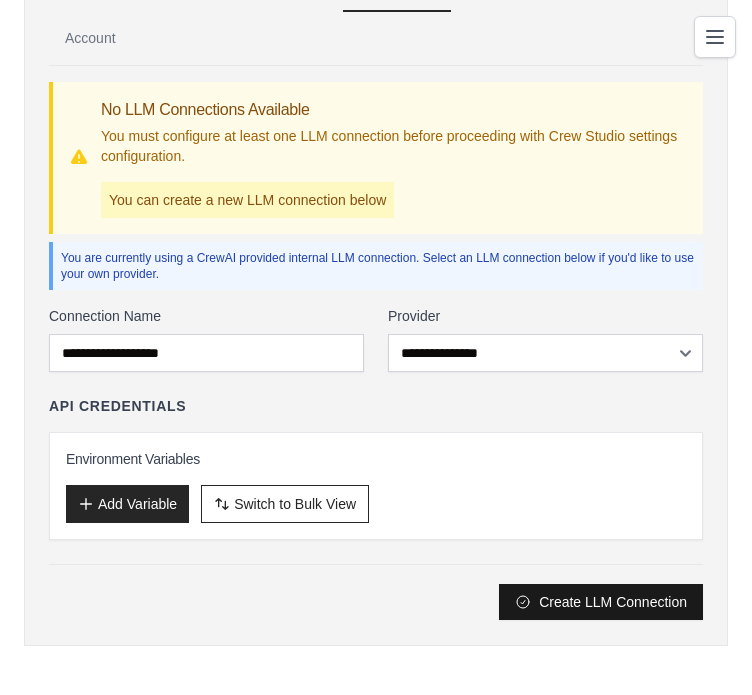 click on "Create LLM Connection" at bounding box center [601, 602] 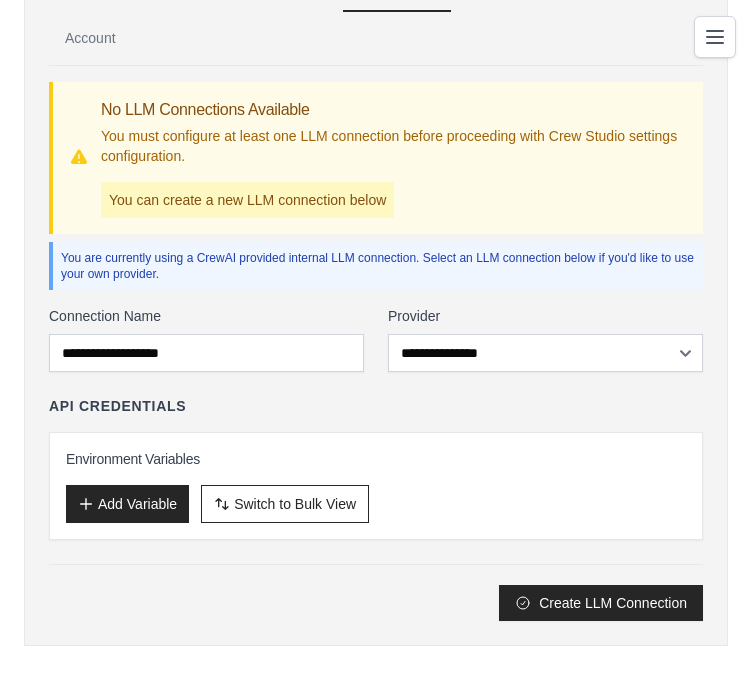 click on "API Credentials" at bounding box center (376, 406) 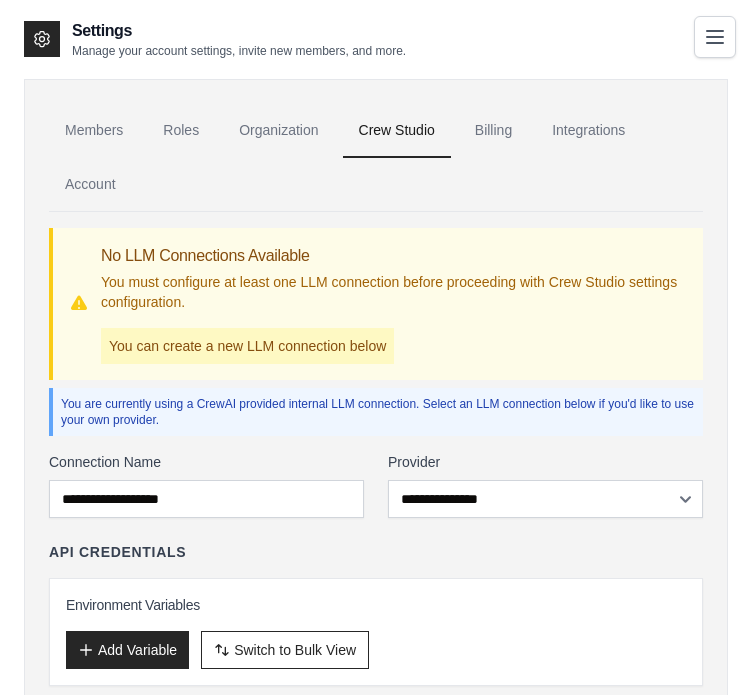 scroll, scrollTop: 0, scrollLeft: 0, axis: both 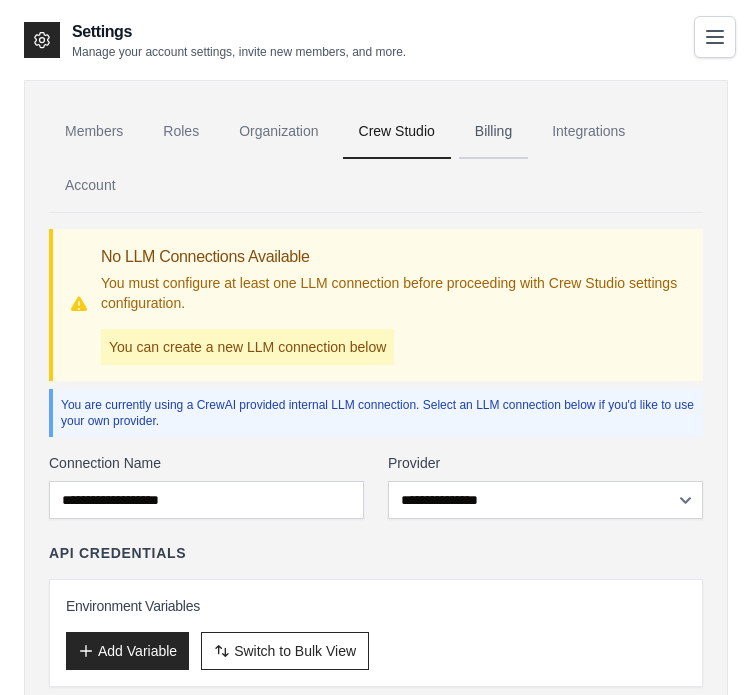click on "Billing" at bounding box center (493, 132) 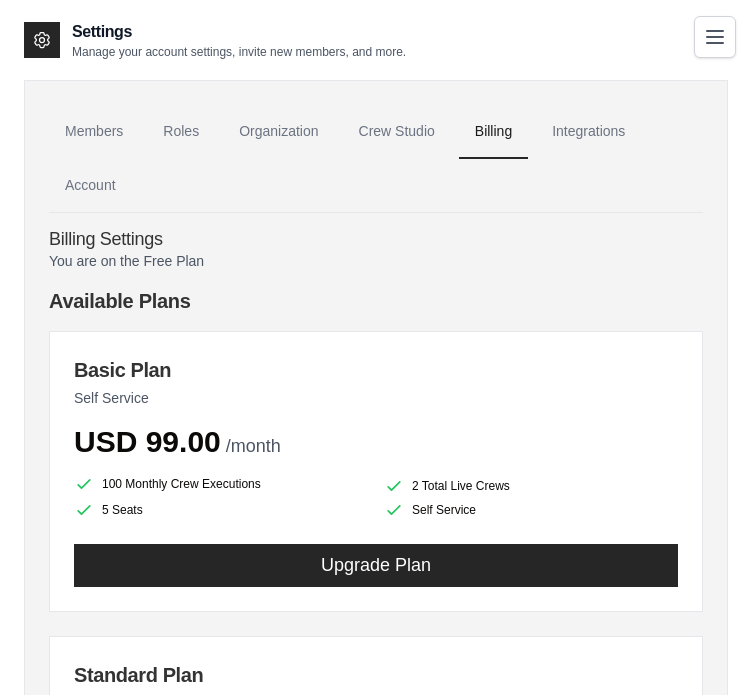 scroll, scrollTop: 0, scrollLeft: 0, axis: both 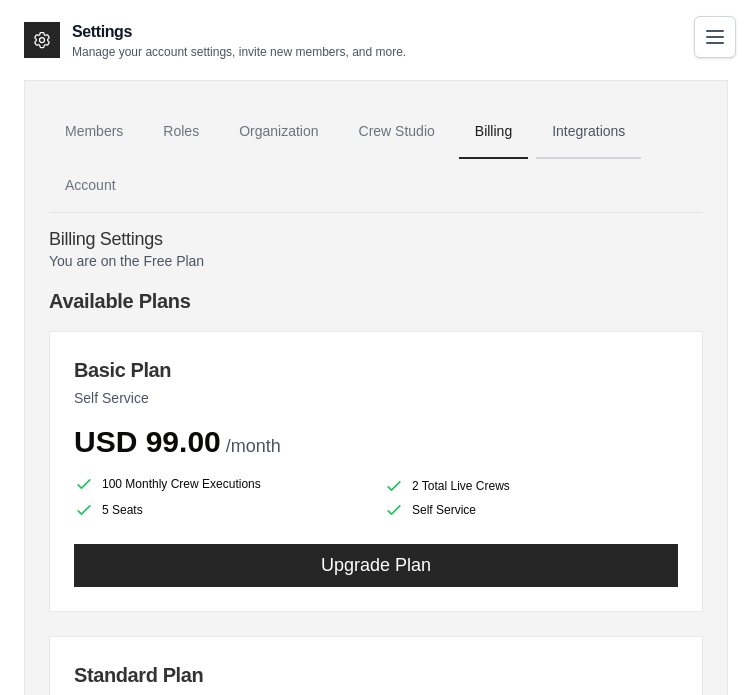 click on "Integrations" at bounding box center (588, 132) 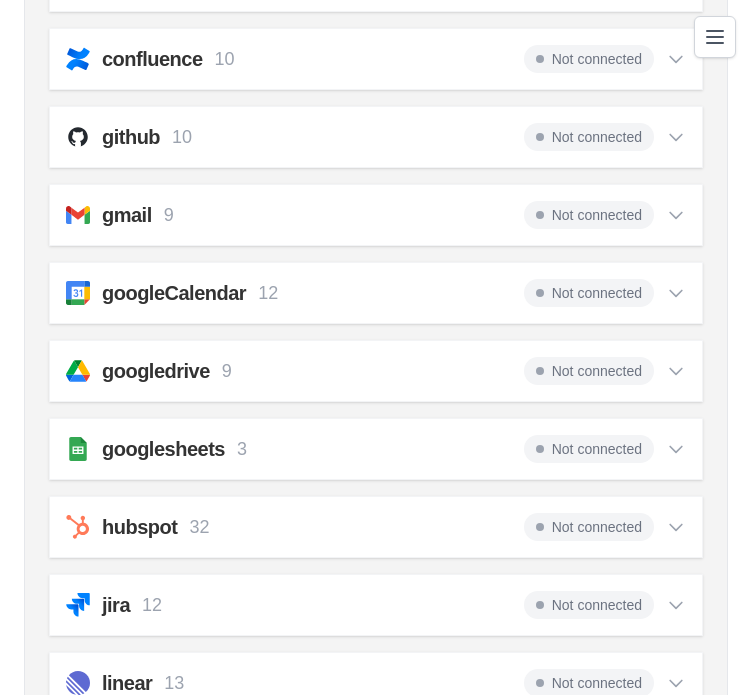 scroll, scrollTop: 0, scrollLeft: 0, axis: both 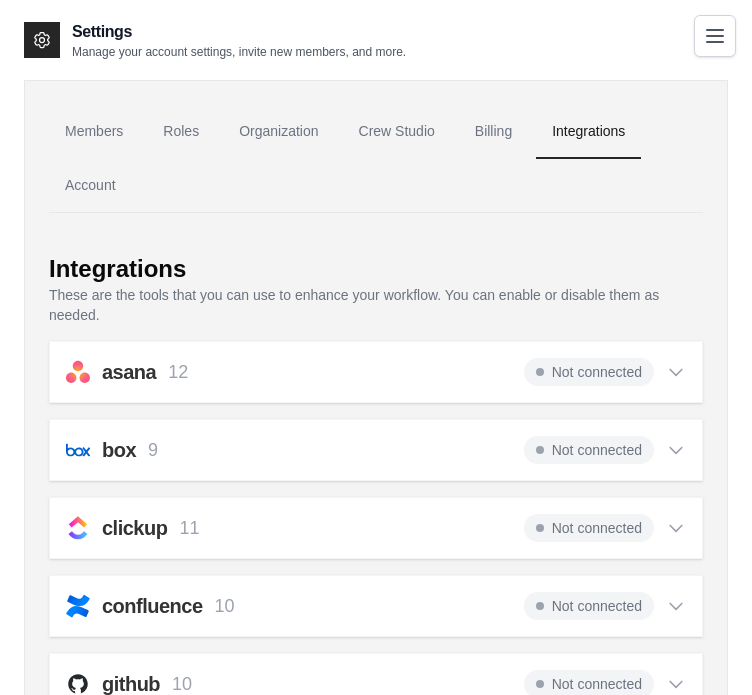 click 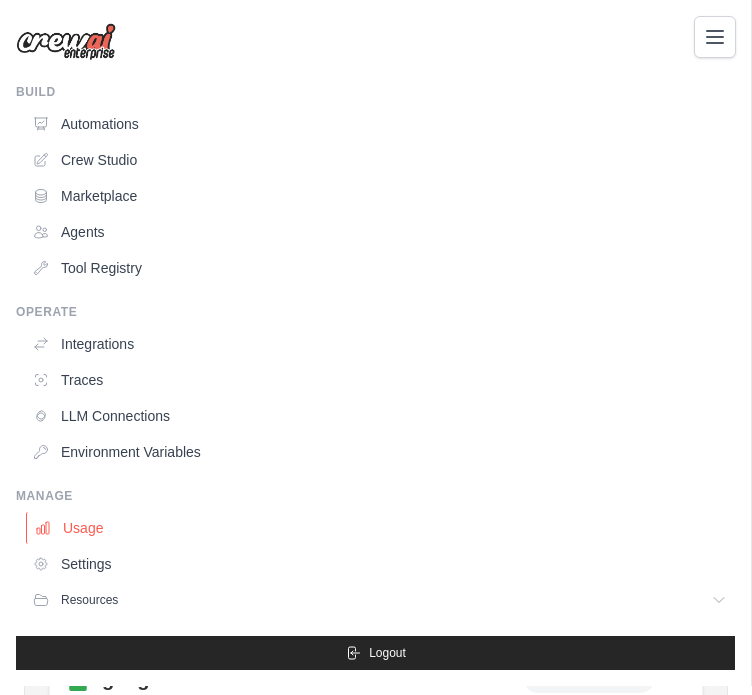 scroll, scrollTop: 400, scrollLeft: 0, axis: vertical 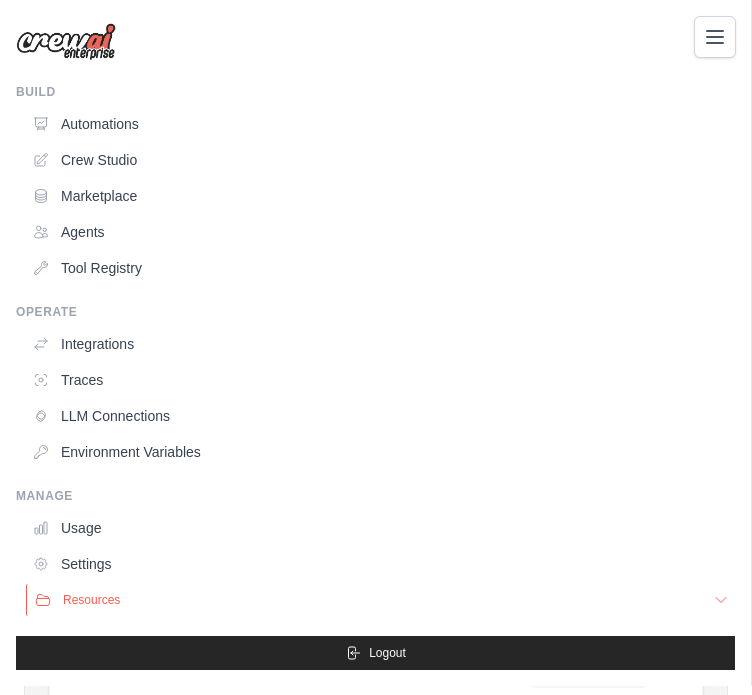 click on "Resources" at bounding box center [91, 600] 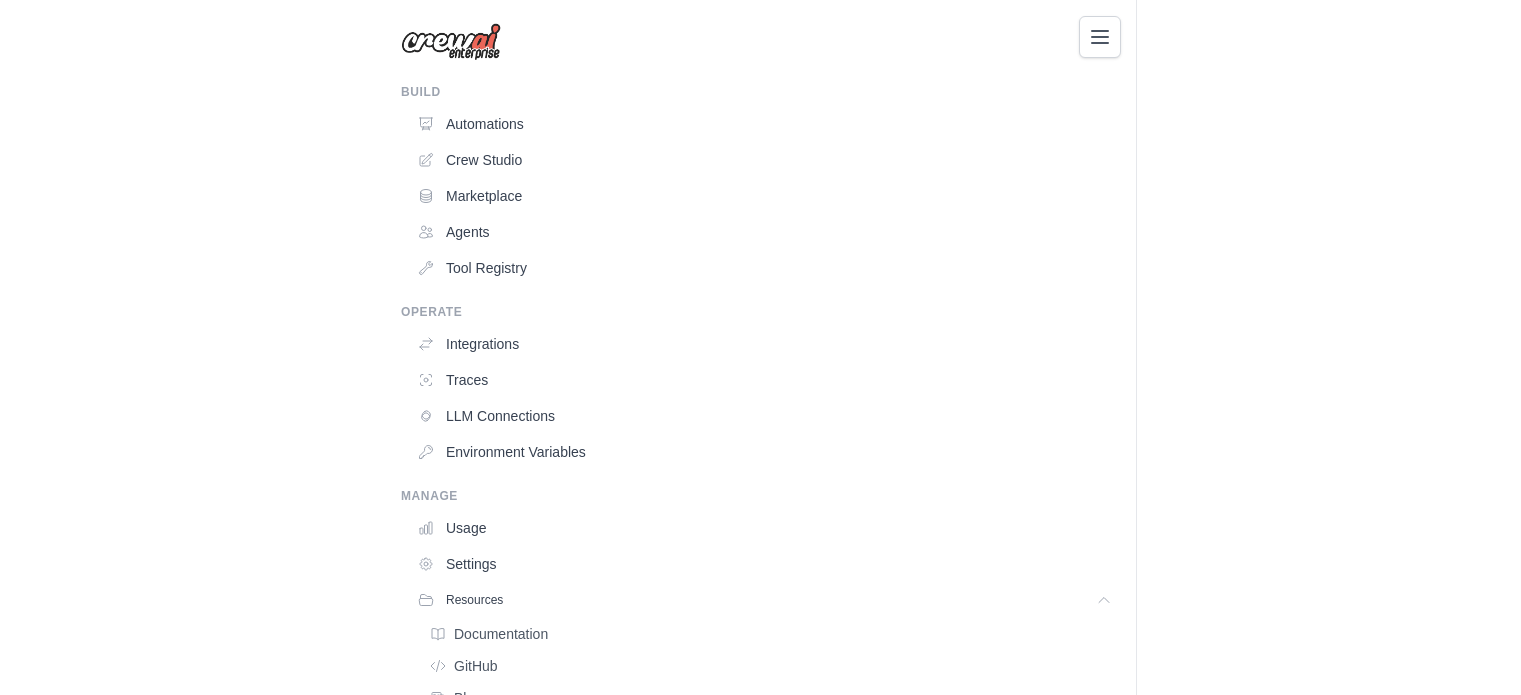 scroll, scrollTop: 1173, scrollLeft: 0, axis: vertical 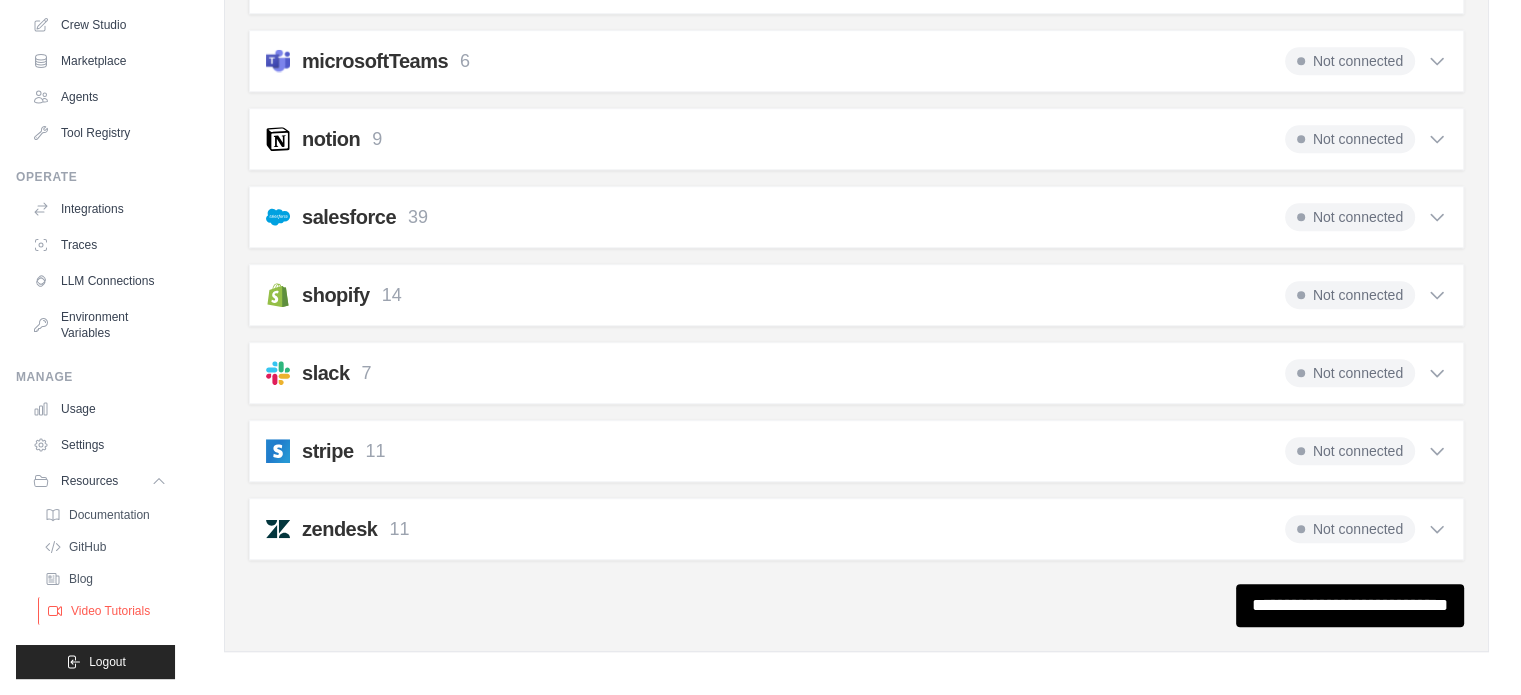click on "Video Tutorials" at bounding box center [110, 611] 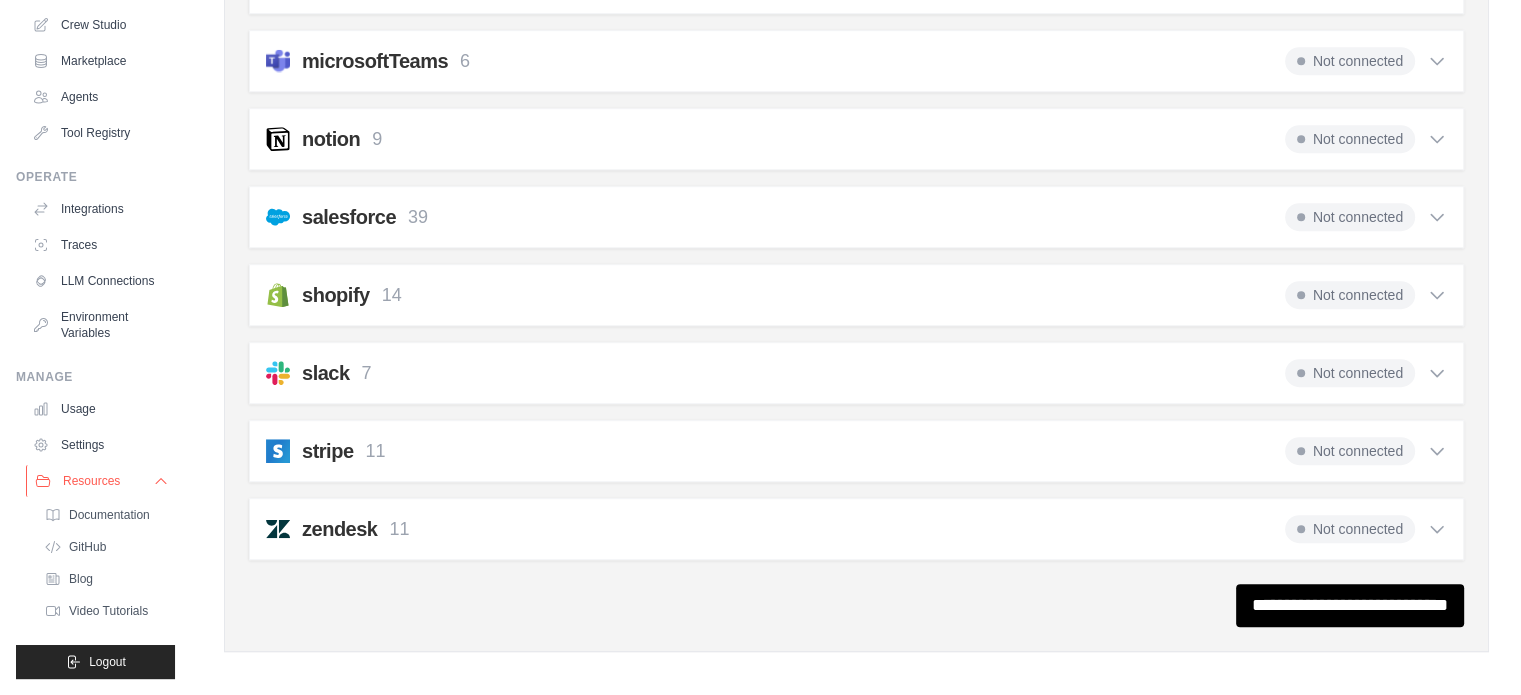 click on "Resources" at bounding box center [101, 481] 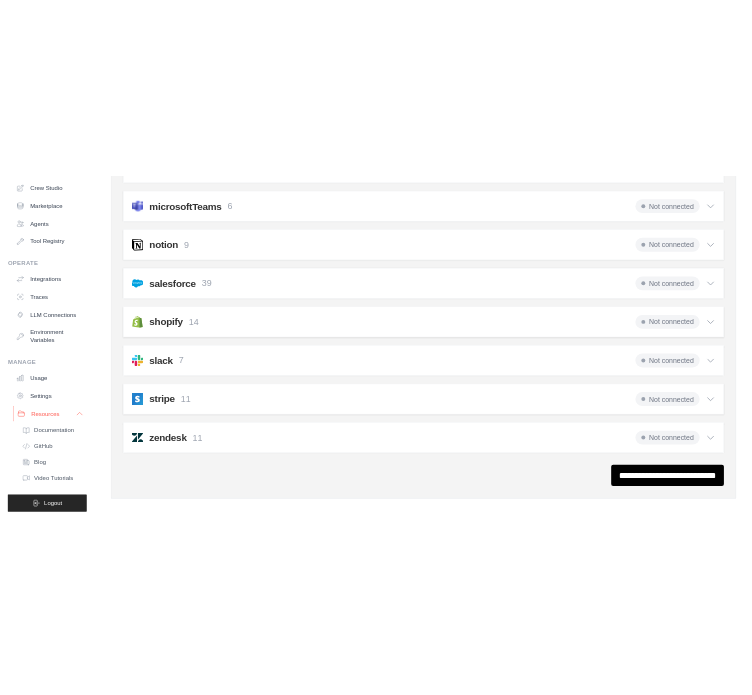 scroll, scrollTop: 22, scrollLeft: 0, axis: vertical 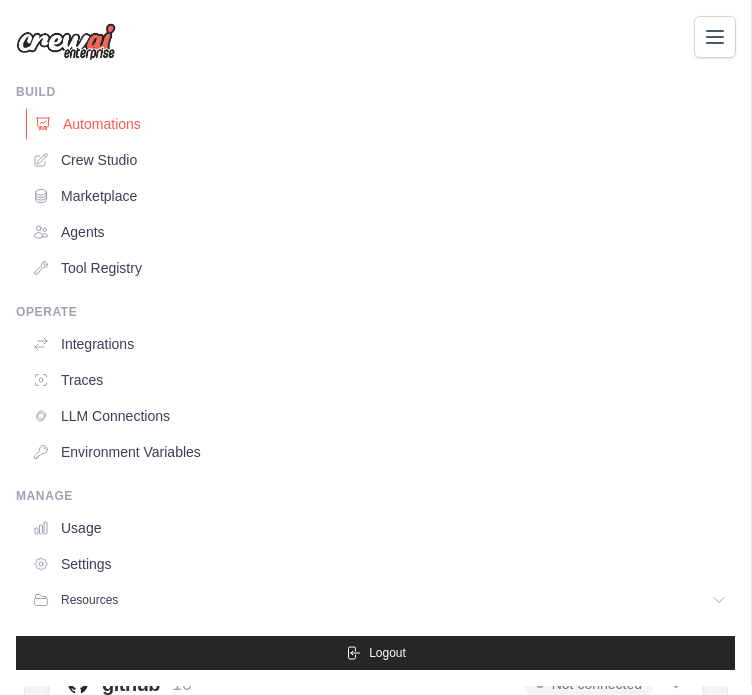 click on "Automations" at bounding box center (381, 124) 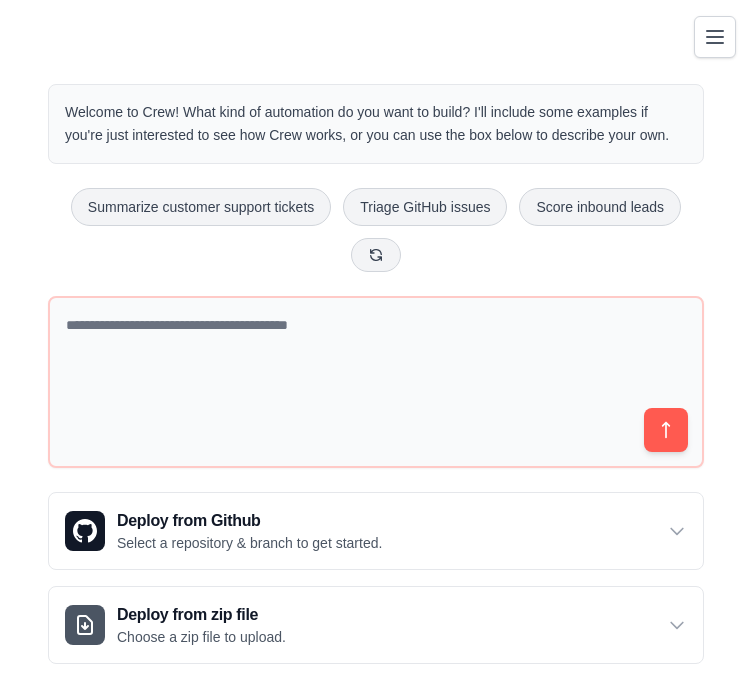 drag, startPoint x: 666, startPoint y: 142, endPoint x: 389, endPoint y: 142, distance: 277 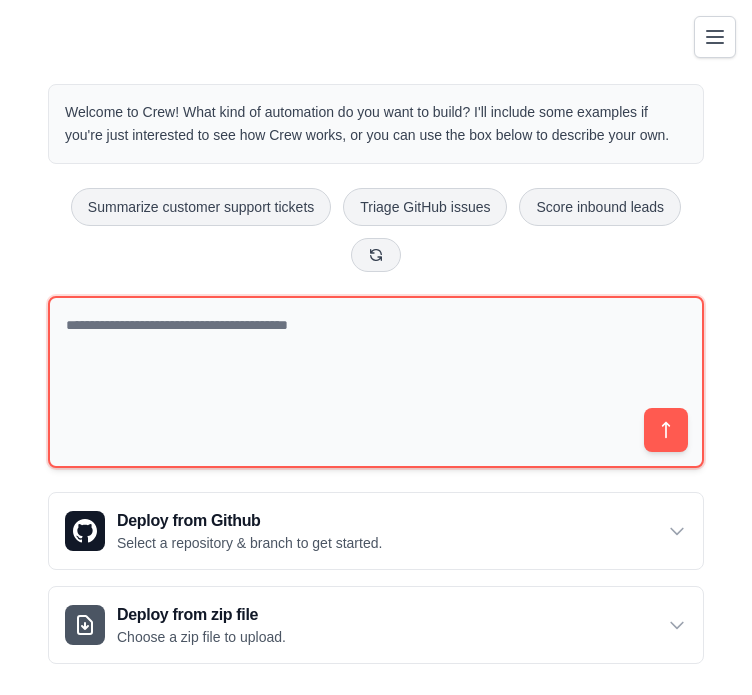 click at bounding box center (376, 382) 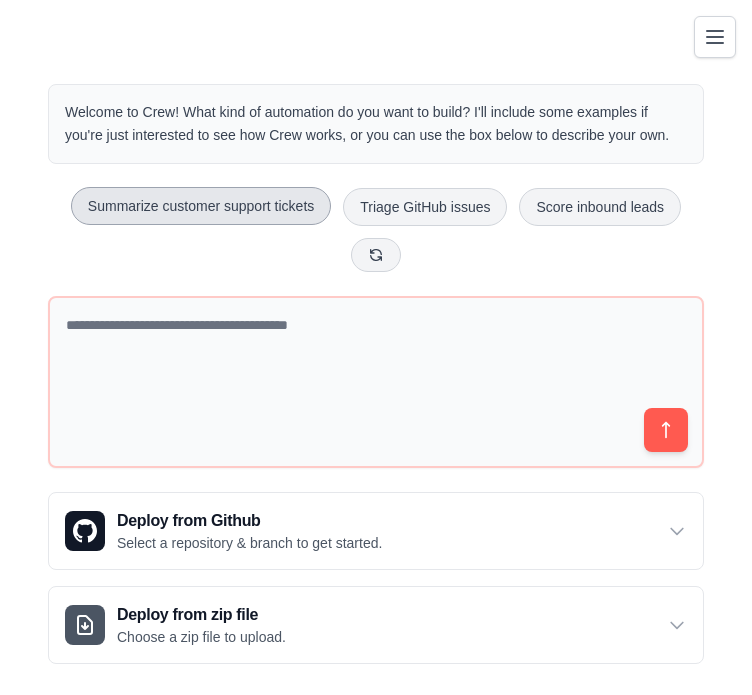 click on "Summarize customer support tickets" at bounding box center [201, 206] 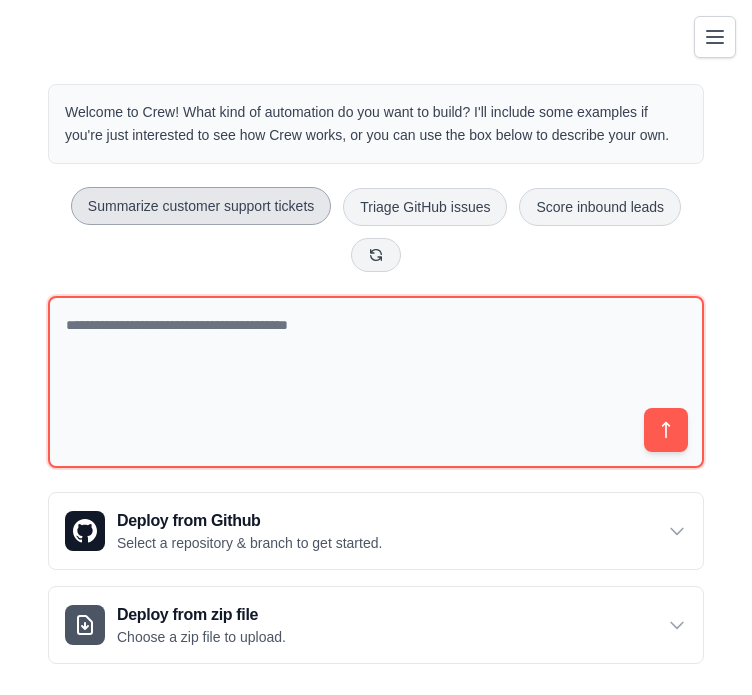 type on "**********" 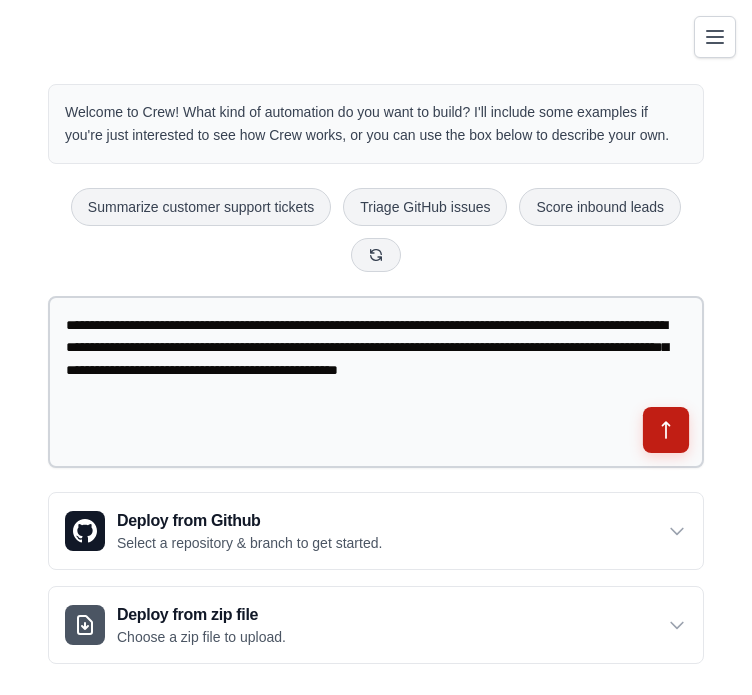 click 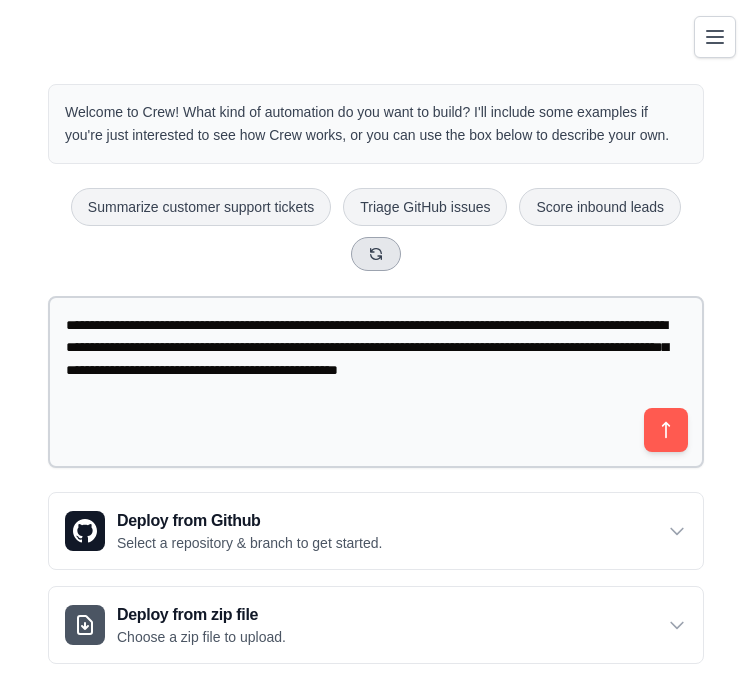 click at bounding box center (376, 254) 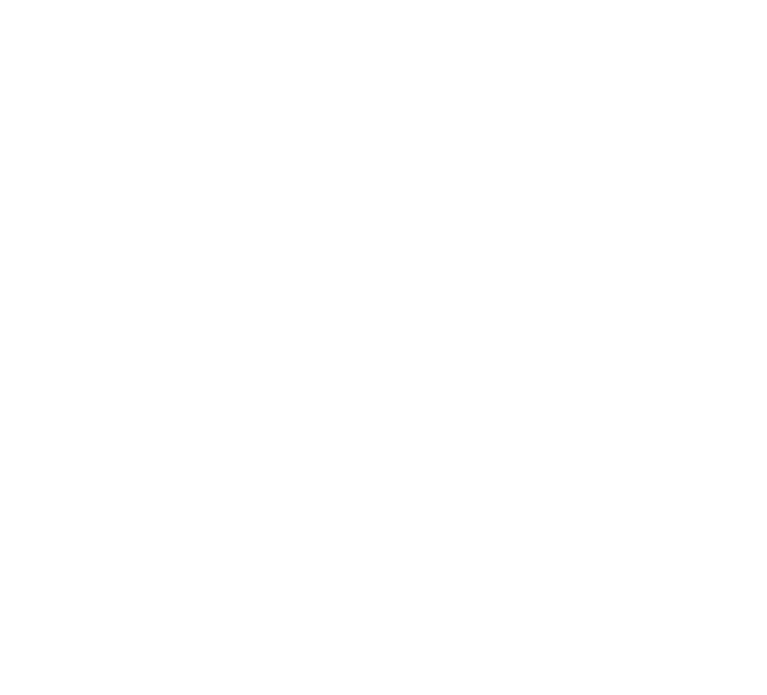 scroll, scrollTop: 0, scrollLeft: 0, axis: both 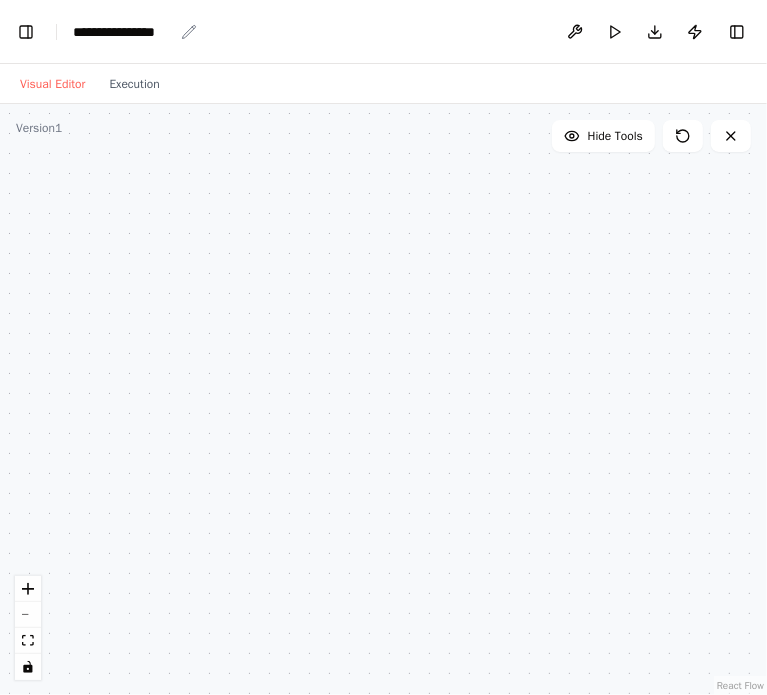 click on "**********" at bounding box center (123, 32) 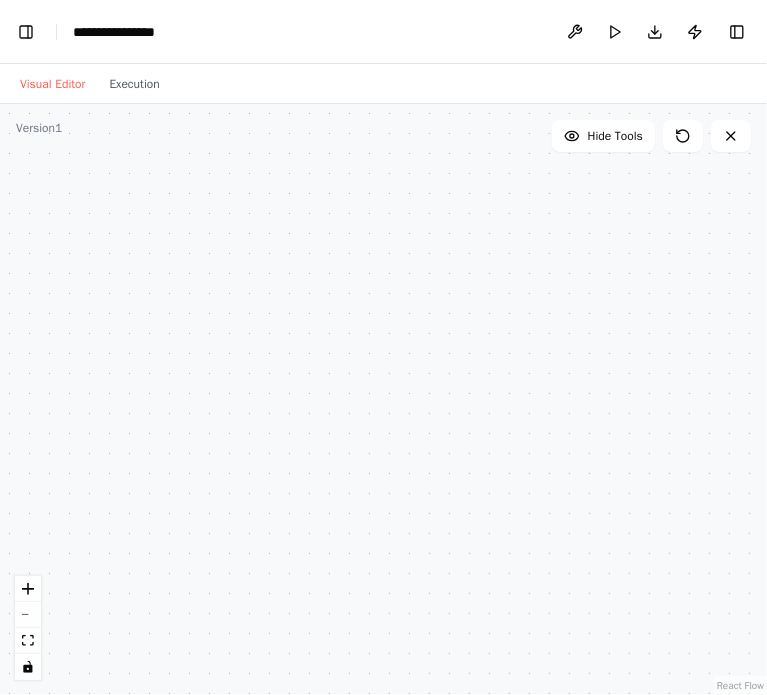 click at bounding box center (383, 399) 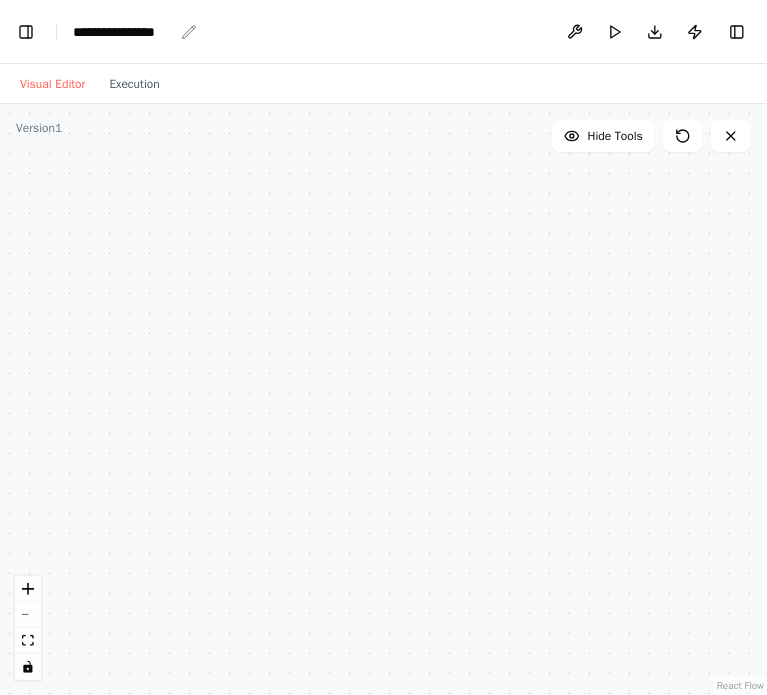 click 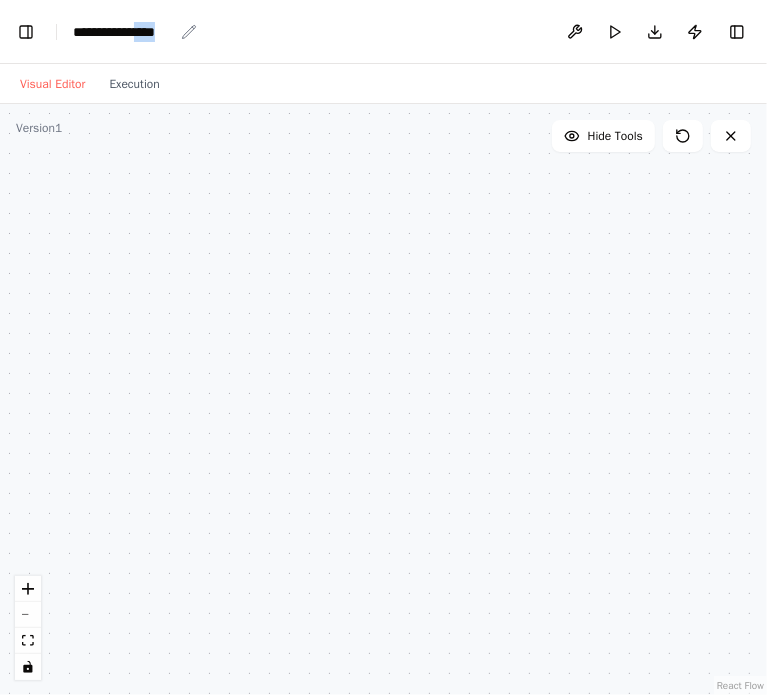 drag, startPoint x: 172, startPoint y: 34, endPoint x: 151, endPoint y: 42, distance: 22.472204 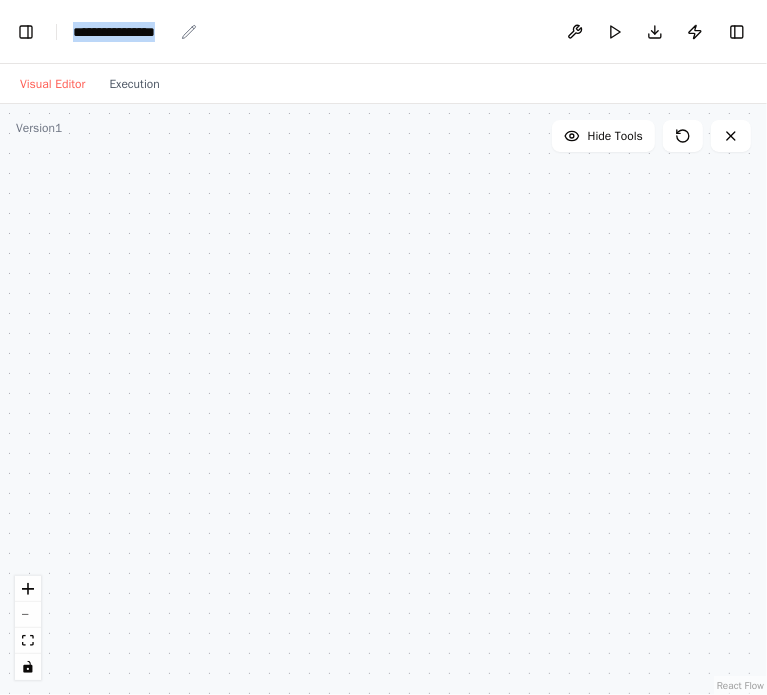 drag, startPoint x: 73, startPoint y: 29, endPoint x: 184, endPoint y: 21, distance: 111.28792 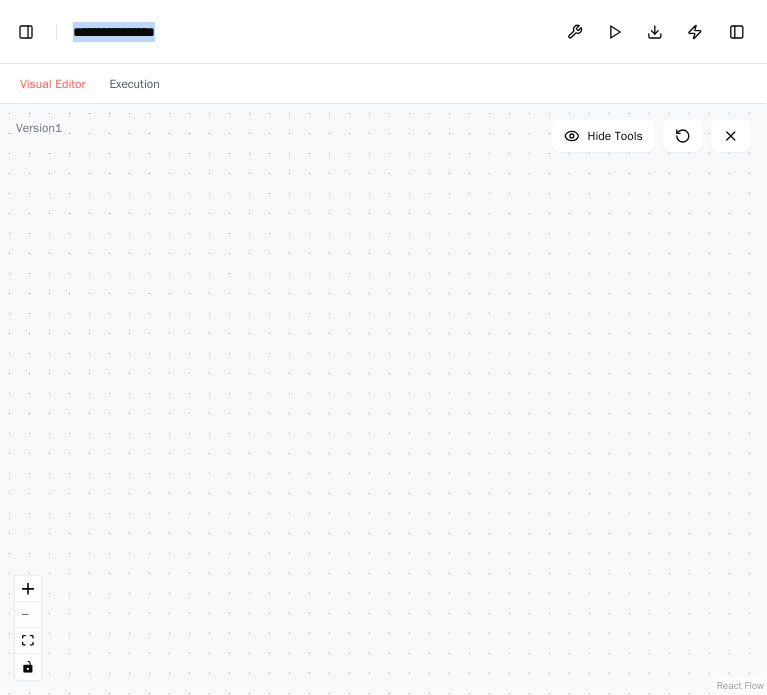 click at bounding box center [383, 399] 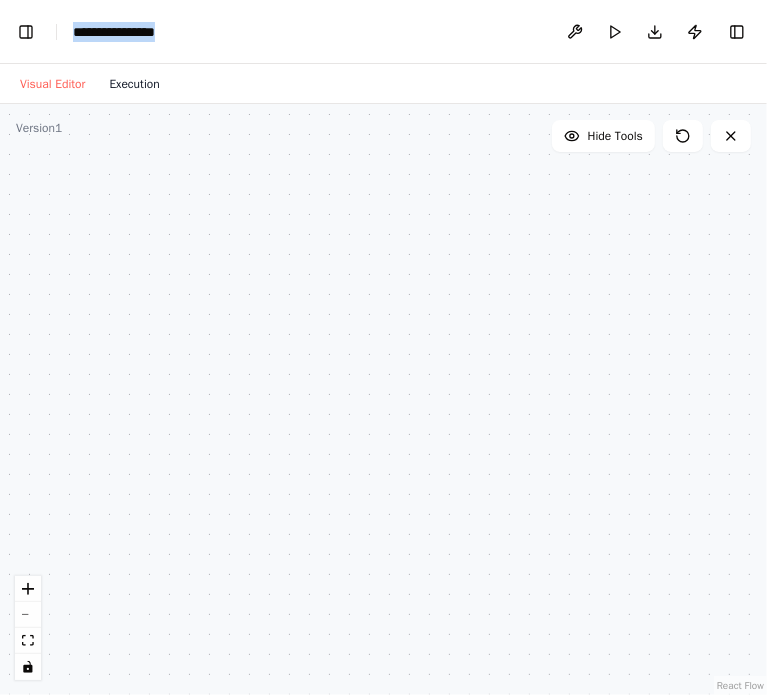 click on "Execution" at bounding box center [134, 84] 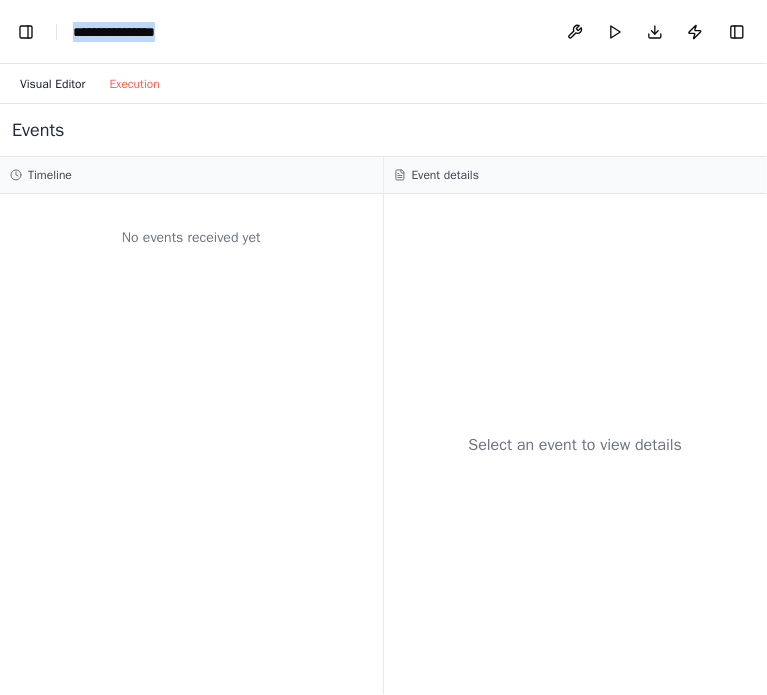 click on "Visual Editor" at bounding box center [52, 84] 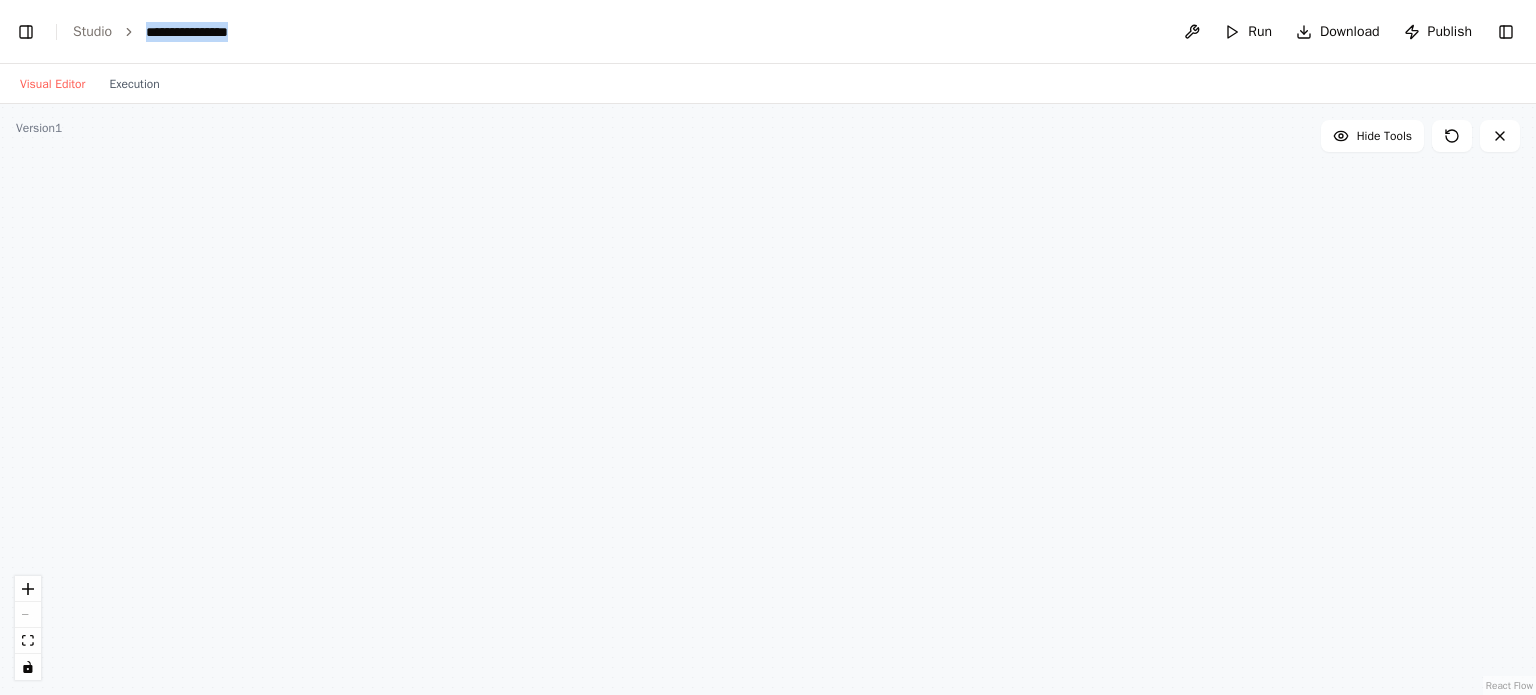 click at bounding box center (768, 399) 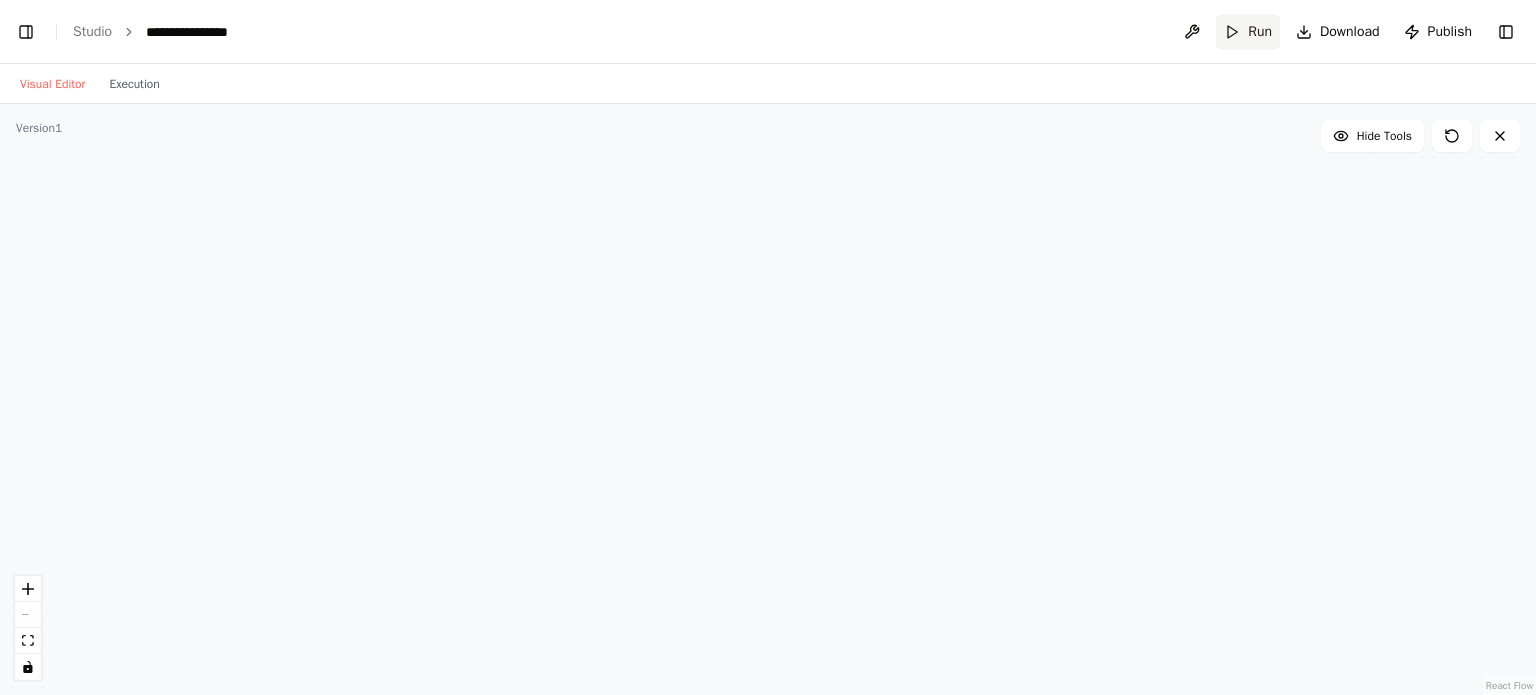 click on "Run" at bounding box center (1260, 32) 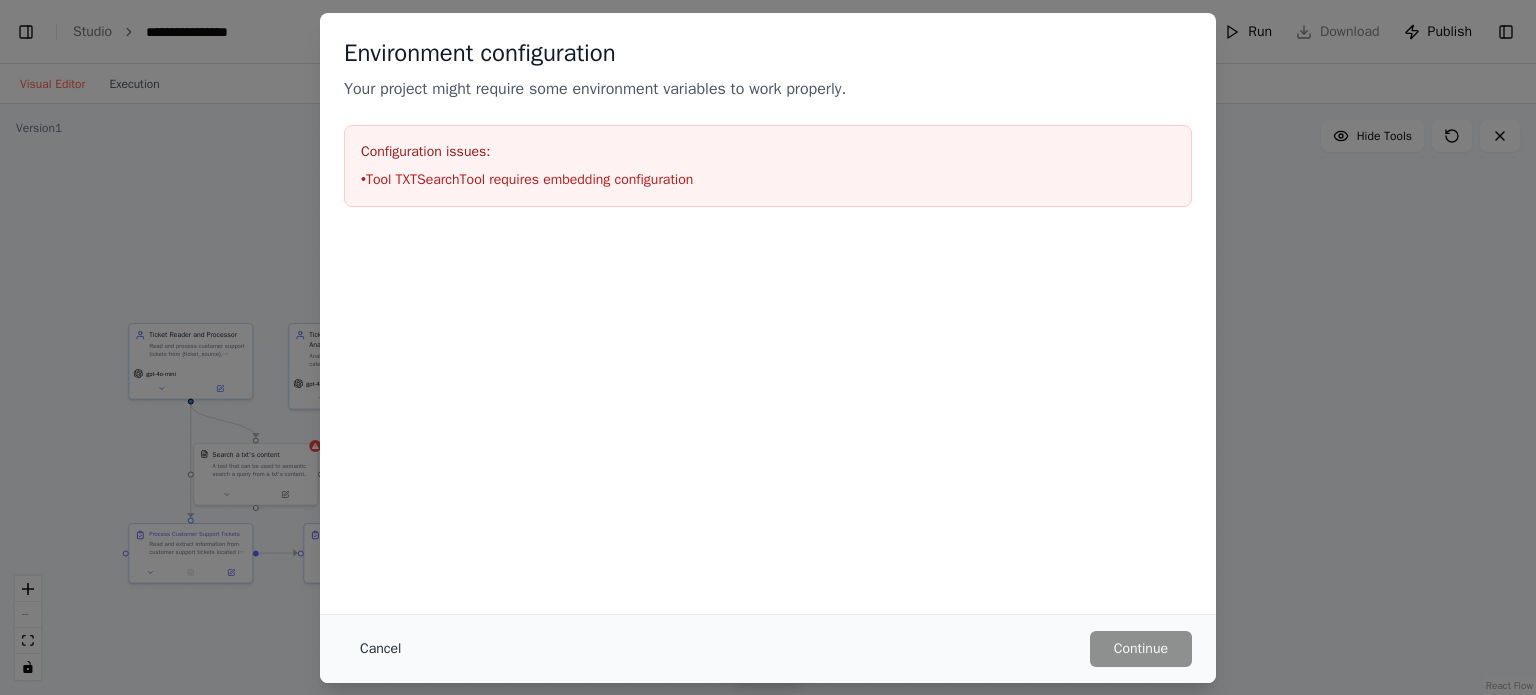 click on "Cancel" at bounding box center (380, 649) 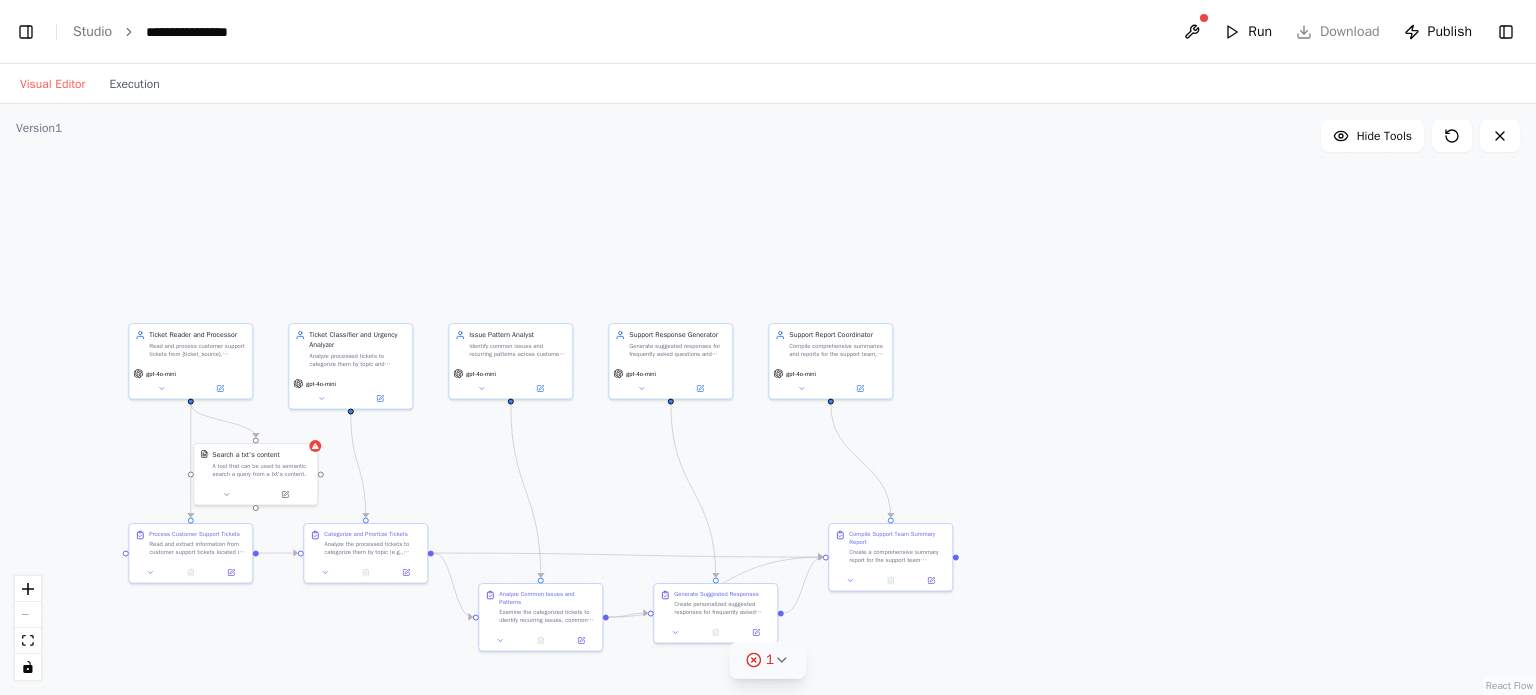 click on "1" at bounding box center (760, 660) 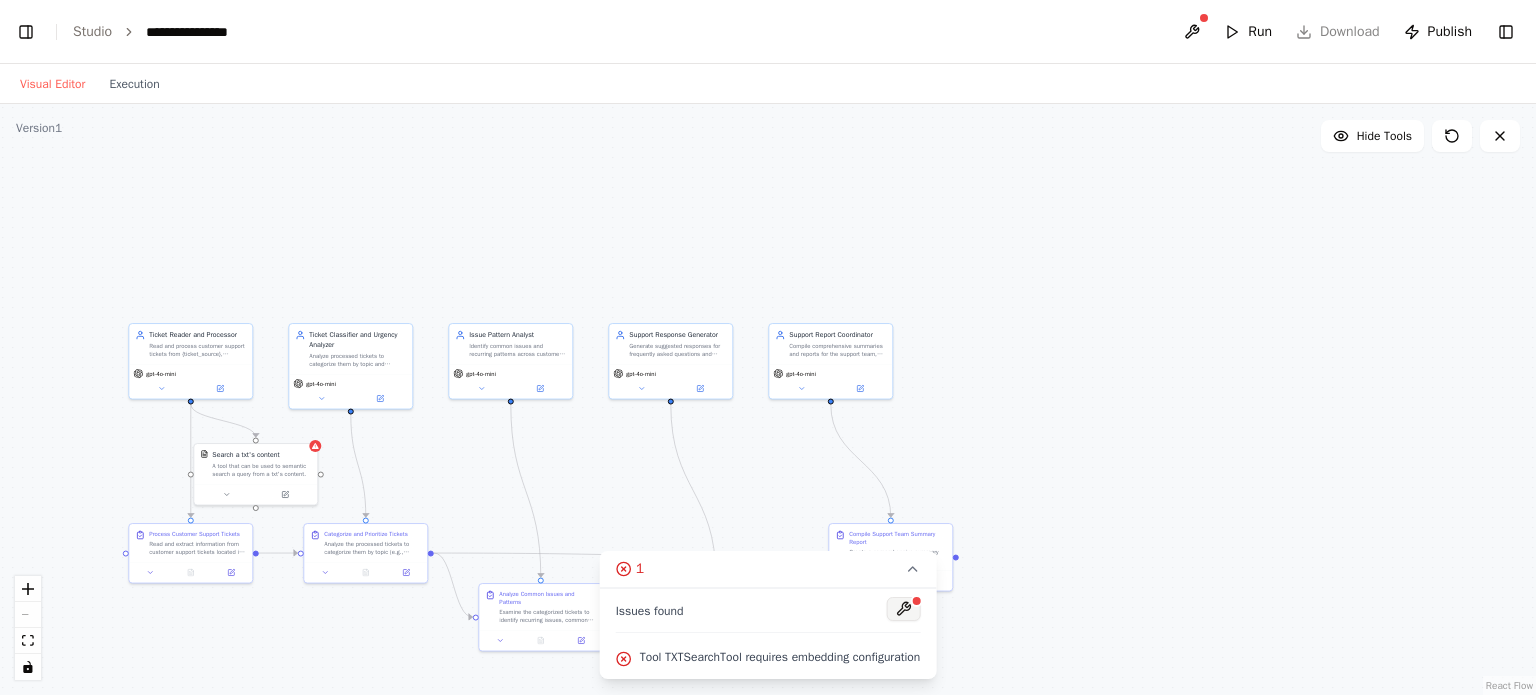 click at bounding box center [903, 609] 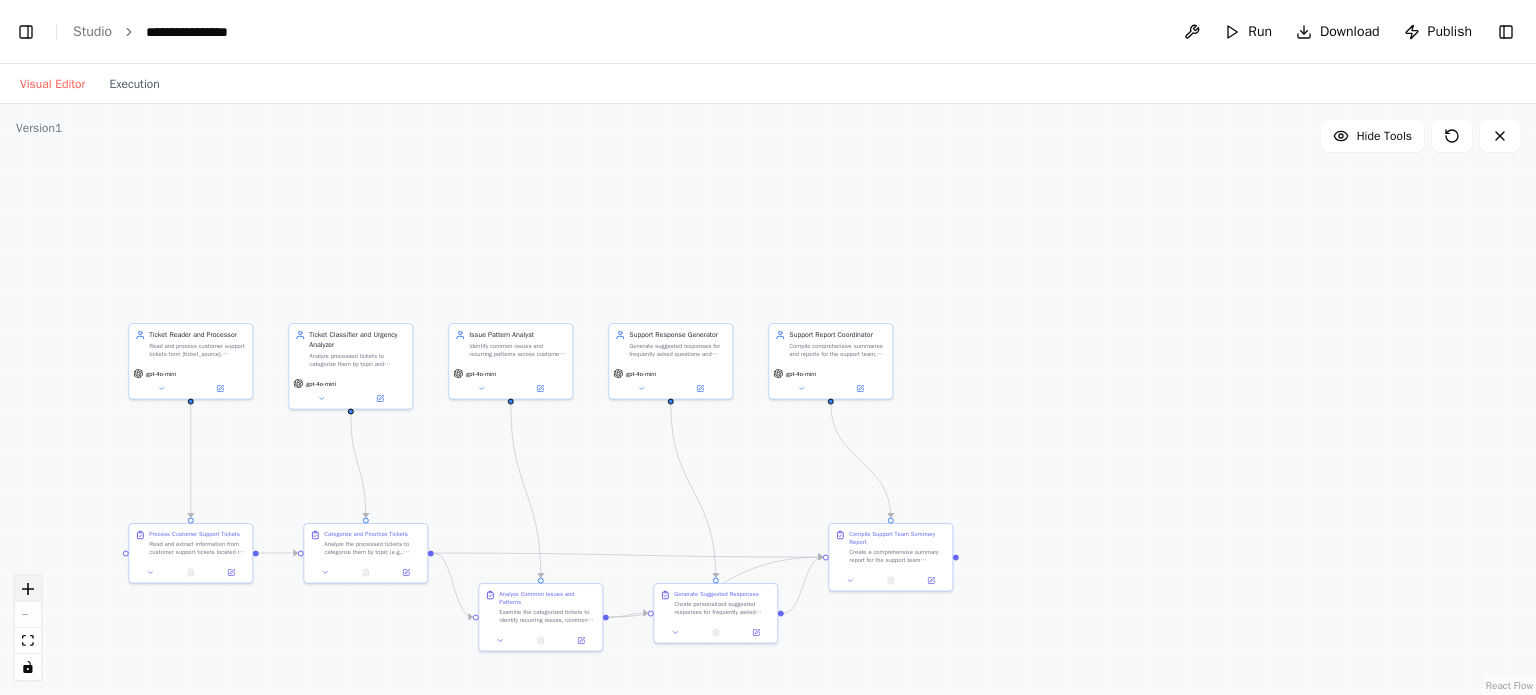 click 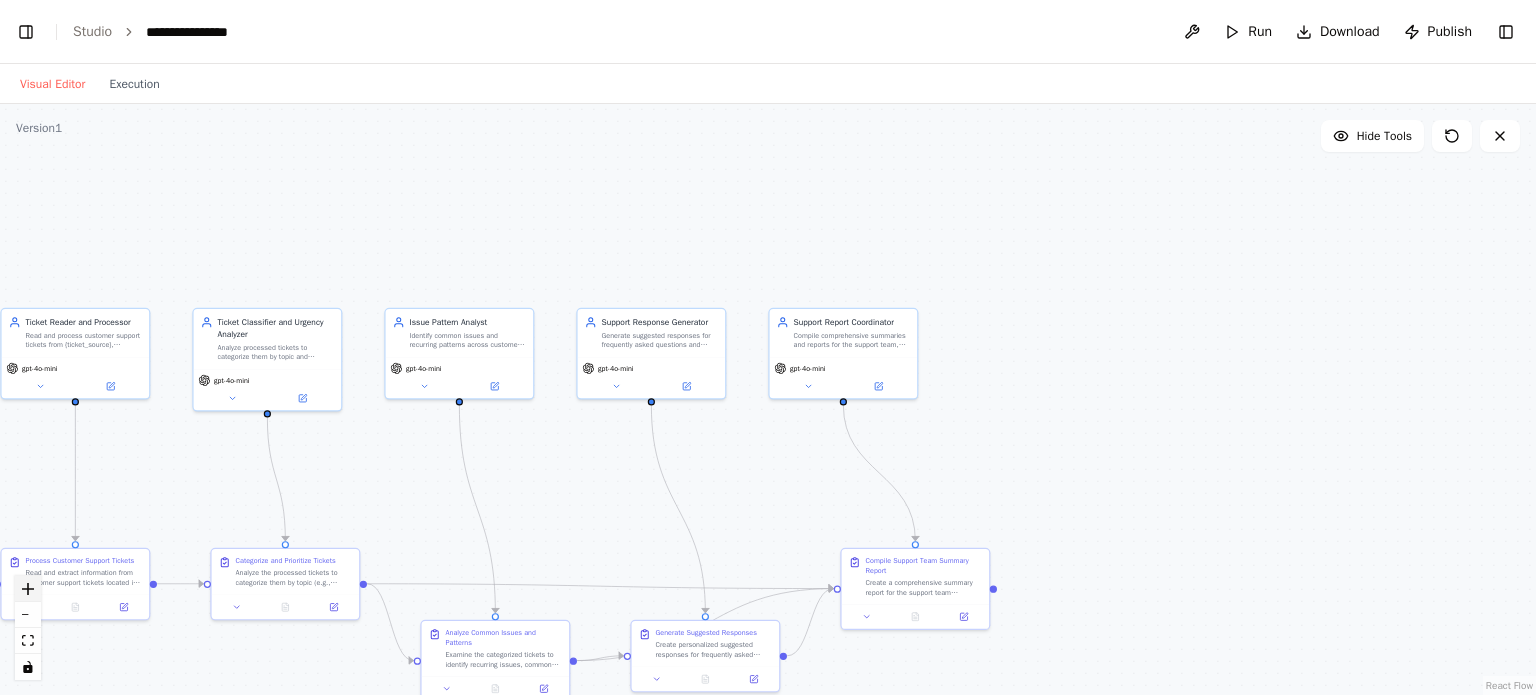 click 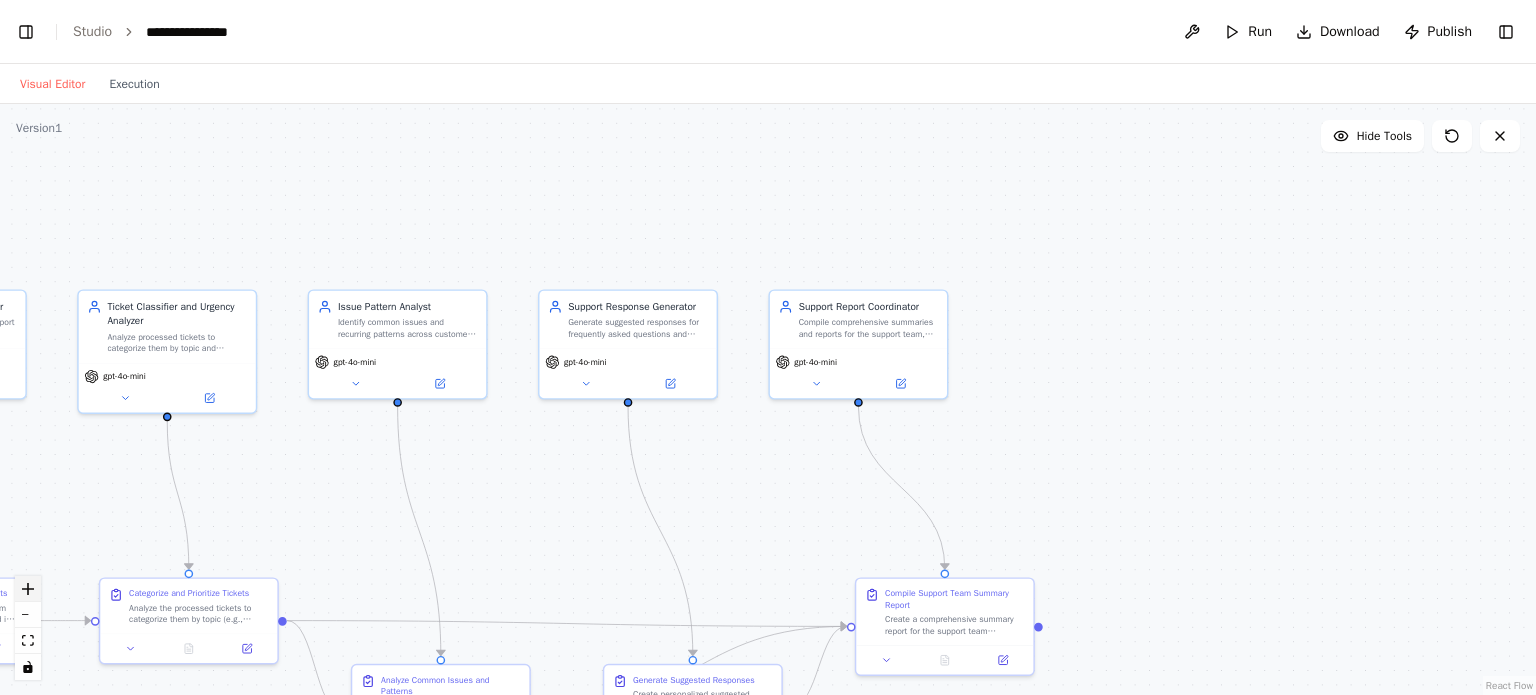 click 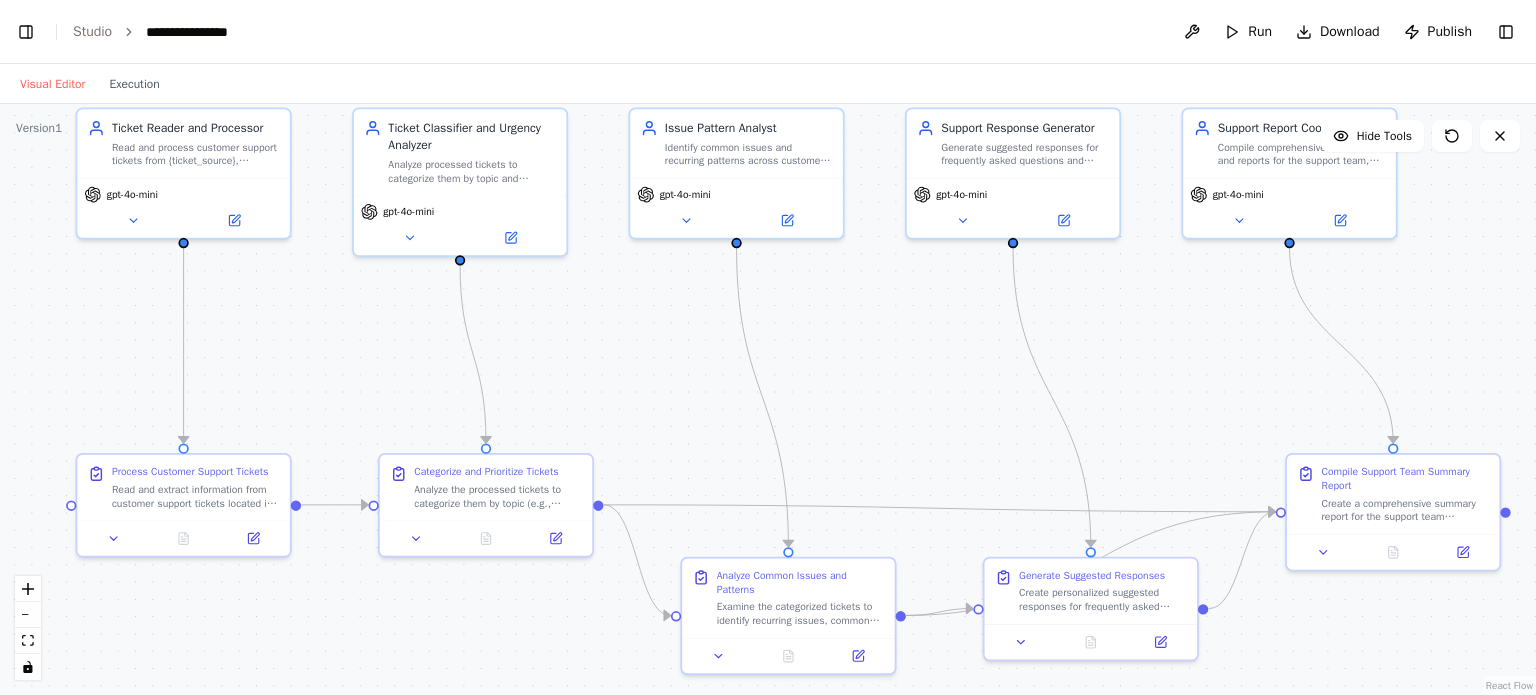 drag, startPoint x: 800, startPoint y: 511, endPoint x: 1213, endPoint y: 351, distance: 442.9097 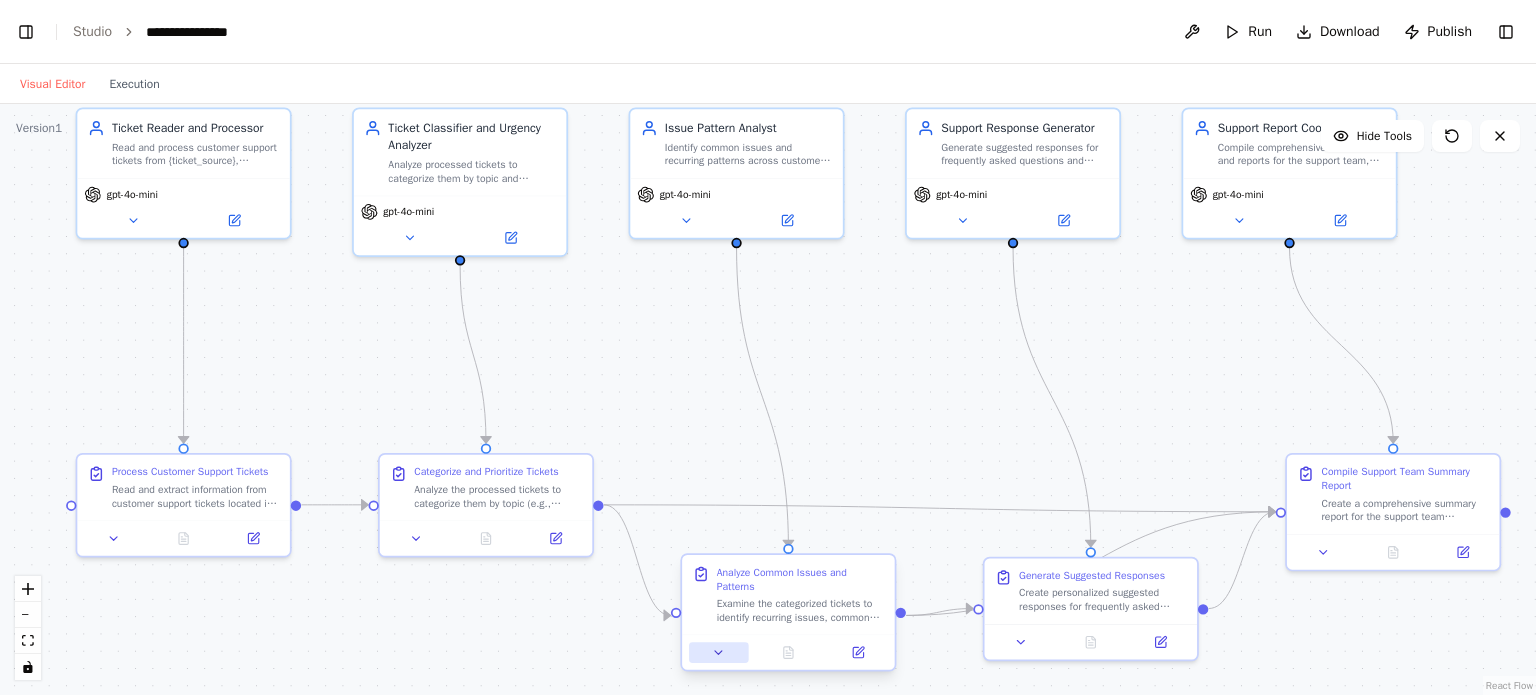 click 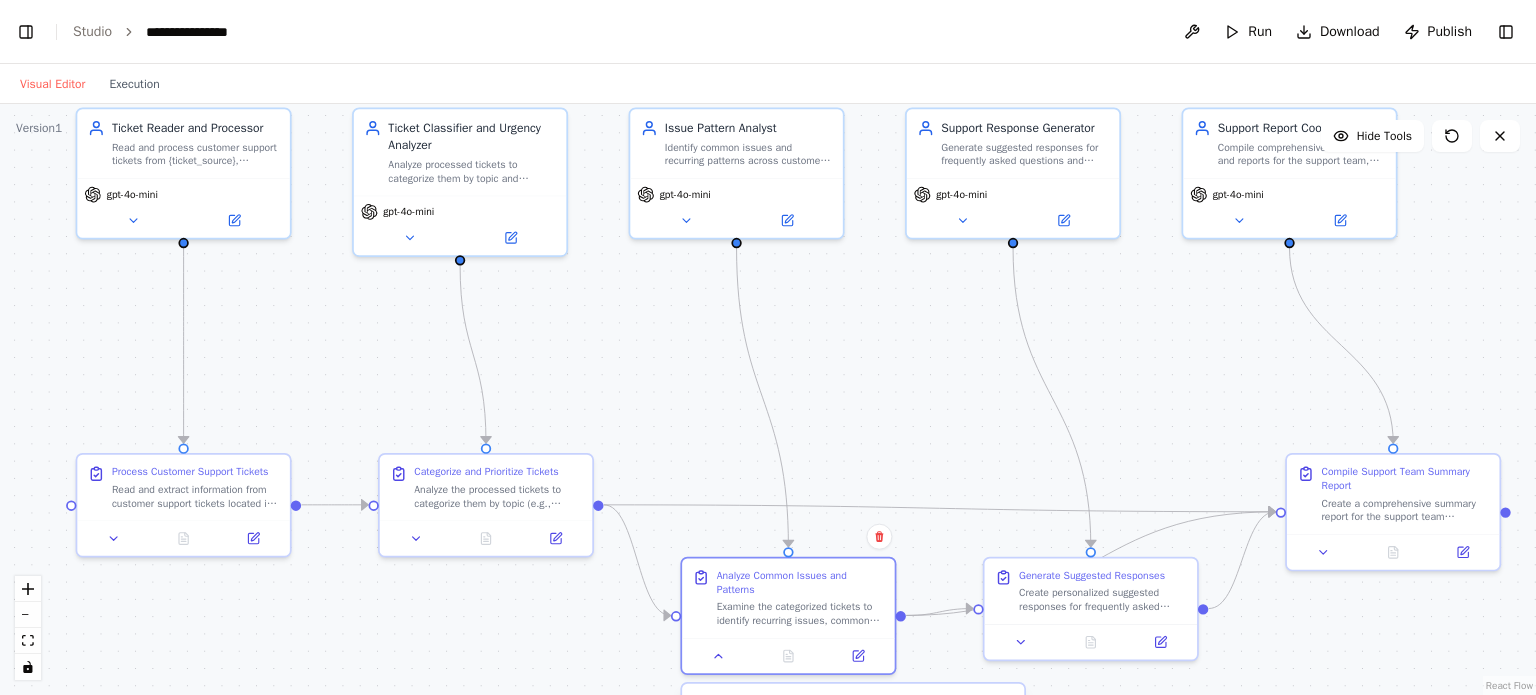 drag, startPoint x: 916, startPoint y: 487, endPoint x: 941, endPoint y: 421, distance: 70.5762 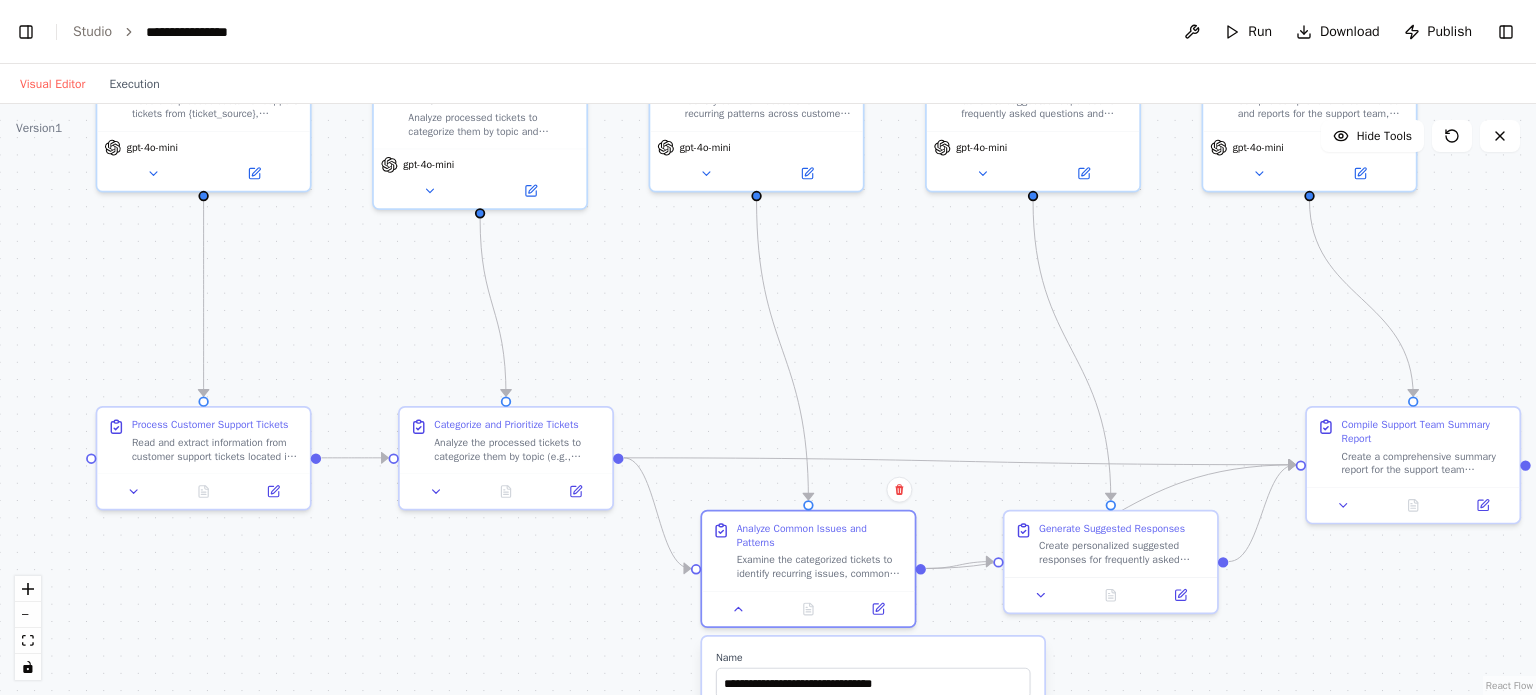 drag, startPoint x: 941, startPoint y: 421, endPoint x: 952, endPoint y: 351, distance: 70.85902 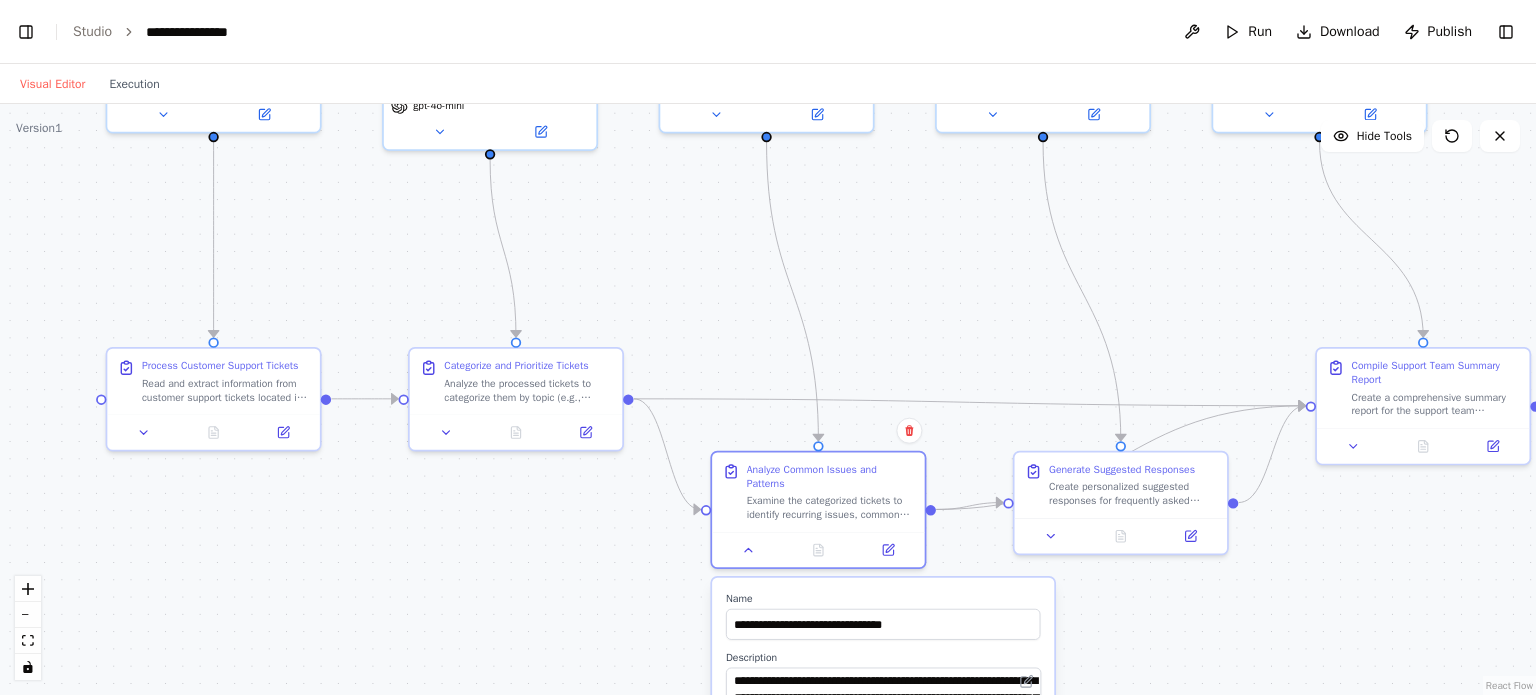 click on ".deletable-edge-delete-btn {
width: 20px;
height: 20px;
border: 0px solid #ffffff;
color: #6b7280;
background-color: #f8fafc;
cursor: pointer;
border-radius: 50%;
font-size: 12px;
padding: 3px;
display: flex;
align-items: center;
justify-content: center;
transition: all 0.2s cubic-bezier(0.4, 0, 0.2, 1);
box-shadow: 0 2px 4px rgba(0, 0, 0, 0.1);
}
.deletable-edge-delete-btn:hover {
background-color: #ef4444;
color: #ffffff;
border-color: #dc2626;
transform: scale(1.1);
box-shadow: 0 4px 12px rgba(239, 68, 68, 0.4);
}
.deletable-edge-delete-btn:active {
transform: scale(0.95);
box-shadow: 0 2px 4px rgba(239, 68, 68, 0.3);
}
Ticket Reader and Processor gpt-4o-mini gpt-4o-mini gpt-4o-mini Name" at bounding box center (768, 399) 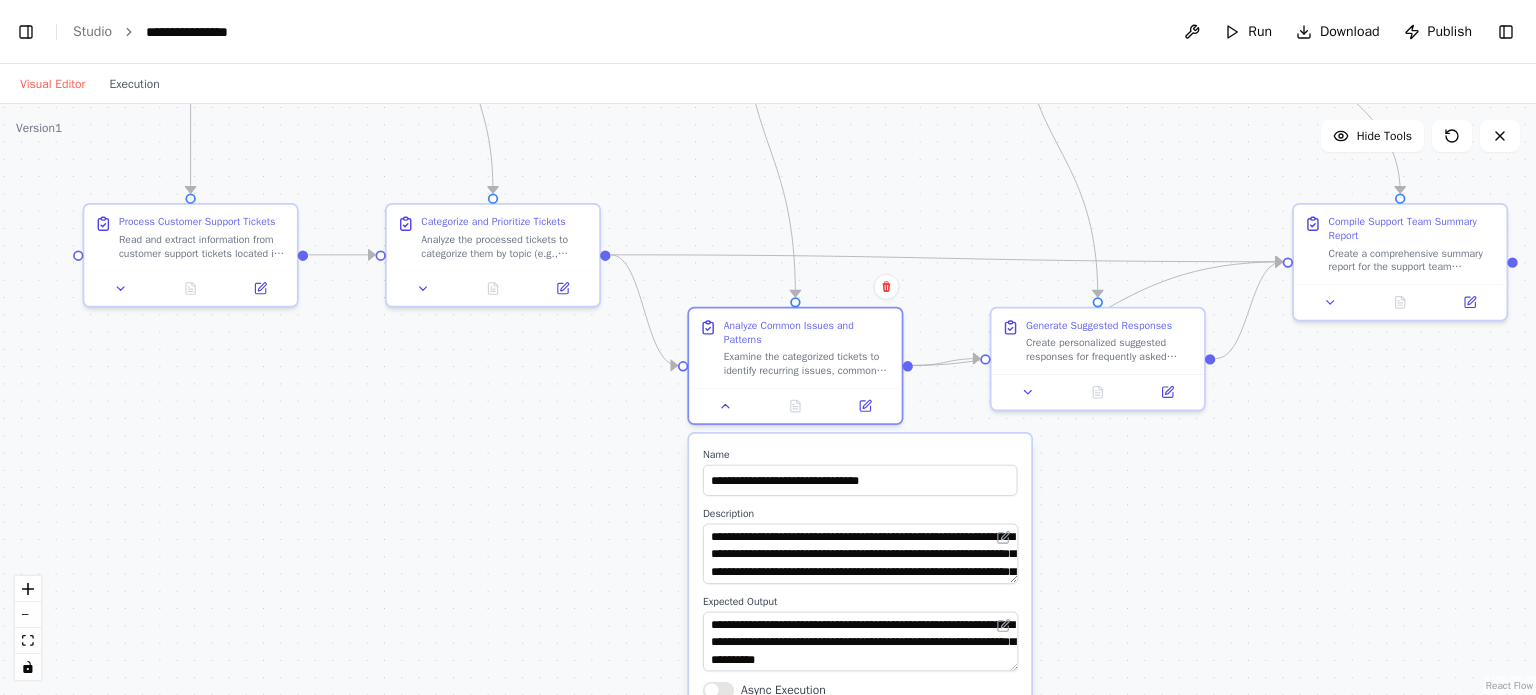 drag, startPoint x: 1142, startPoint y: 651, endPoint x: 1119, endPoint y: 501, distance: 151.75308 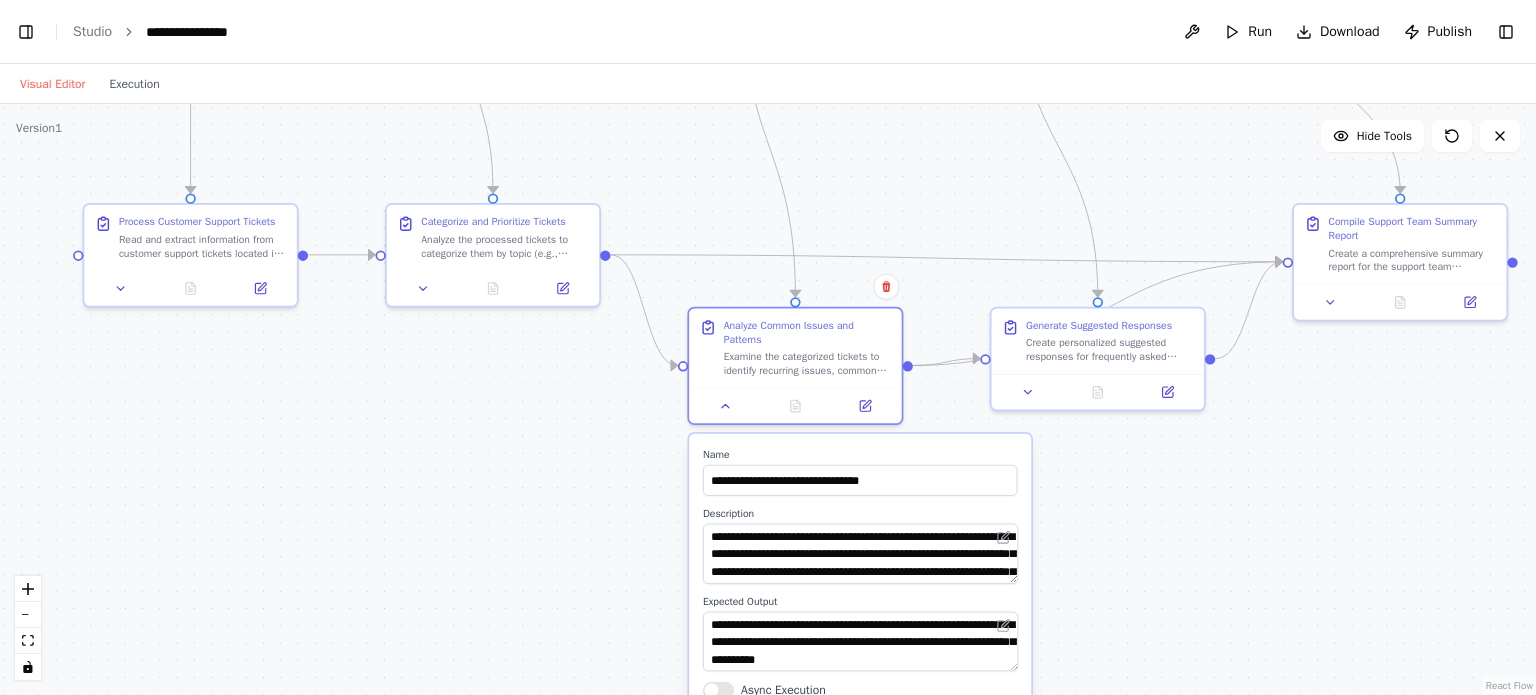 click on ".deletable-edge-delete-btn {
width: 20px;
height: 20px;
border: 0px solid #ffffff;
color: #6b7280;
background-color: #f8fafc;
cursor: pointer;
border-radius: 50%;
font-size: 12px;
padding: 3px;
display: flex;
align-items: center;
justify-content: center;
transition: all 0.2s cubic-bezier(0.4, 0, 0.2, 1);
box-shadow: 0 2px 4px rgba(0, 0, 0, 0.1);
}
.deletable-edge-delete-btn:hover {
background-color: #ef4444;
color: #ffffff;
border-color: #dc2626;
transform: scale(1.1);
box-shadow: 0 4px 12px rgba(239, 68, 68, 0.4);
}
.deletable-edge-delete-btn:active {
transform: scale(0.95);
box-shadow: 0 2px 4px rgba(239, 68, 68, 0.3);
}
Ticket Reader and Processor gpt-4o-mini gpt-4o-mini gpt-4o-mini Name" at bounding box center (768, 399) 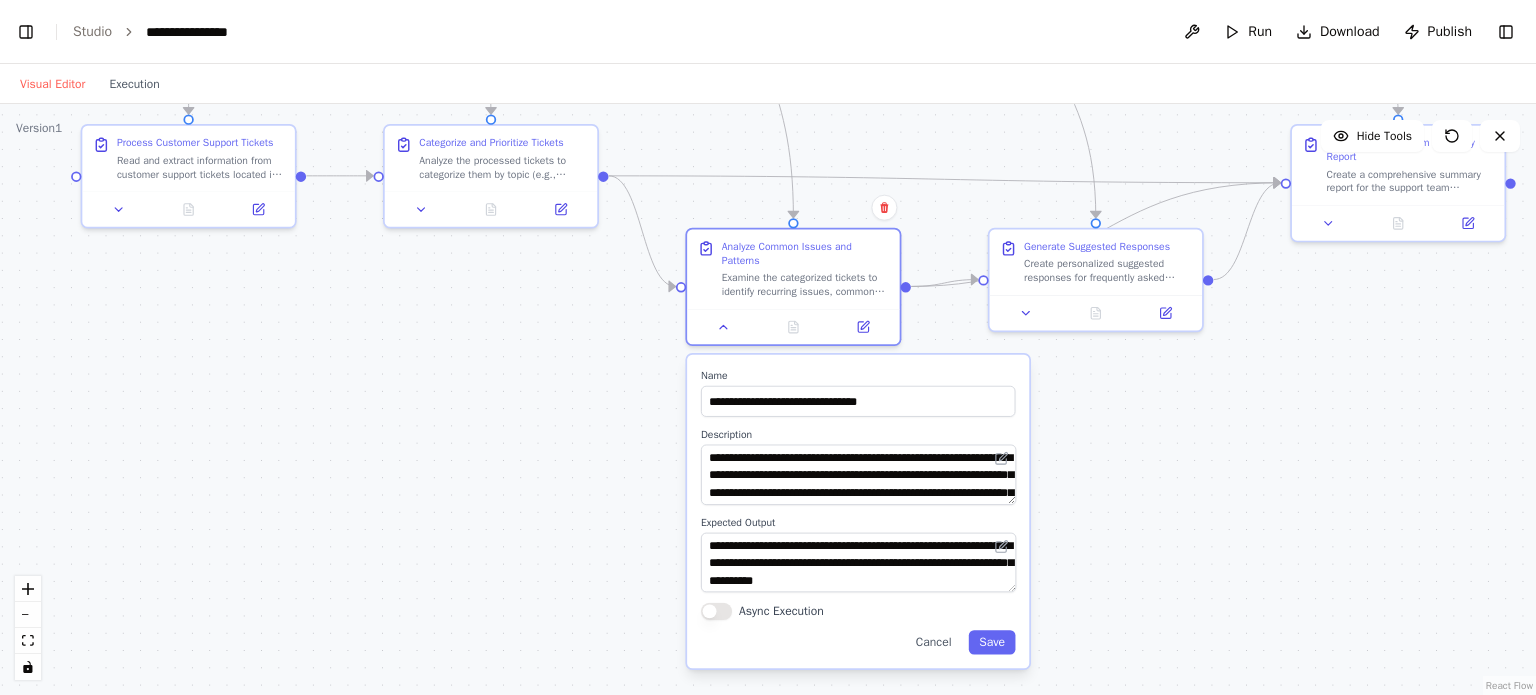 drag, startPoint x: 1120, startPoint y: 475, endPoint x: 1112, endPoint y: 395, distance: 80.399 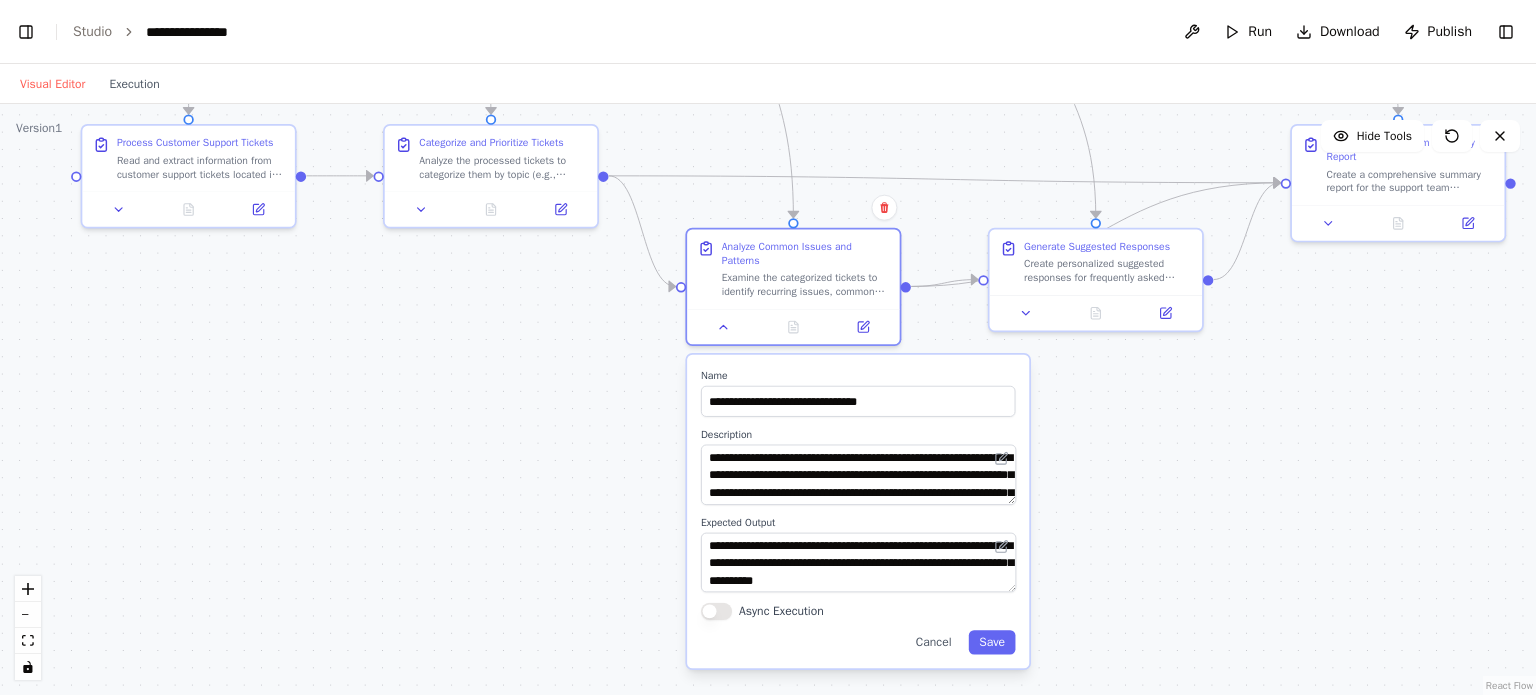 click on ".deletable-edge-delete-btn {
width: 20px;
height: 20px;
border: 0px solid #ffffff;
color: #6b7280;
background-color: #f8fafc;
cursor: pointer;
border-radius: 50%;
font-size: 12px;
padding: 3px;
display: flex;
align-items: center;
justify-content: center;
transition: all 0.2s cubic-bezier(0.4, 0, 0.2, 1);
box-shadow: 0 2px 4px rgba(0, 0, 0, 0.1);
}
.deletable-edge-delete-btn:hover {
background-color: #ef4444;
color: #ffffff;
border-color: #dc2626;
transform: scale(1.1);
box-shadow: 0 4px 12px rgba(239, 68, 68, 0.4);
}
.deletable-edge-delete-btn:active {
transform: scale(0.95);
box-shadow: 0 2px 4px rgba(239, 68, 68, 0.3);
}
Ticket Reader and Processor gpt-4o-mini gpt-4o-mini gpt-4o-mini Name" at bounding box center (768, 399) 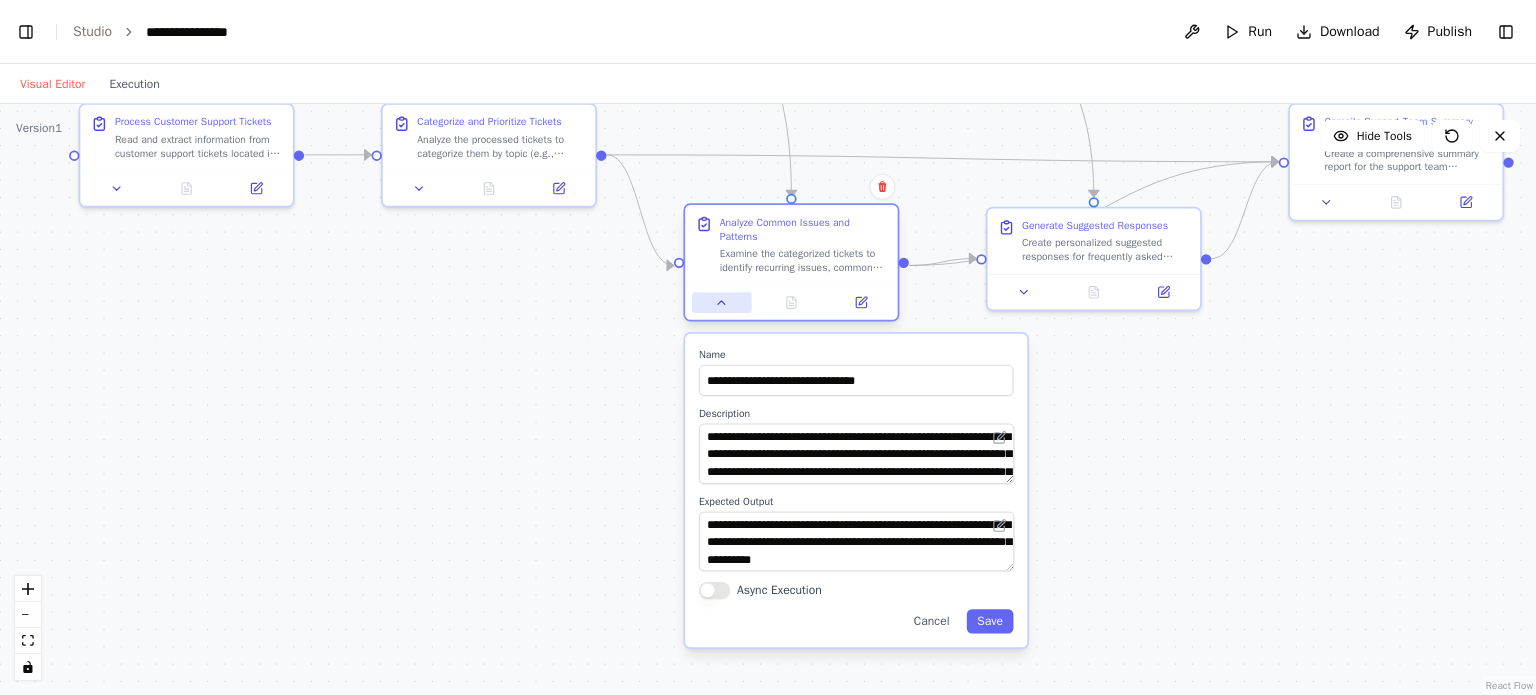 click 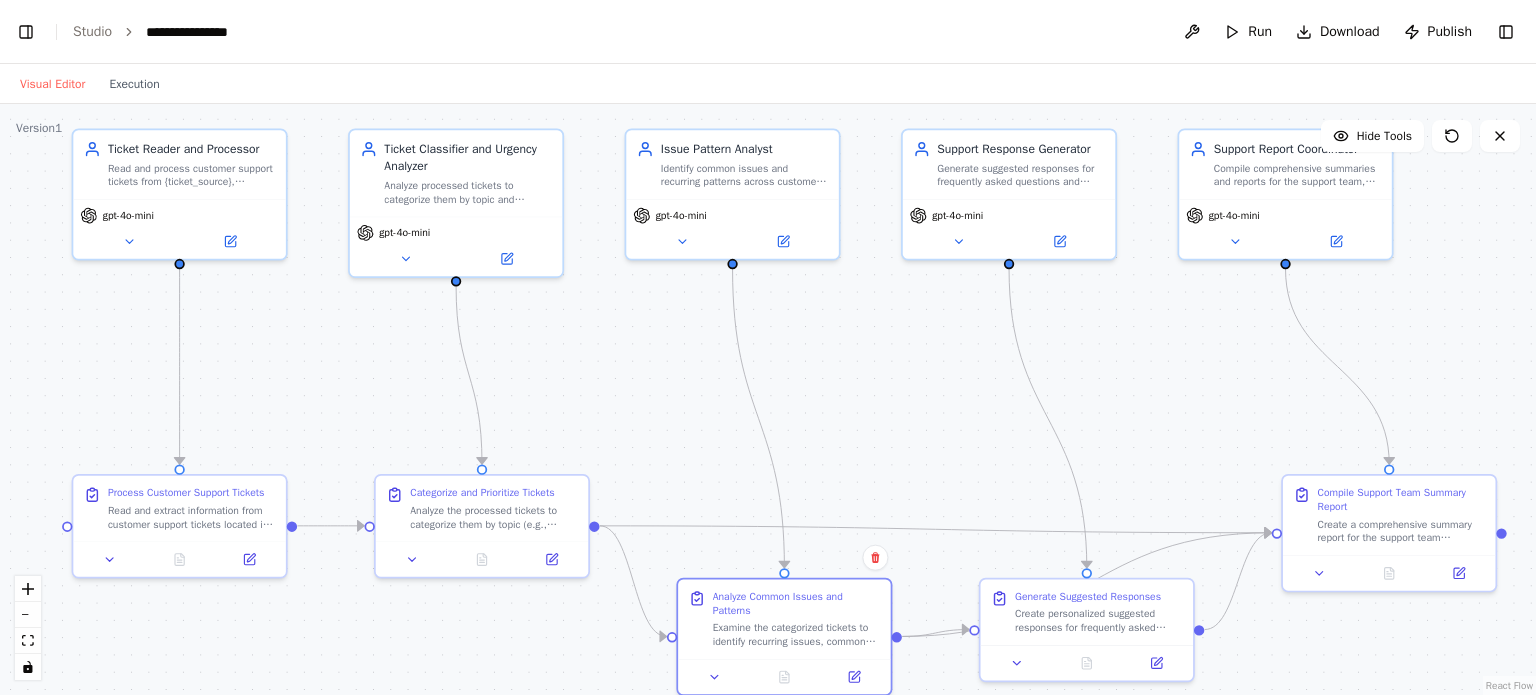 drag, startPoint x: 549, startPoint y: 371, endPoint x: 542, endPoint y: 742, distance: 371.06604 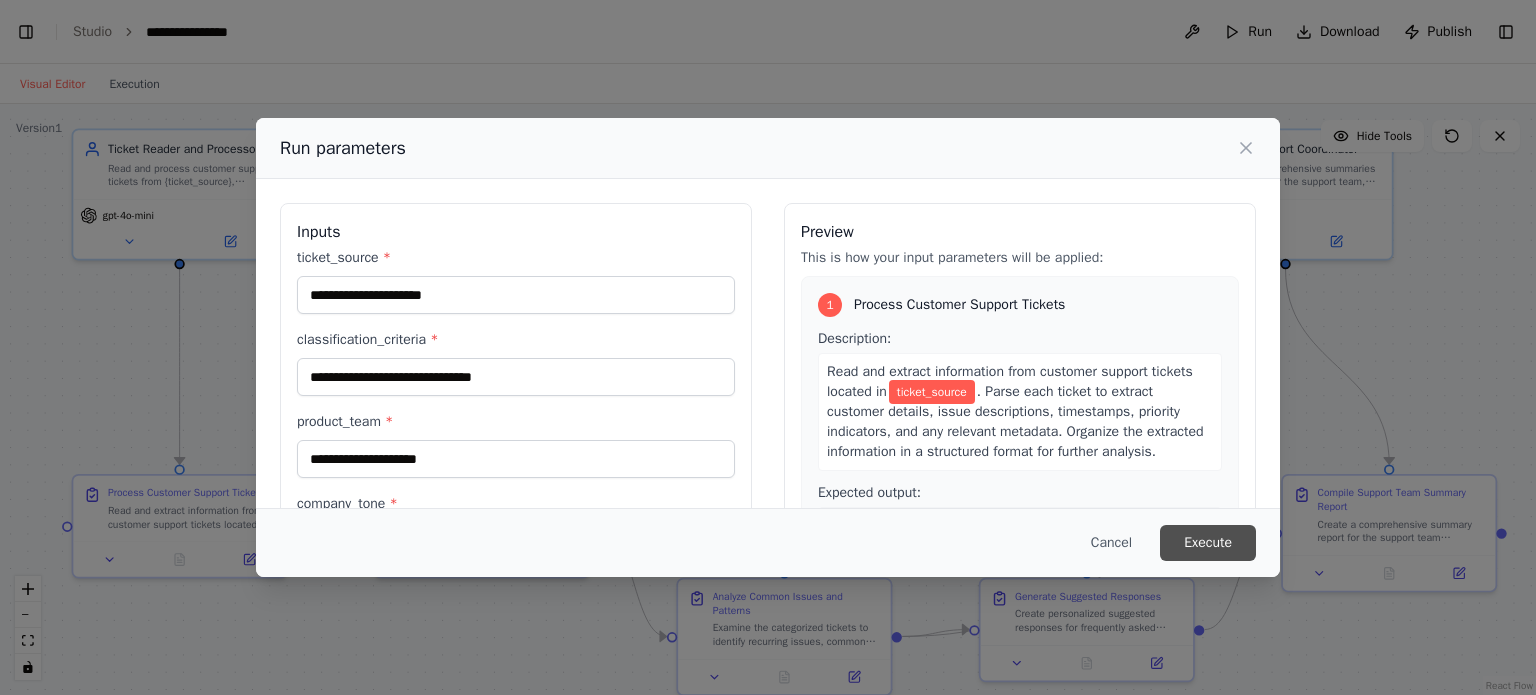 click on "Execute" at bounding box center [1208, 543] 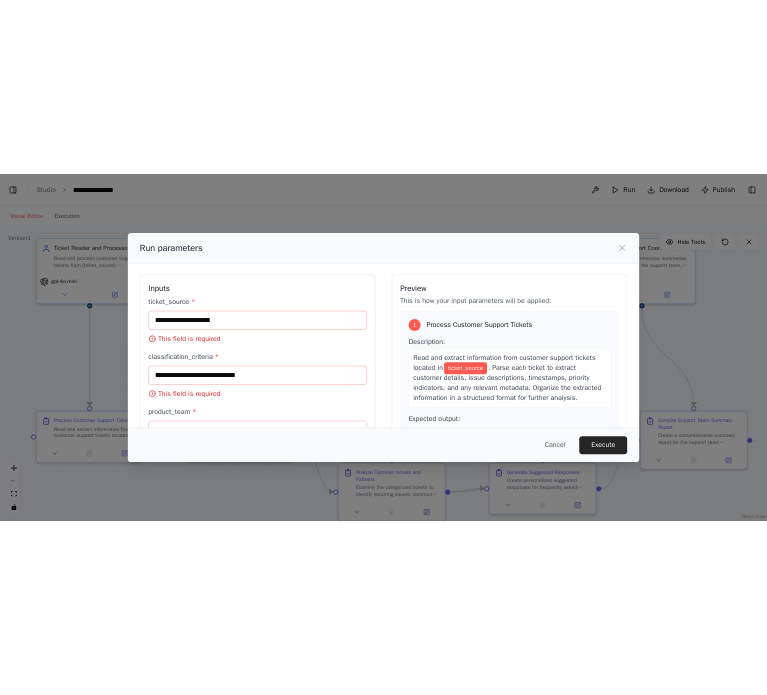 scroll, scrollTop: 0, scrollLeft: 0, axis: both 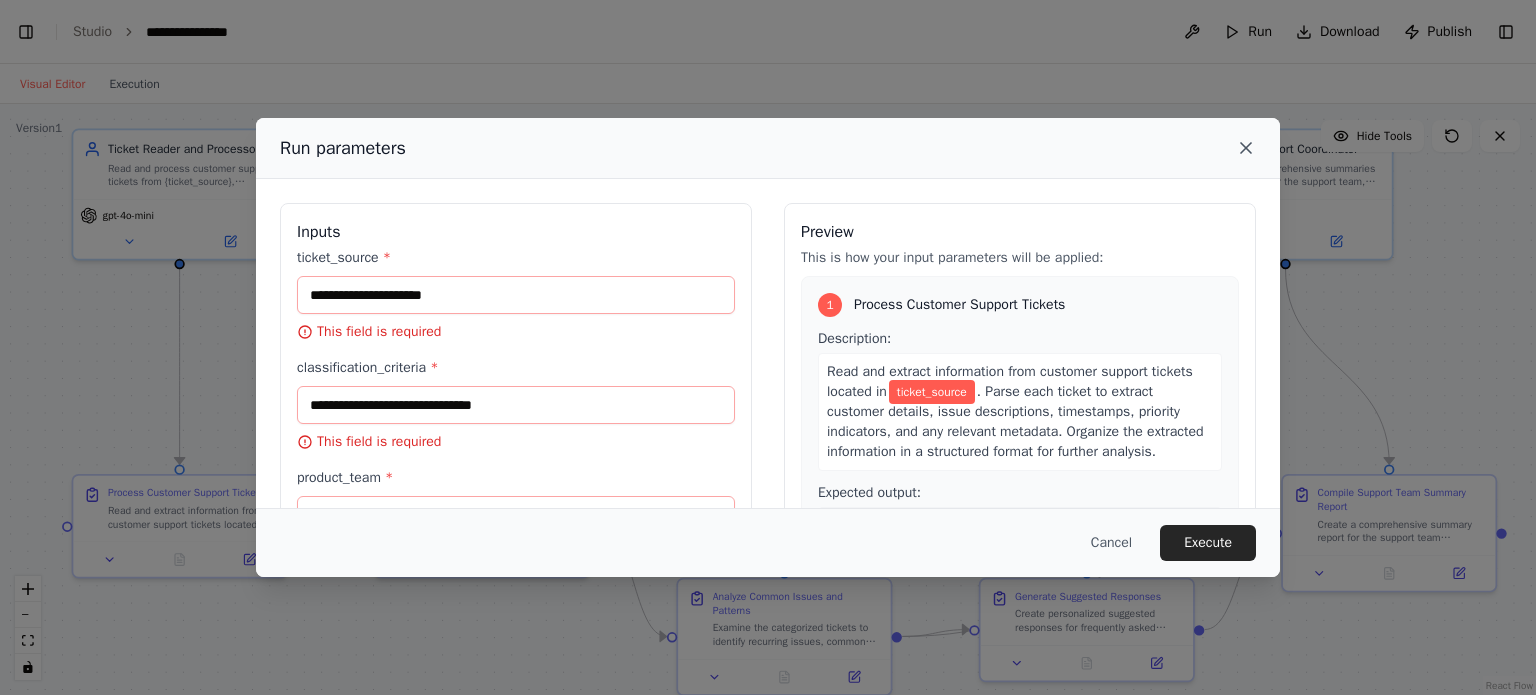 click 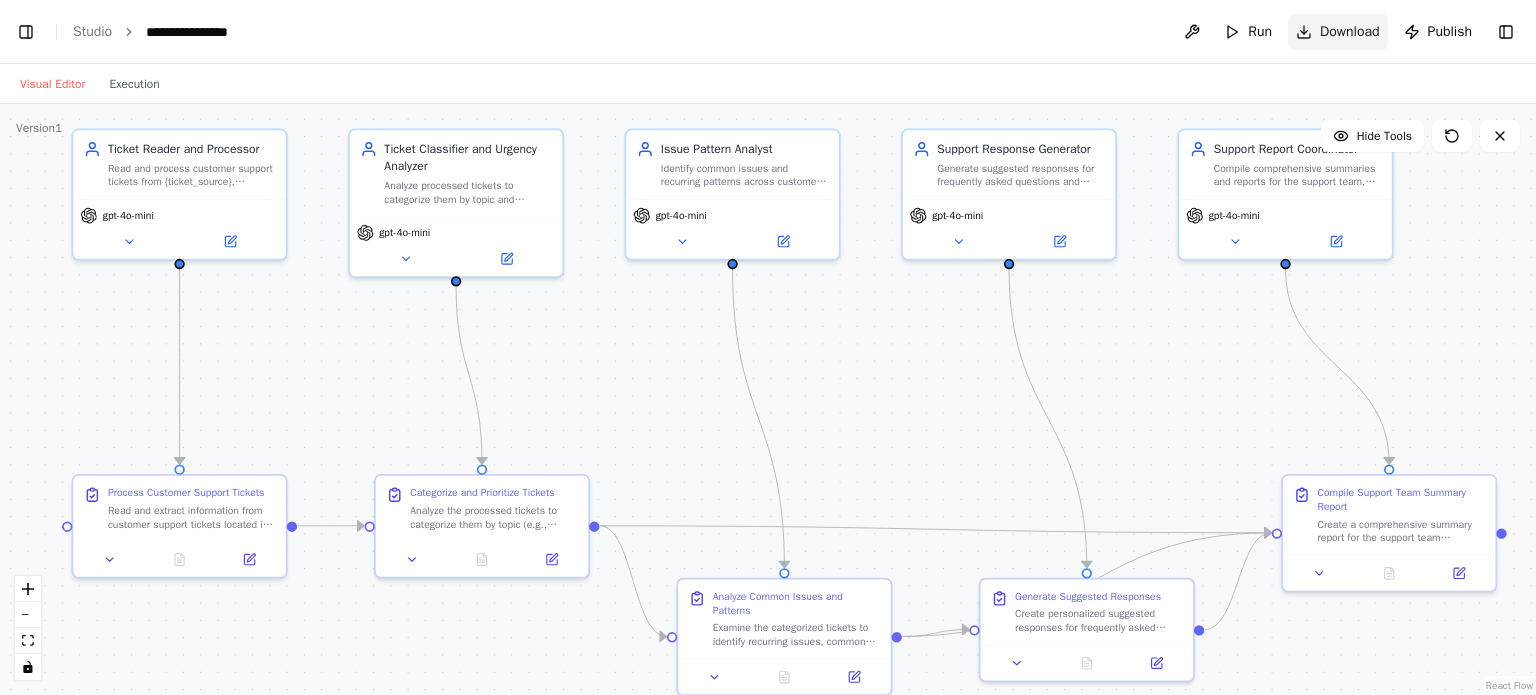 click on "Download" at bounding box center [1350, 32] 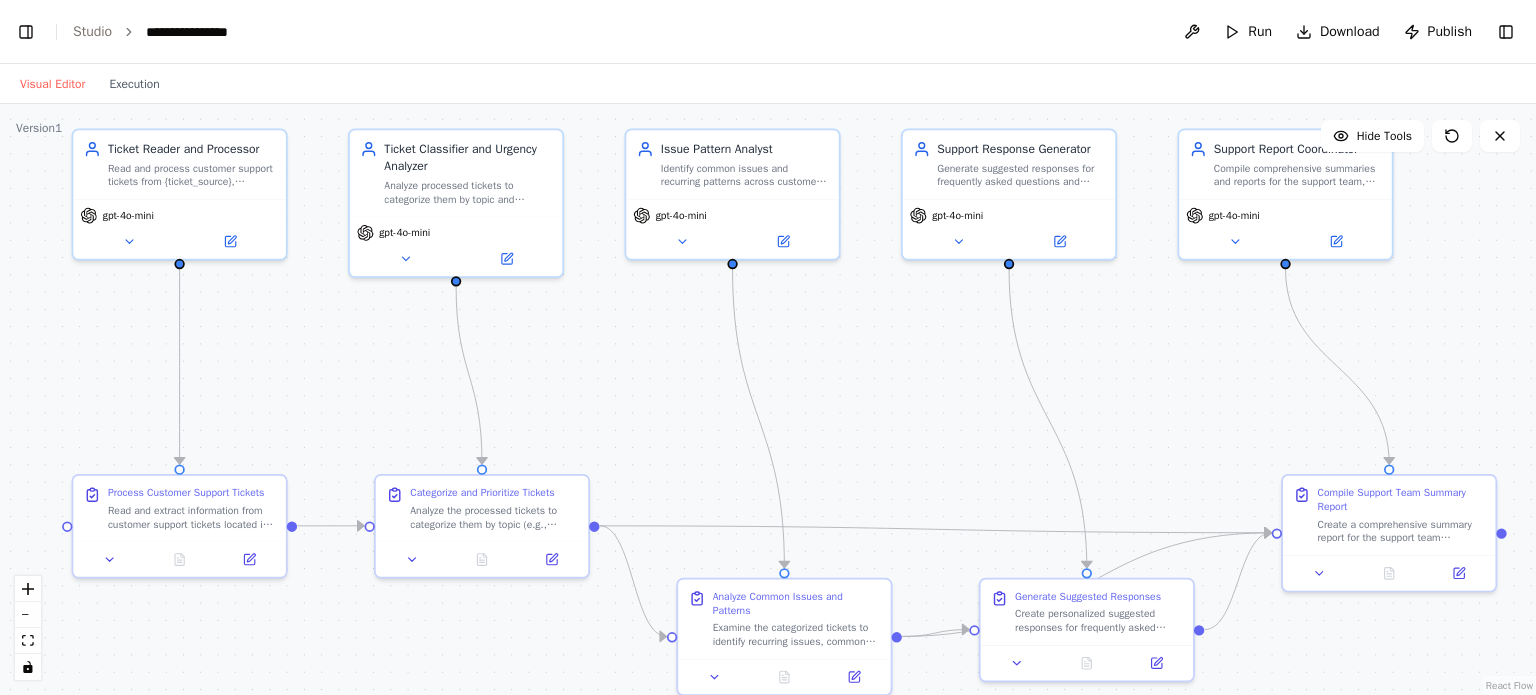 click on "**********" at bounding box center (768, 32) 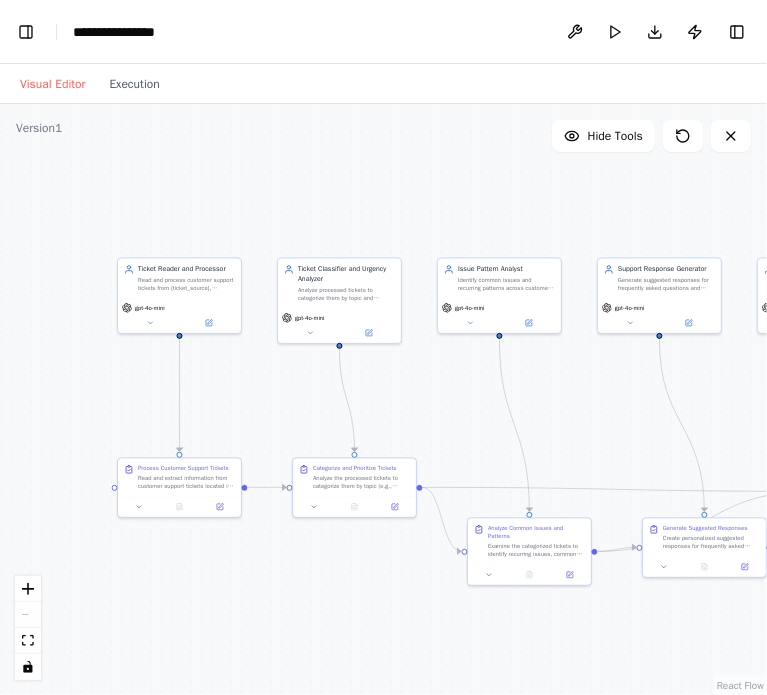 drag, startPoint x: 336, startPoint y: 419, endPoint x: 291, endPoint y: 422, distance: 45.099888 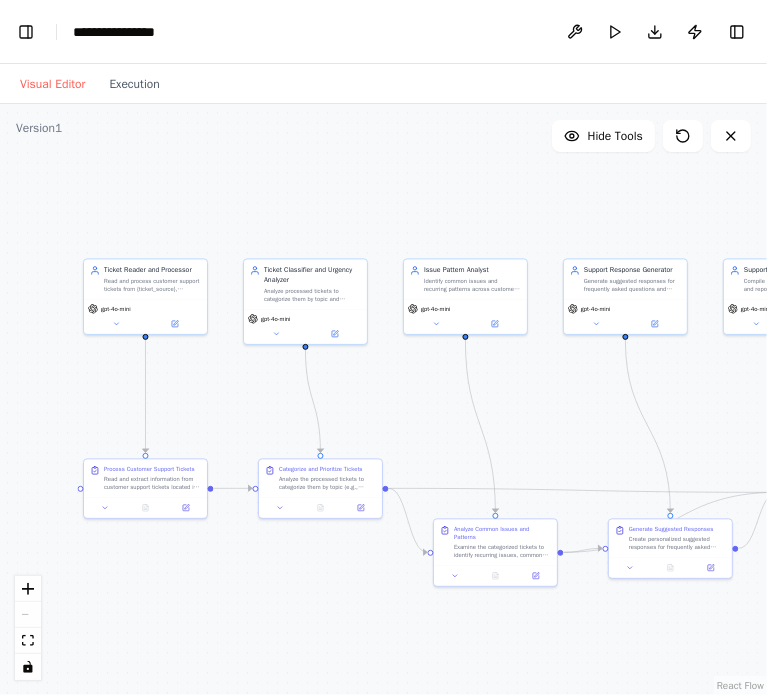 drag, startPoint x: 291, startPoint y: 422, endPoint x: 266, endPoint y: 419, distance: 25.179358 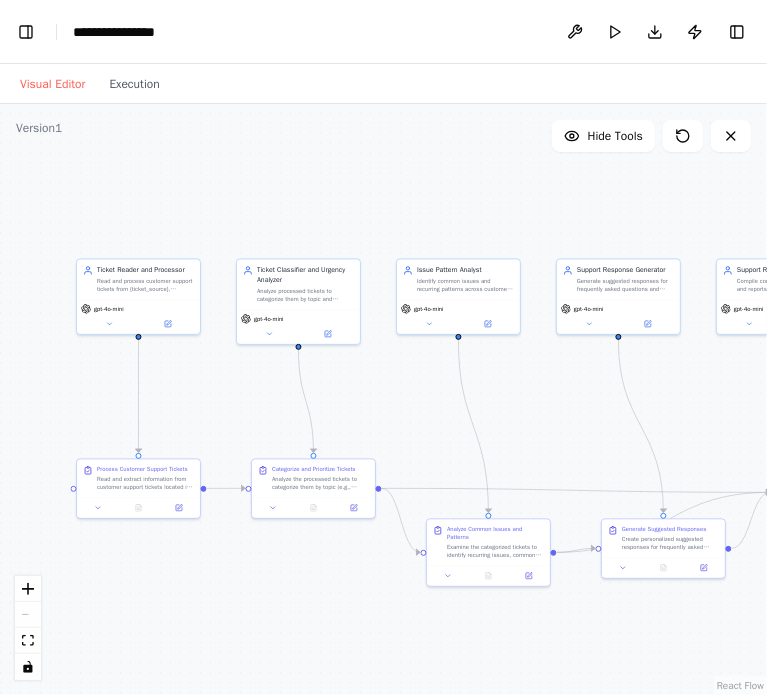 click on ".deletable-edge-delete-btn {
width: 20px;
height: 20px;
border: 0px solid #ffffff;
color: #6b7280;
background-color: #f8fafc;
cursor: pointer;
border-radius: 50%;
font-size: 12px;
padding: 3px;
display: flex;
align-items: center;
justify-content: center;
transition: all 0.2s cubic-bezier(0.4, 0, 0.2, 1);
box-shadow: 0 2px 4px rgba(0, 0, 0, 0.1);
}
.deletable-edge-delete-btn:hover {
background-color: #ef4444;
color: #ffffff;
border-color: #dc2626;
transform: scale(1.1);
box-shadow: 0 4px 12px rgba(239, 68, 68, 0.4);
}
.deletable-edge-delete-btn:active {
transform: scale(0.95);
box-shadow: 0 2px 4px rgba(239, 68, 68, 0.3);
}
Ticket Reader and Processor gpt-4o-mini gpt-4o-mini gpt-4o-mini" at bounding box center [383, 399] 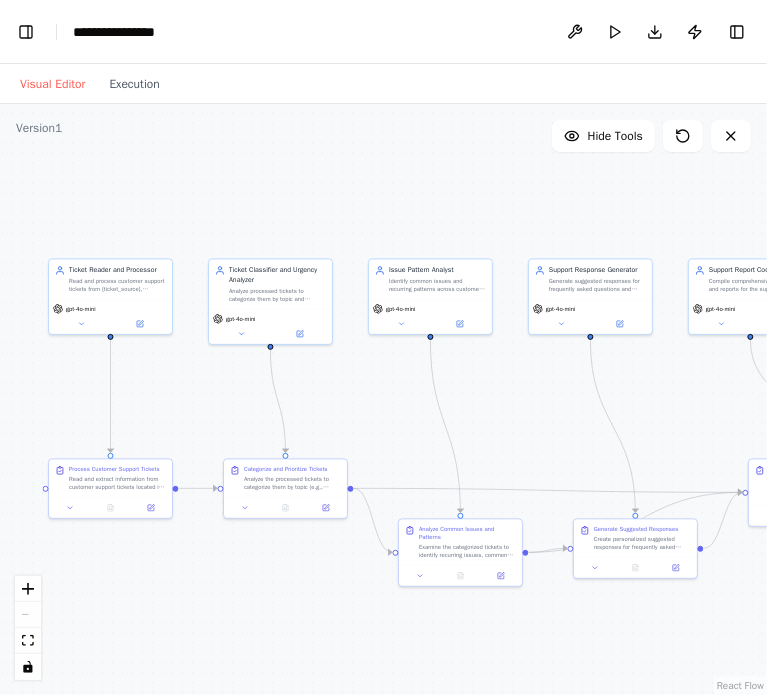 drag, startPoint x: 235, startPoint y: 394, endPoint x: 186, endPoint y: 383, distance: 50.219517 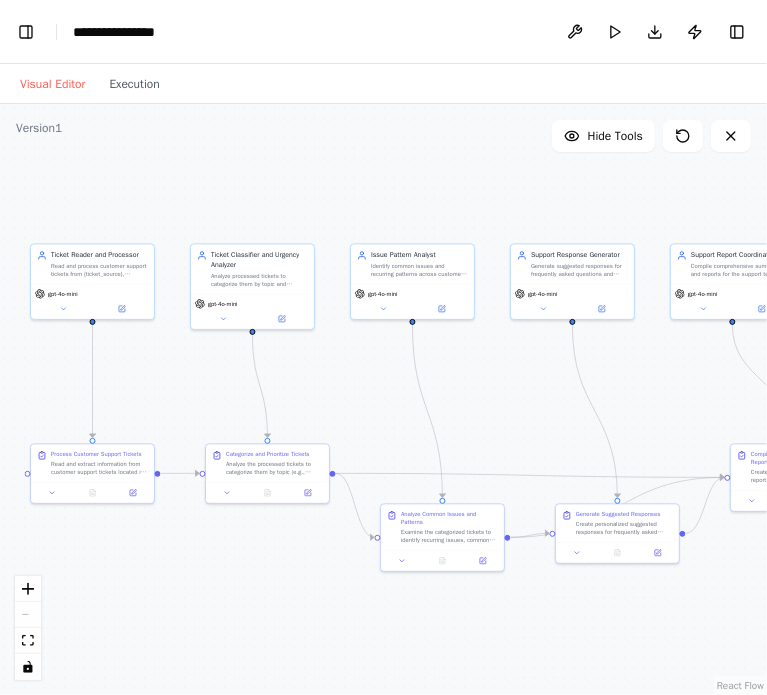 click on ".deletable-edge-delete-btn {
width: 20px;
height: 20px;
border: 0px solid #ffffff;
color: #6b7280;
background-color: #f8fafc;
cursor: pointer;
border-radius: 50%;
font-size: 12px;
padding: 3px;
display: flex;
align-items: center;
justify-content: center;
transition: all 0.2s cubic-bezier(0.4, 0, 0.2, 1);
box-shadow: 0 2px 4px rgba(0, 0, 0, 0.1);
}
.deletable-edge-delete-btn:hover {
background-color: #ef4444;
color: #ffffff;
border-color: #dc2626;
transform: scale(1.1);
box-shadow: 0 4px 12px rgba(239, 68, 68, 0.4);
}
.deletable-edge-delete-btn:active {
transform: scale(0.95);
box-shadow: 0 2px 4px rgba(239, 68, 68, 0.3);
}
Ticket Reader and Processor gpt-4o-mini gpt-4o-mini gpt-4o-mini" at bounding box center (383, 399) 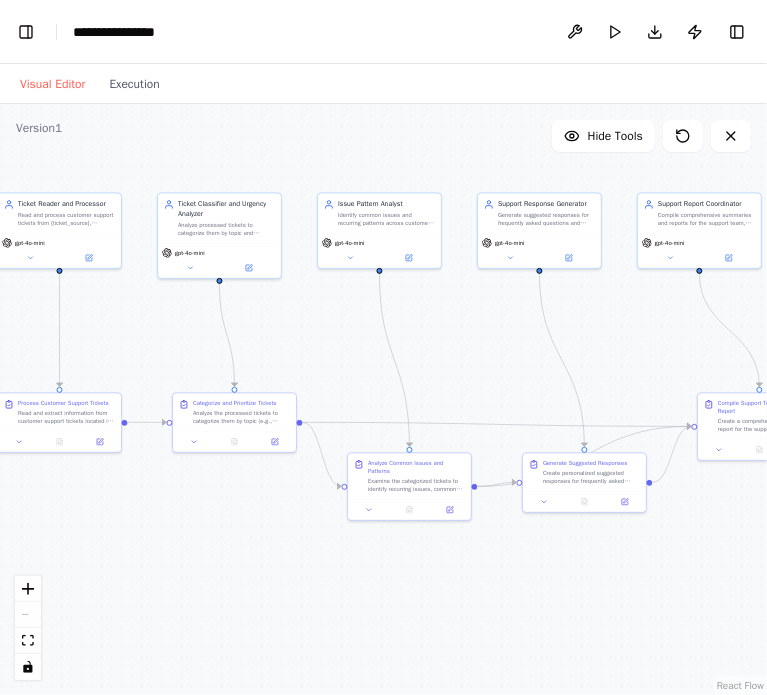 drag, startPoint x: 170, startPoint y: 391, endPoint x: 140, endPoint y: 343, distance: 56.603886 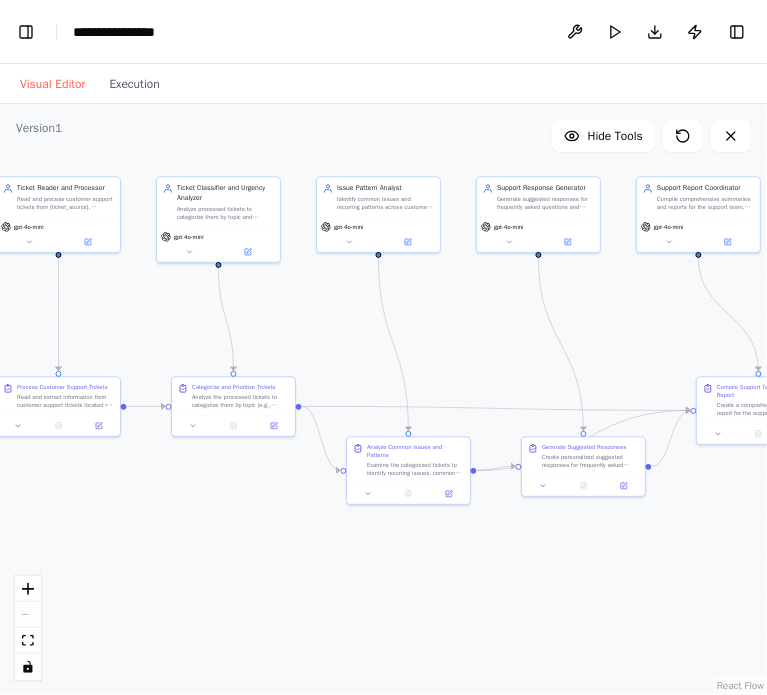 click on ".deletable-edge-delete-btn {
width: 20px;
height: 20px;
border: 0px solid #ffffff;
color: #6b7280;
background-color: #f8fafc;
cursor: pointer;
border-radius: 50%;
font-size: 12px;
padding: 3px;
display: flex;
align-items: center;
justify-content: center;
transition: all 0.2s cubic-bezier(0.4, 0, 0.2, 1);
box-shadow: 0 2px 4px rgba(0, 0, 0, 0.1);
}
.deletable-edge-delete-btn:hover {
background-color: #ef4444;
color: #ffffff;
border-color: #dc2626;
transform: scale(1.1);
box-shadow: 0 4px 12px rgba(239, 68, 68, 0.4);
}
.deletable-edge-delete-btn:active {
transform: scale(0.95);
box-shadow: 0 2px 4px rgba(239, 68, 68, 0.3);
}
Ticket Reader and Processor gpt-4o-mini gpt-4o-mini gpt-4o-mini" at bounding box center (383, 399) 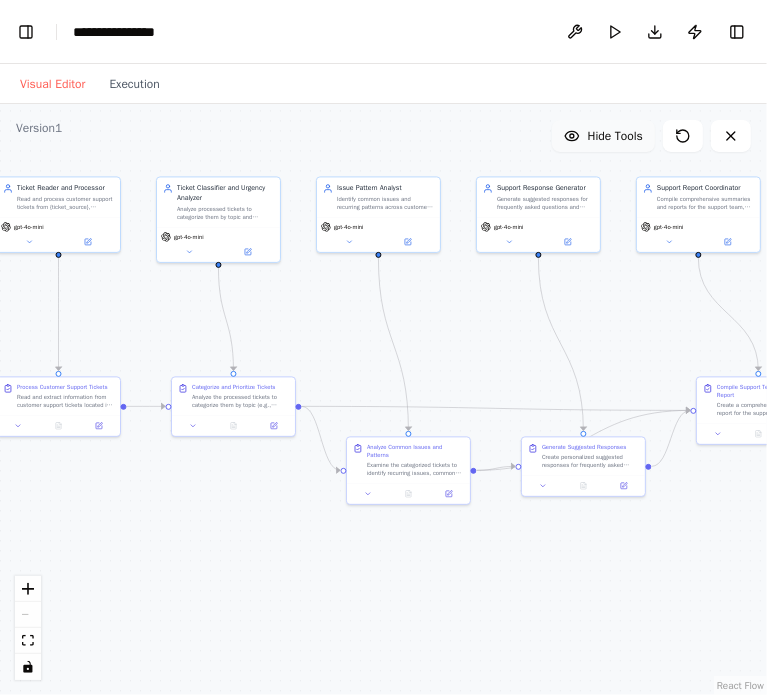 click on "Hide Tools" at bounding box center [603, 136] 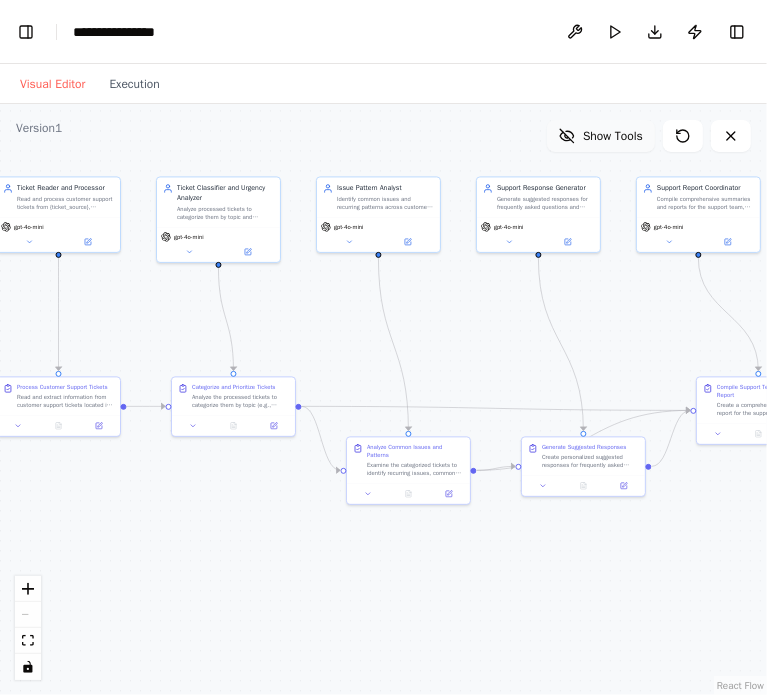 click on "Show Tools" at bounding box center (613, 136) 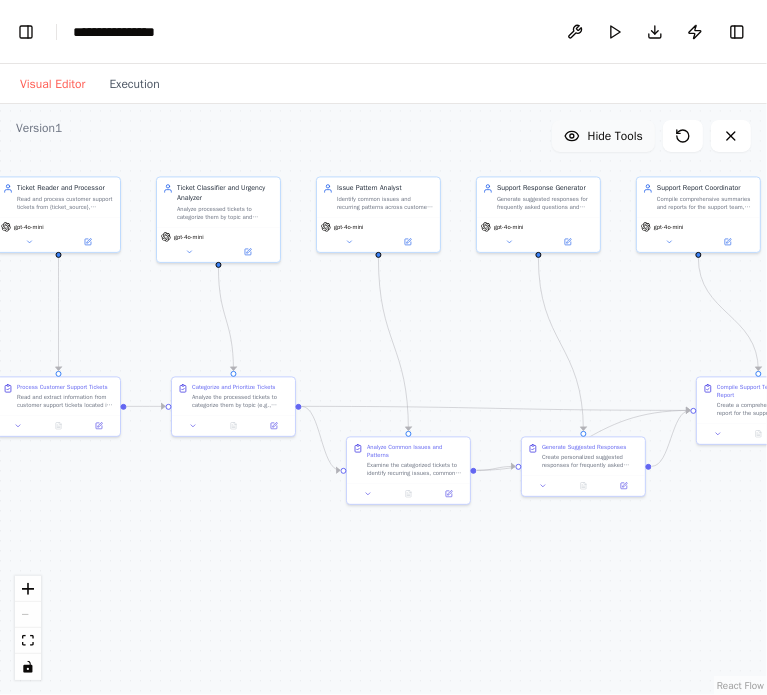 click on "Hide Tools" at bounding box center (603, 136) 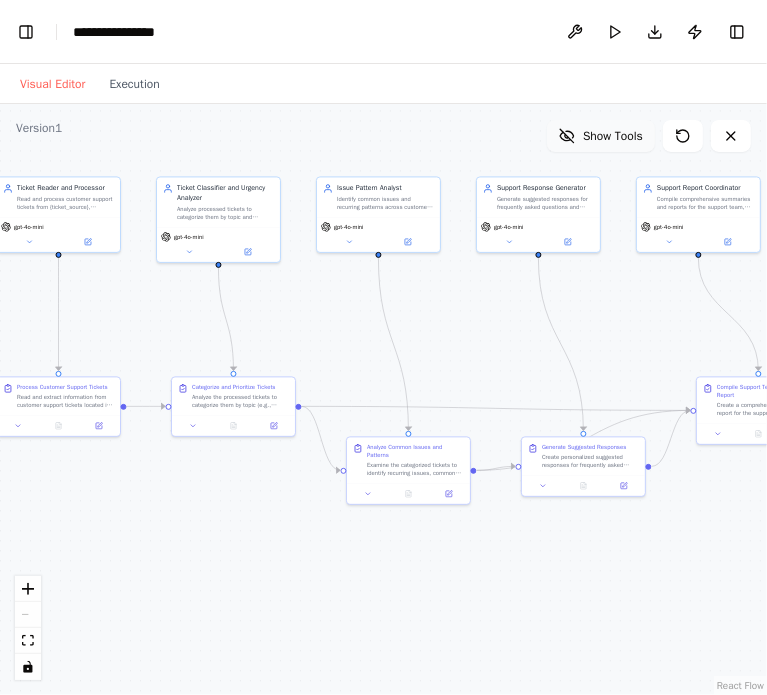 click on "Show Tools" at bounding box center [613, 136] 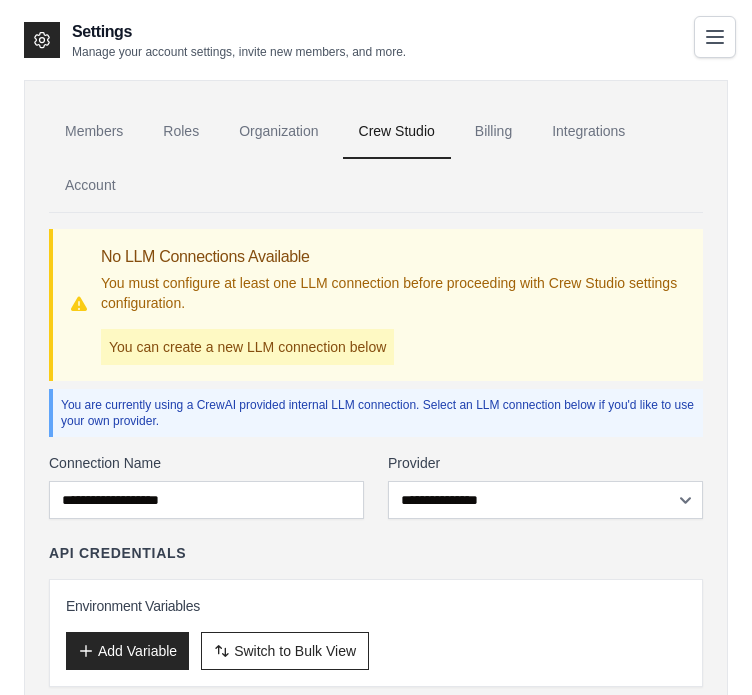 scroll, scrollTop: 0, scrollLeft: 0, axis: both 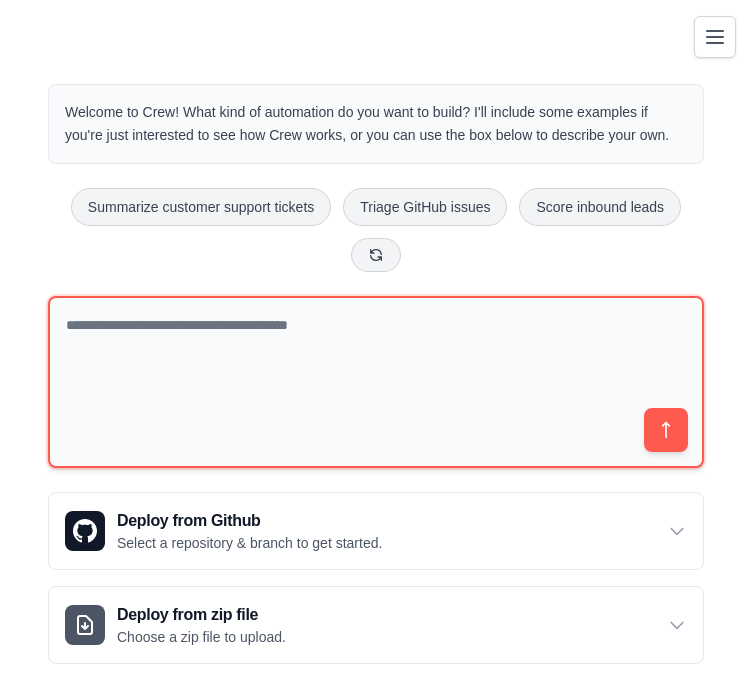 click at bounding box center (376, 382) 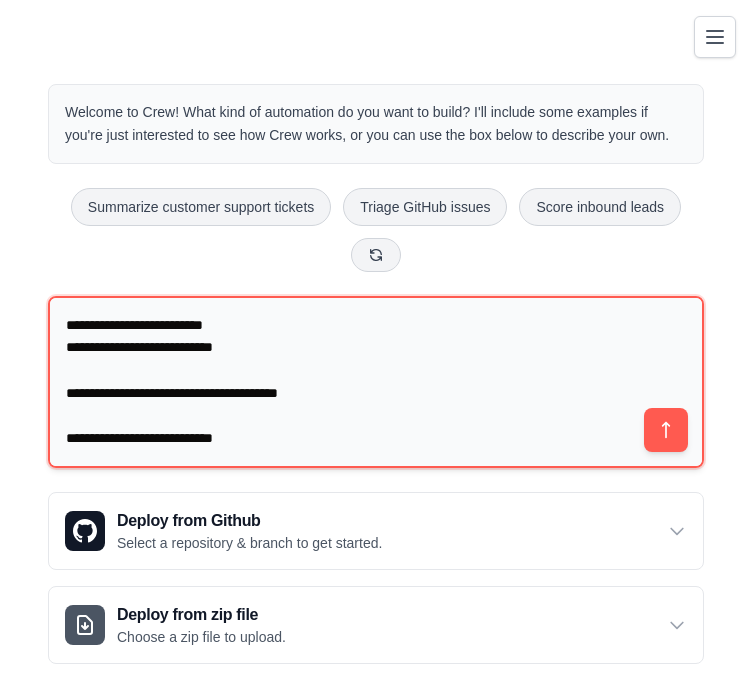 scroll, scrollTop: 95, scrollLeft: 0, axis: vertical 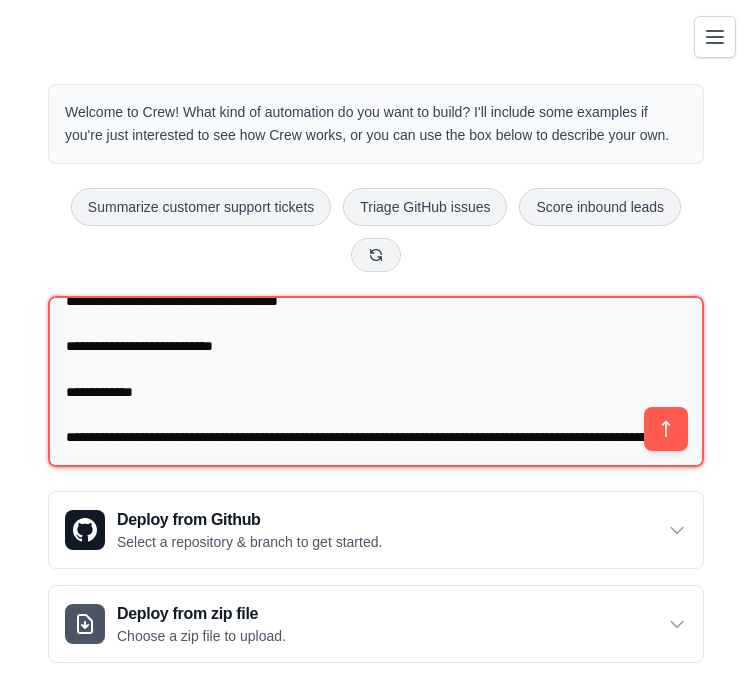 drag, startPoint x: 272, startPoint y: 343, endPoint x: 250, endPoint y: 347, distance: 22.36068 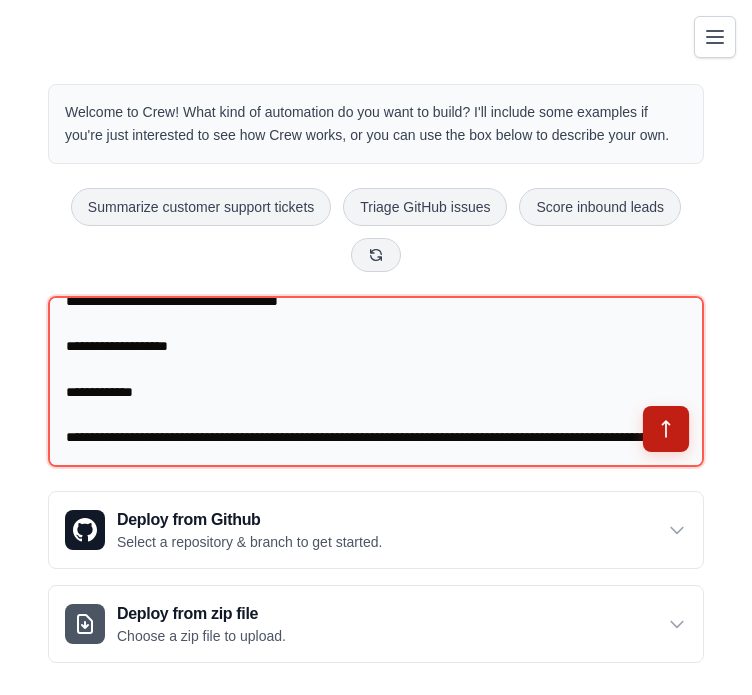 type on "**********" 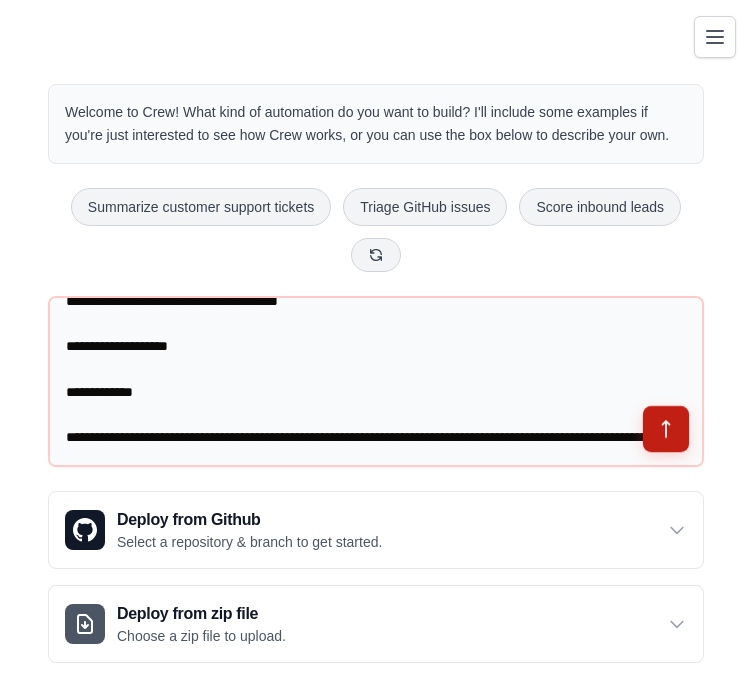 click at bounding box center (666, 429) 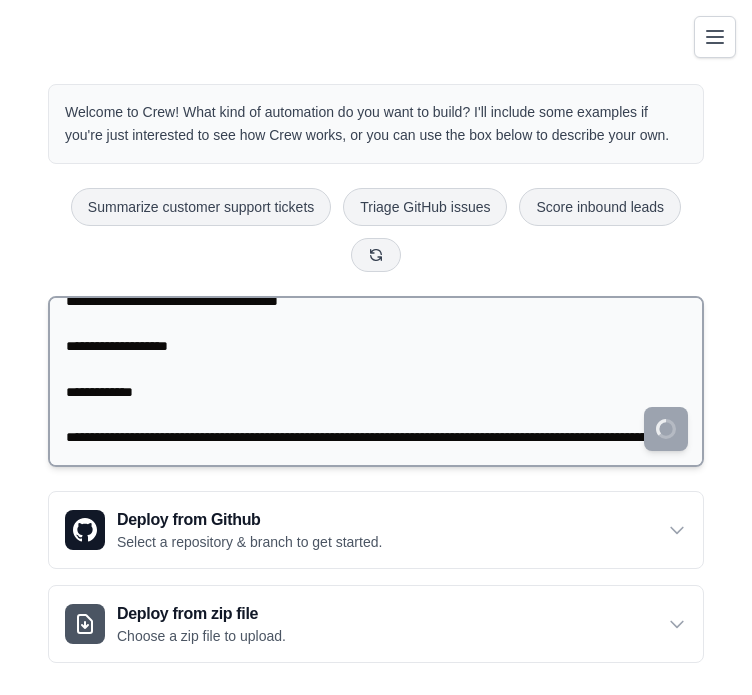 scroll, scrollTop: 113, scrollLeft: 0, axis: vertical 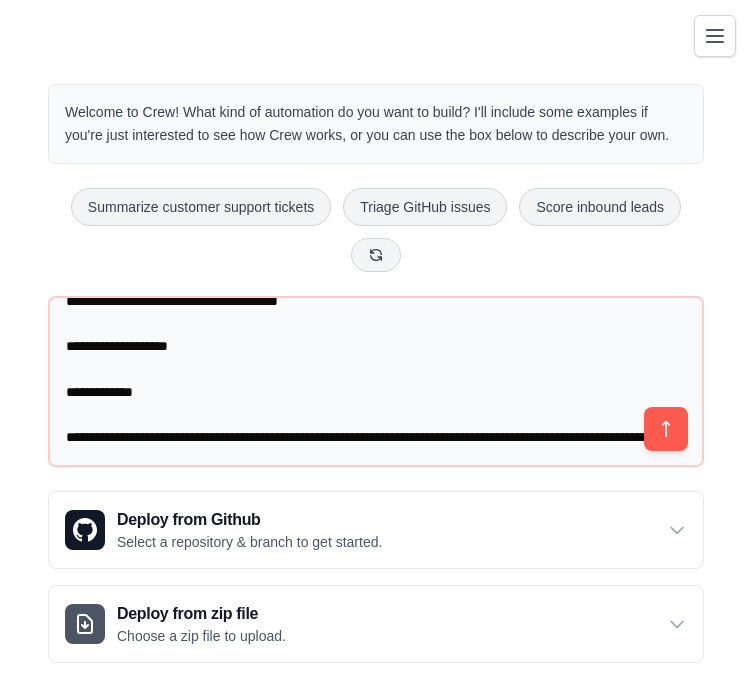 click 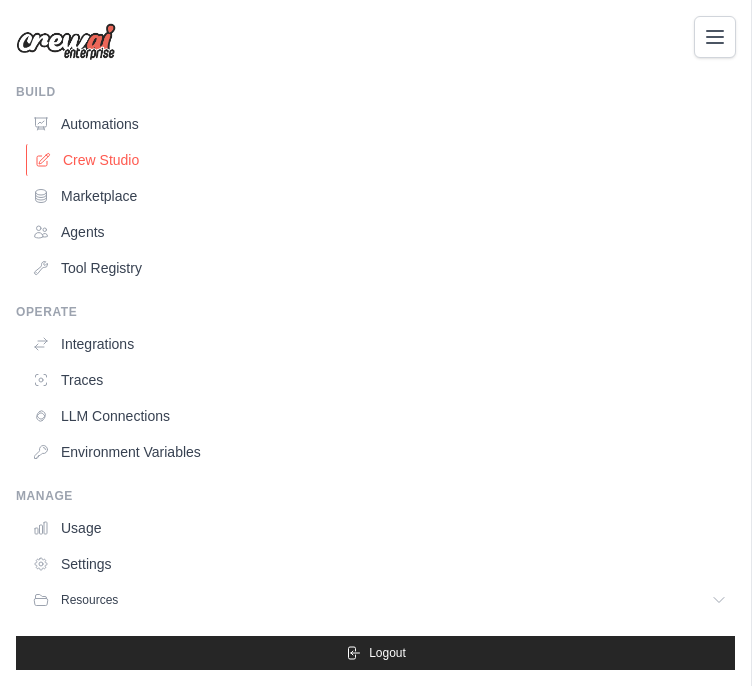 click on "Crew Studio" at bounding box center (381, 160) 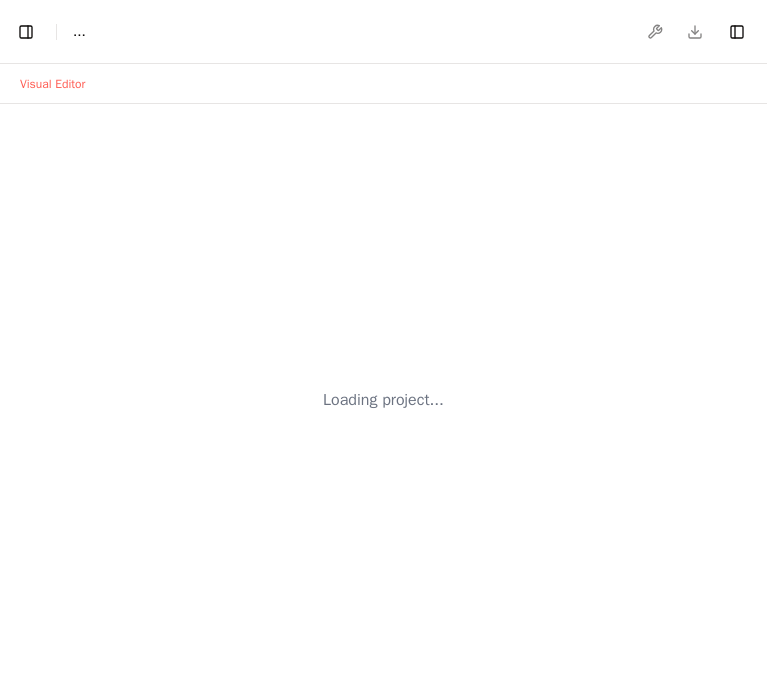 scroll, scrollTop: 0, scrollLeft: 0, axis: both 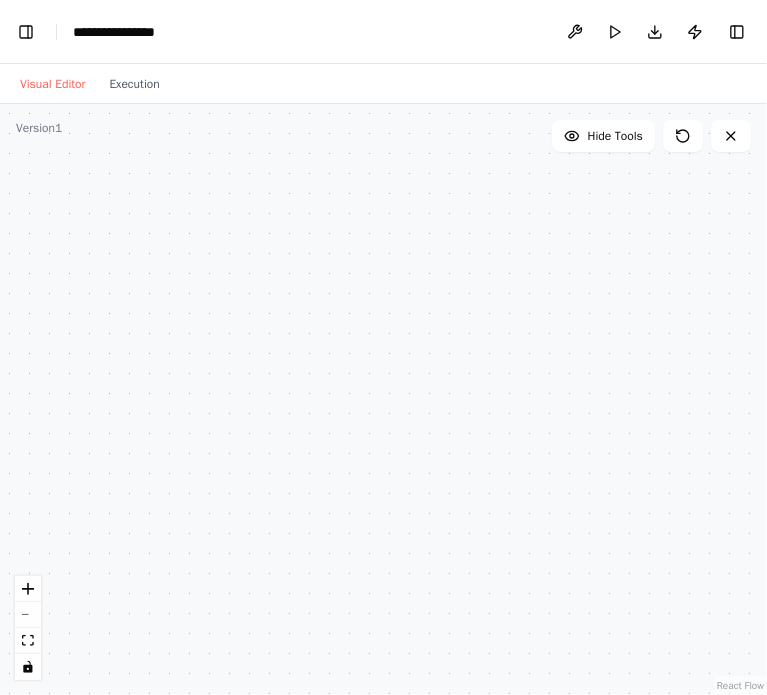 click at bounding box center (383, 399) 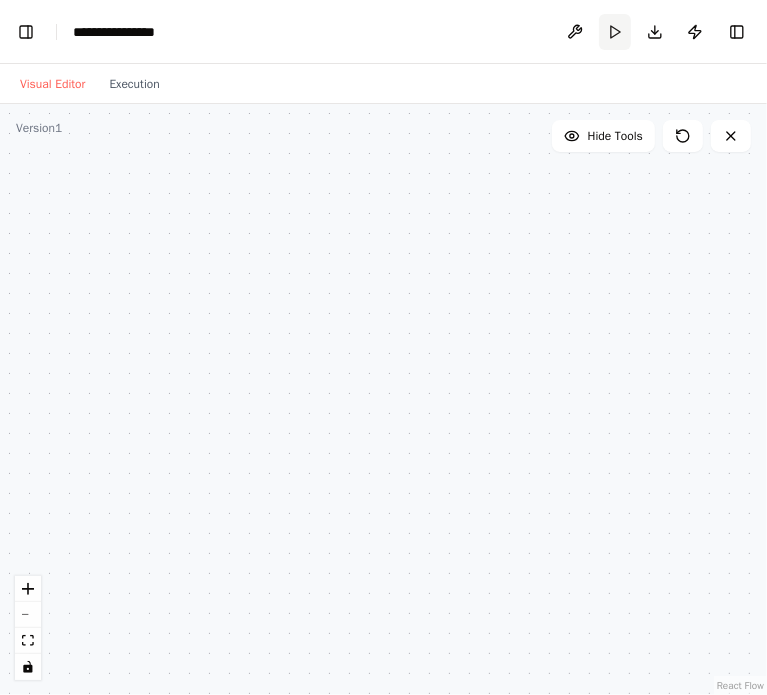 click on "Run" at bounding box center (615, 32) 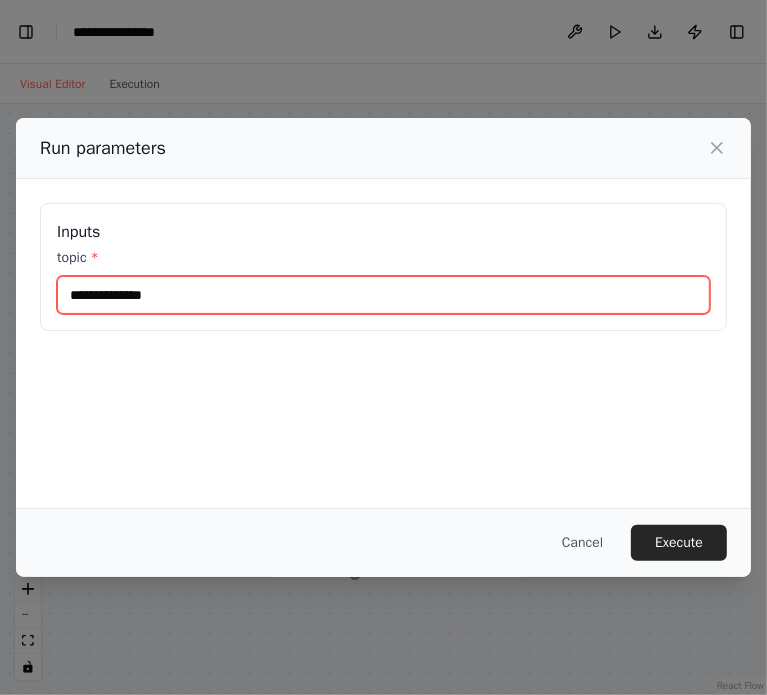 click on "topic *" at bounding box center [383, 295] 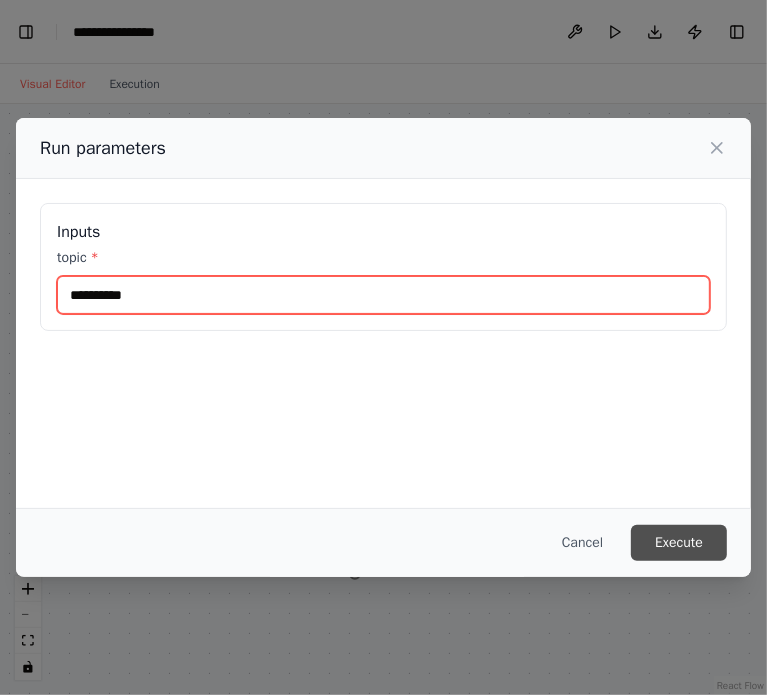 type on "**********" 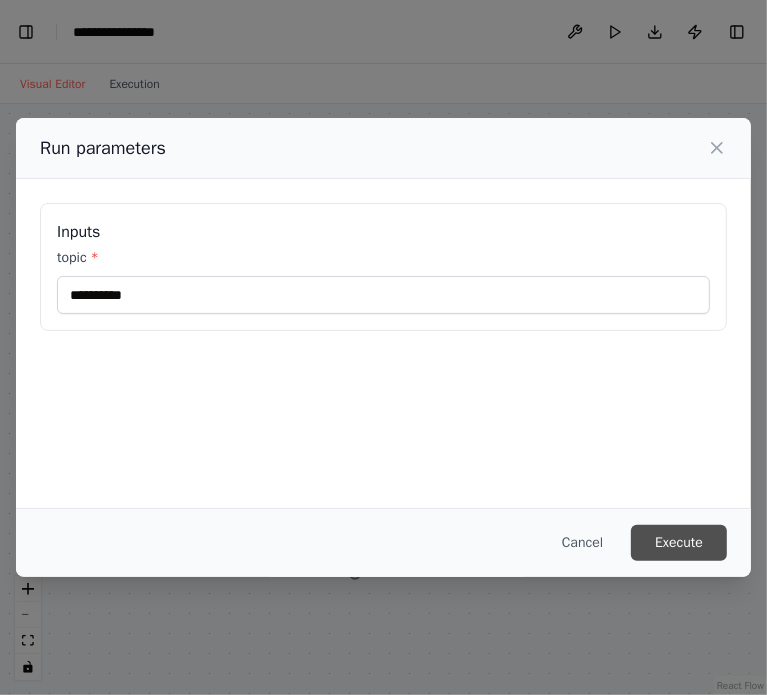 click on "Execute" at bounding box center (679, 543) 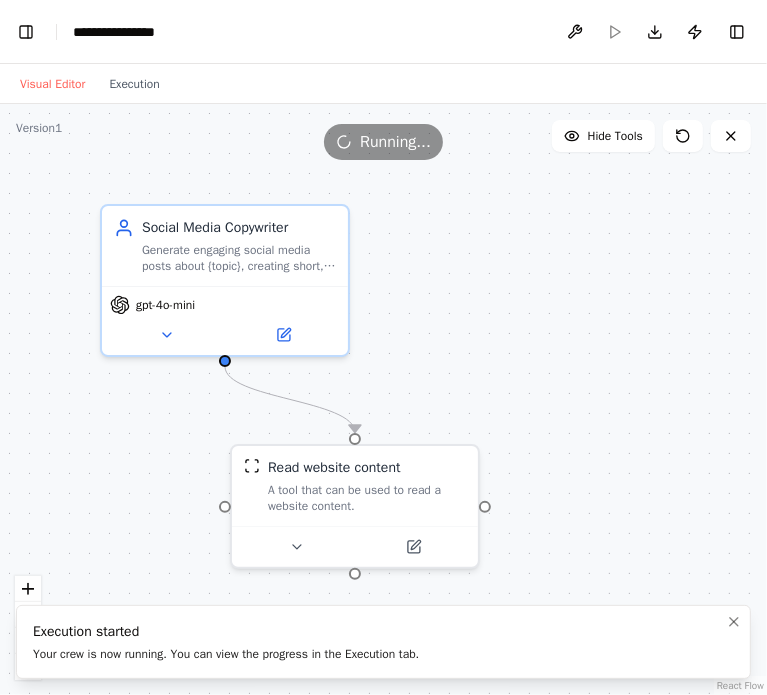 click on "Execution started Your crew is now running. You can view the progress in the Execution tab." at bounding box center (383, 642) 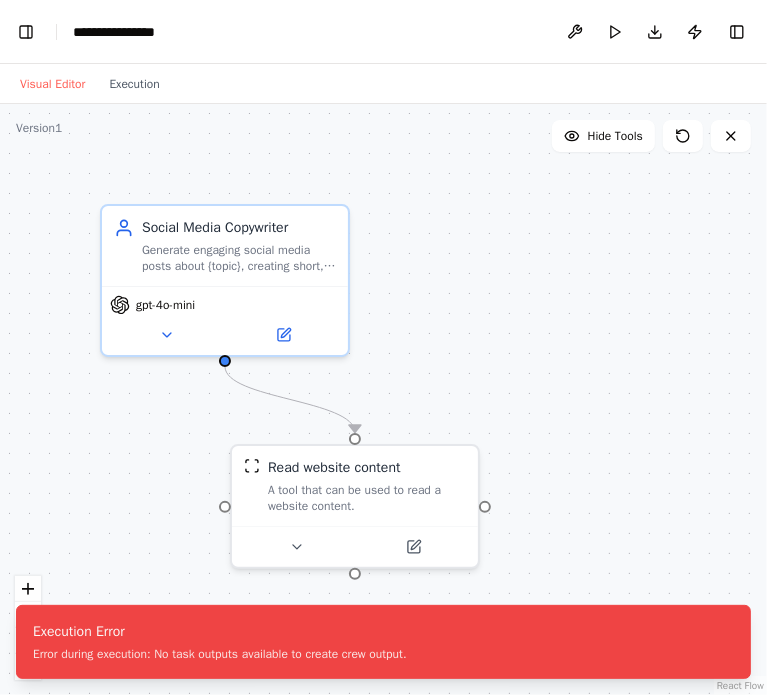 click on ".deletable-edge-delete-btn {
width: 20px;
height: 20px;
border: 0px solid #ffffff;
color: #6b7280;
background-color: #f8fafc;
cursor: pointer;
border-radius: 50%;
font-size: 12px;
padding: 3px;
display: flex;
align-items: center;
justify-content: center;
transition: all 0.2s cubic-bezier(0.4, 0, 0.2, 1);
box-shadow: 0 2px 4px rgba(0, 0, 0, 0.1);
}
.deletable-edge-delete-btn:hover {
background-color: #ef4444;
color: #ffffff;
border-color: #dc2626;
transform: scale(1.1);
box-shadow: 0 4px 12px rgba(239, 68, 68, 0.4);
}
.deletable-edge-delete-btn:active {
transform: scale(0.95);
box-shadow: 0 2px 4px rgba(239, 68, 68, 0.3);
}
Social Media Copywriter gpt-4o-mini Read website content" at bounding box center [383, 399] 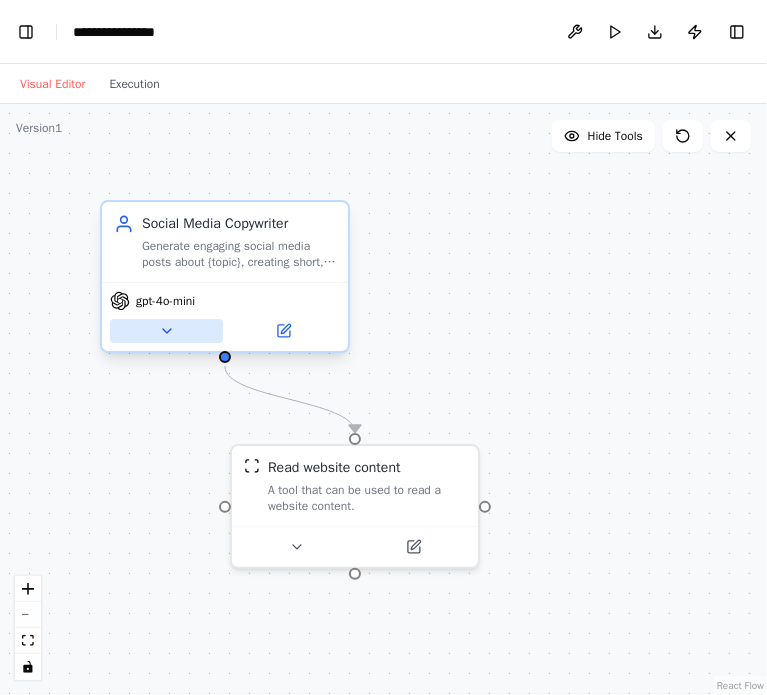 click 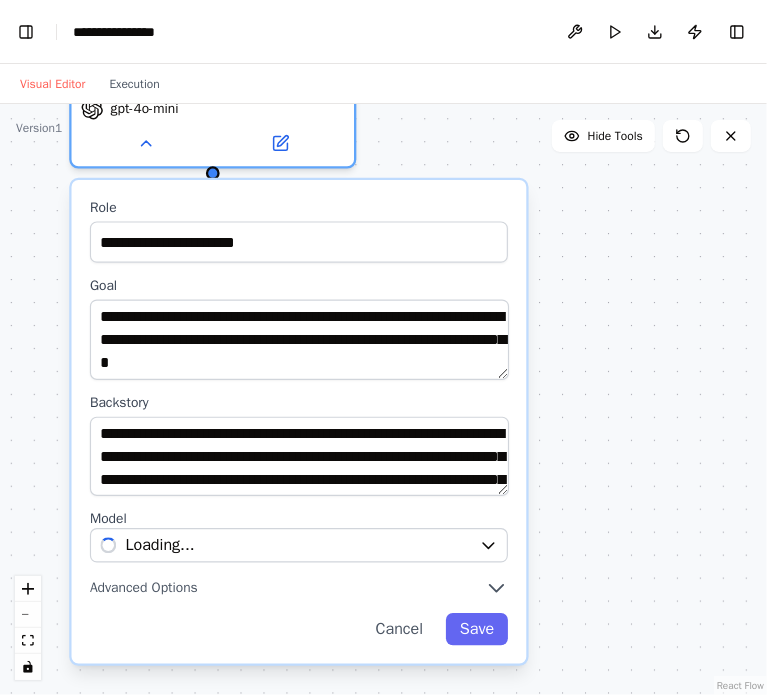 drag, startPoint x: 644, startPoint y: 555, endPoint x: 658, endPoint y: 383, distance: 172.56883 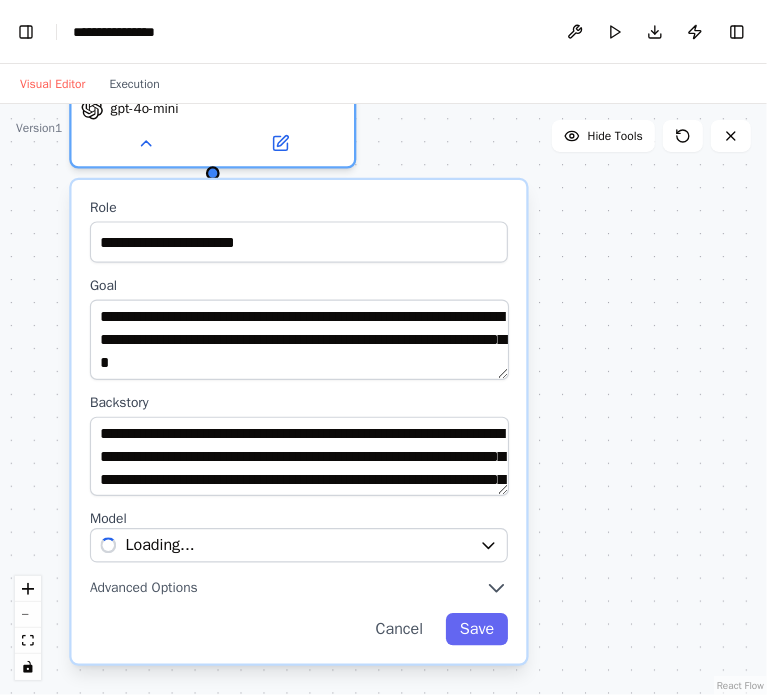 click on "**********" at bounding box center [383, 399] 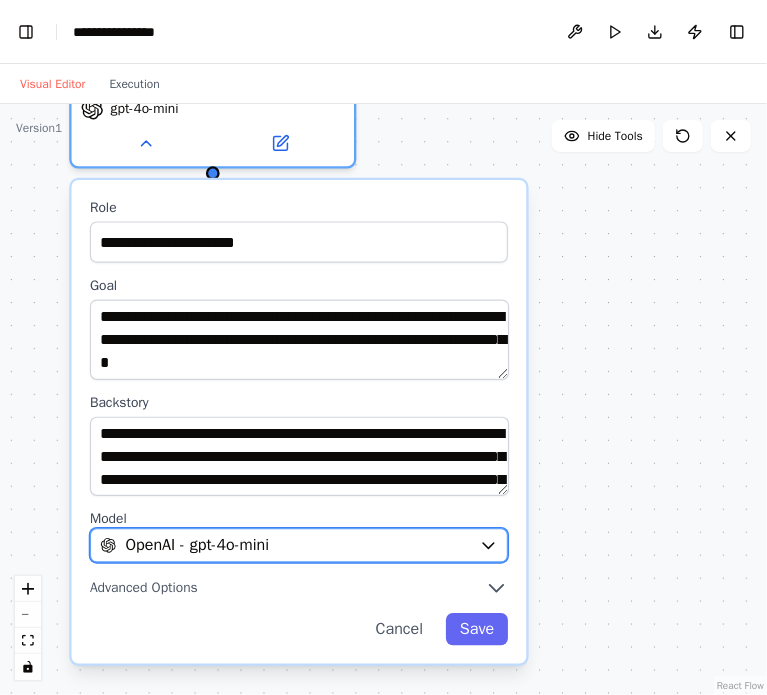 click 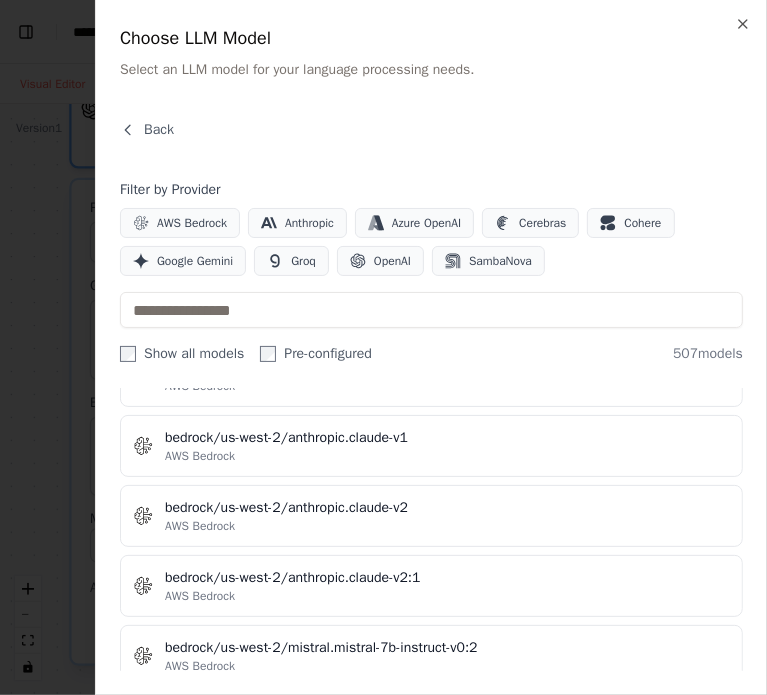 scroll, scrollTop: 8815, scrollLeft: 0, axis: vertical 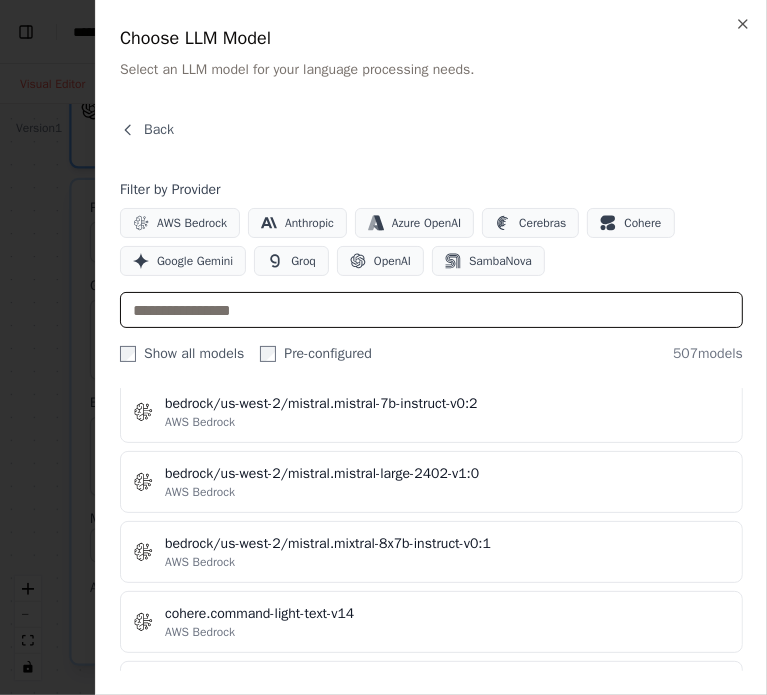 click at bounding box center (431, 310) 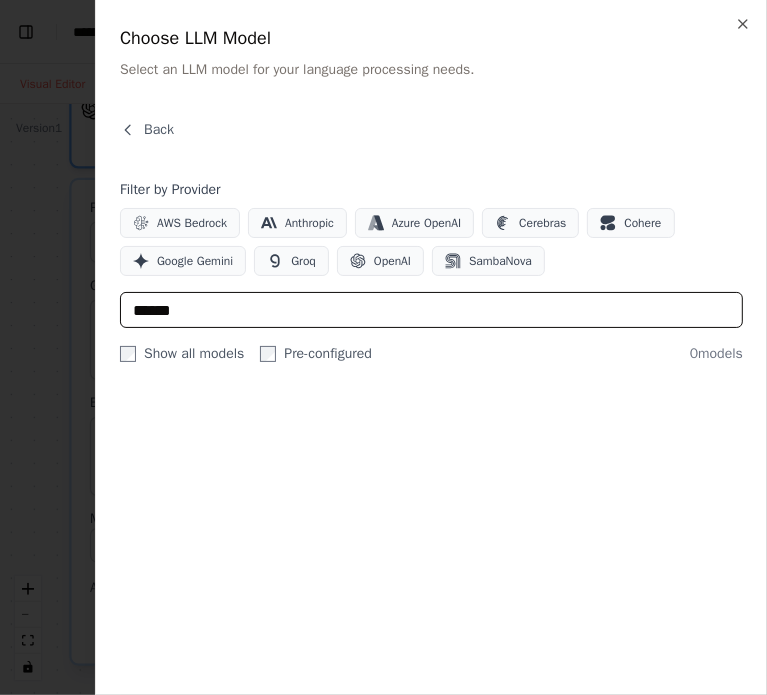 scroll, scrollTop: 0, scrollLeft: 0, axis: both 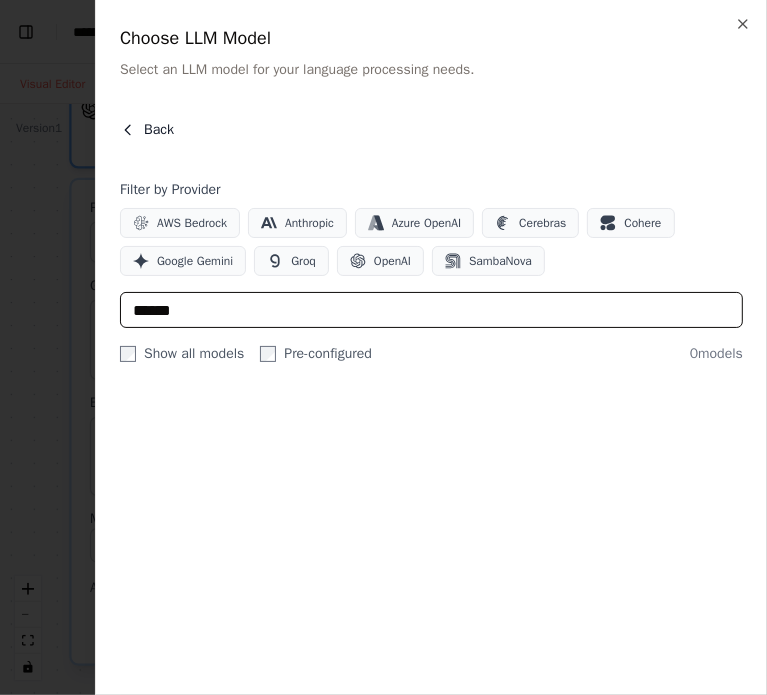 type on "******" 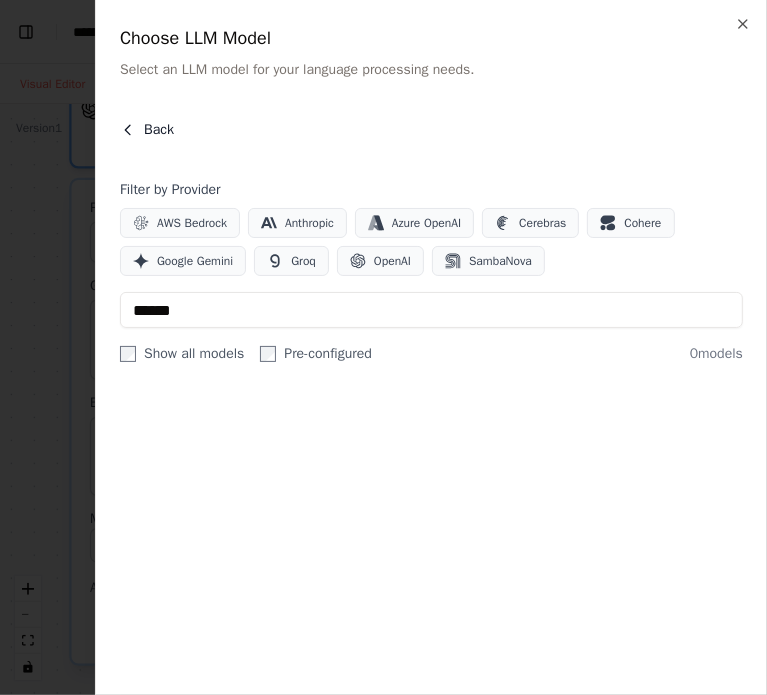 click 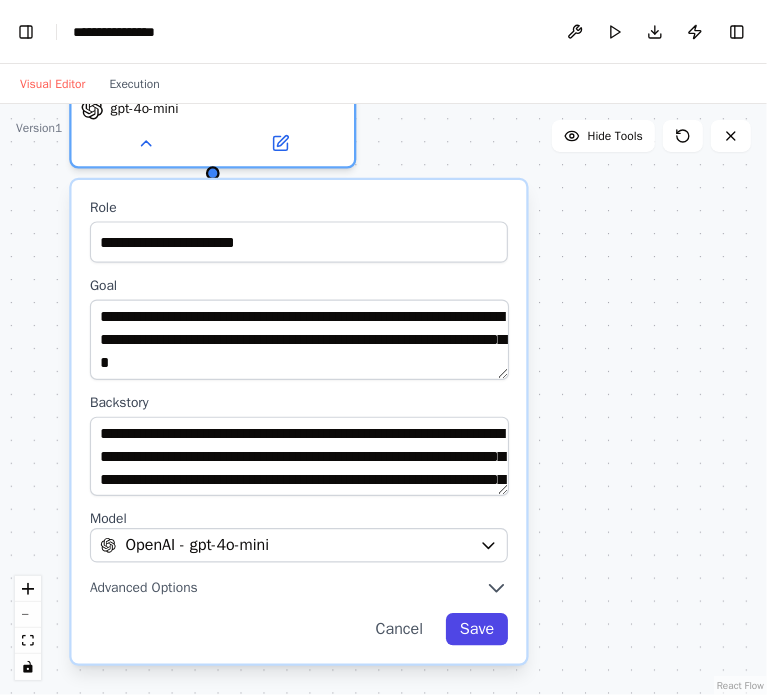 click on "Save" at bounding box center [477, 629] 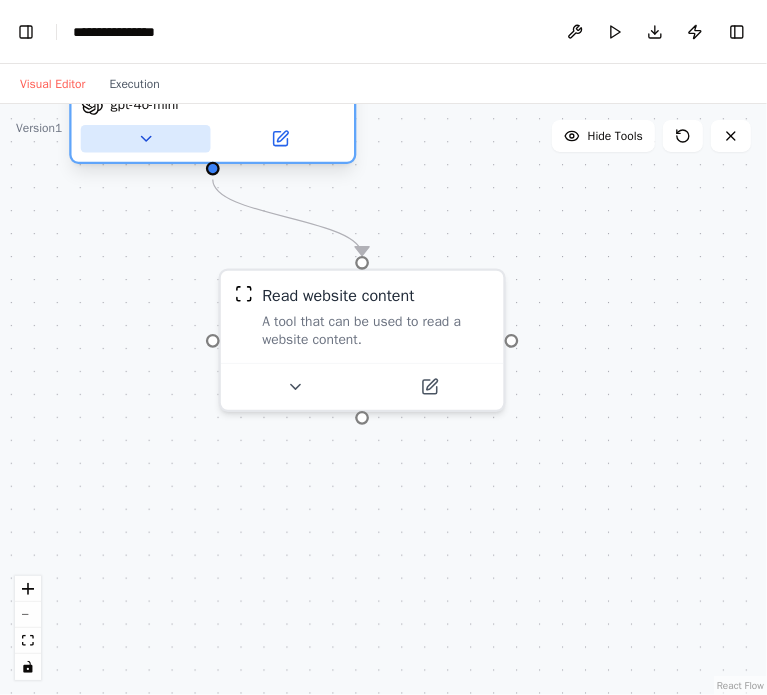 click 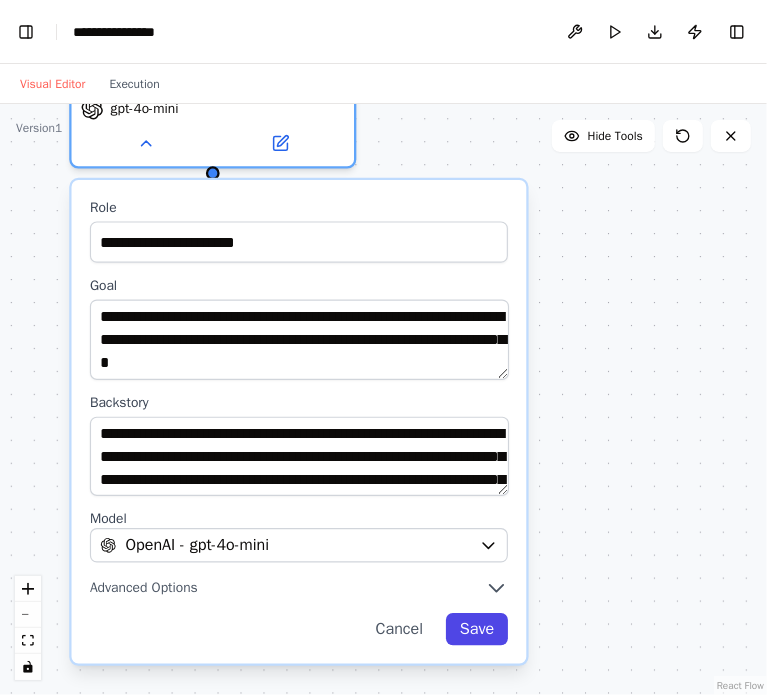 click on "Save" at bounding box center [477, 629] 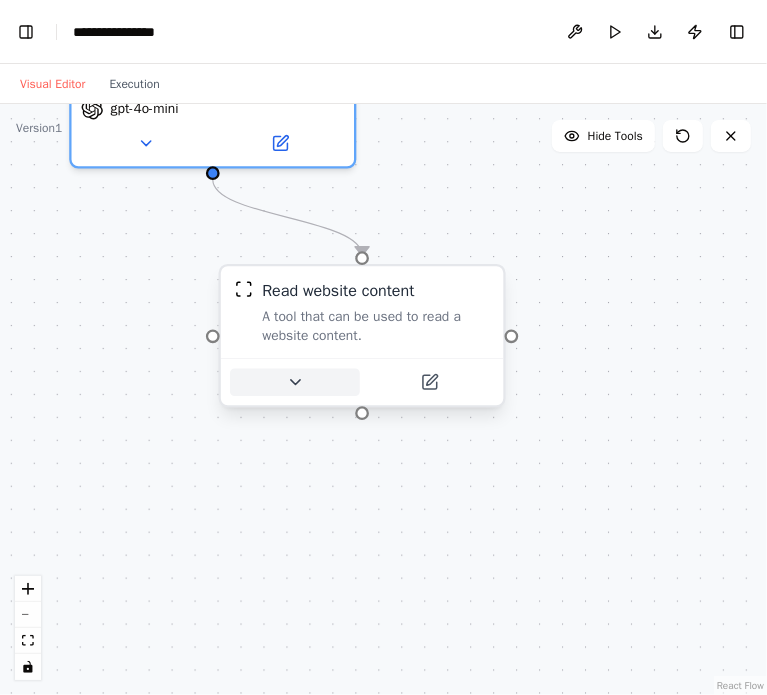 click at bounding box center [295, 383] 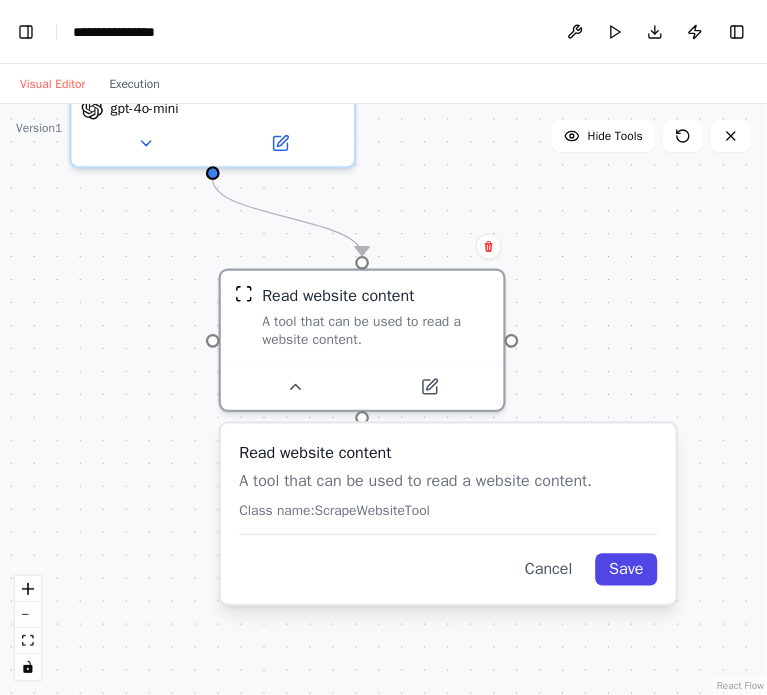 click on "Save" at bounding box center (626, 569) 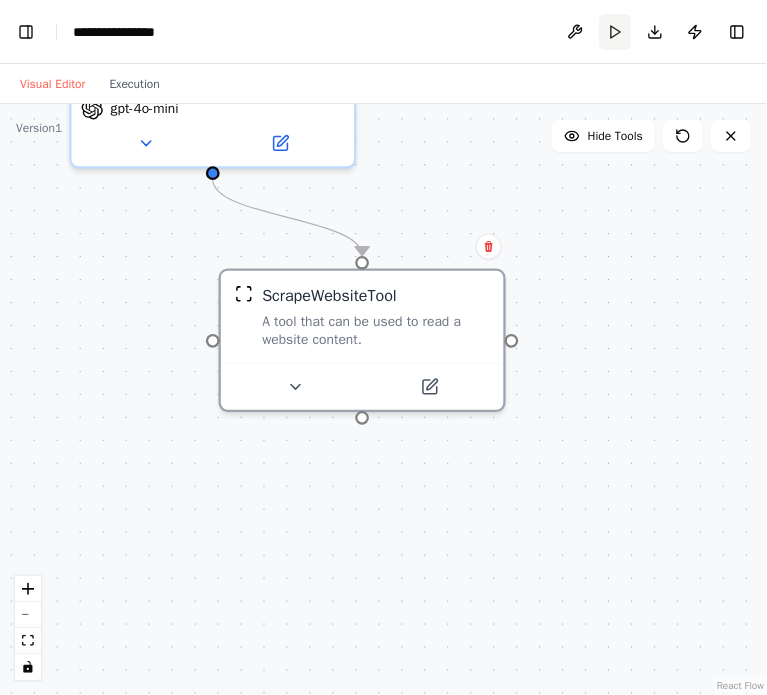 click on "Run" at bounding box center [615, 32] 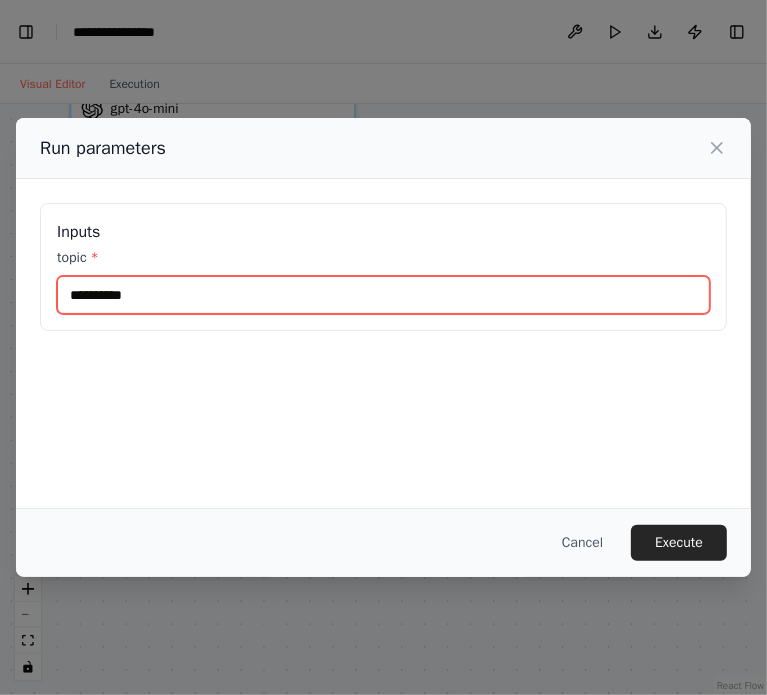 drag, startPoint x: 152, startPoint y: 291, endPoint x: -1, endPoint y: 304, distance: 153.5513 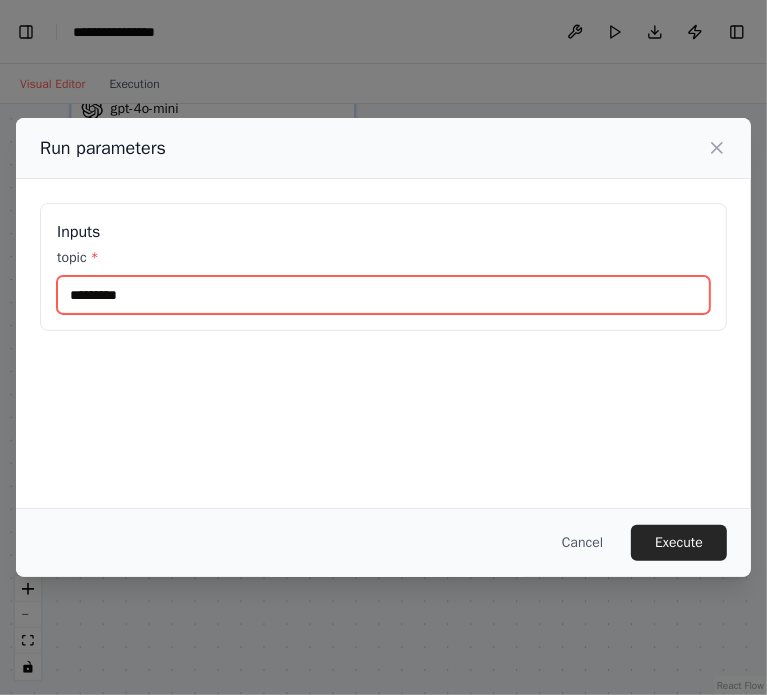 type on "*********" 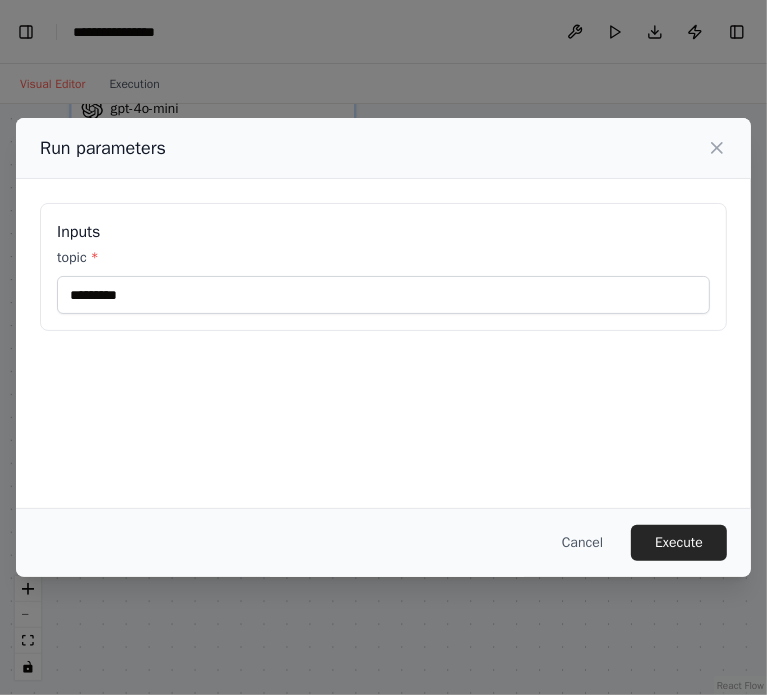 click on "Cancel Execute" at bounding box center [383, 542] 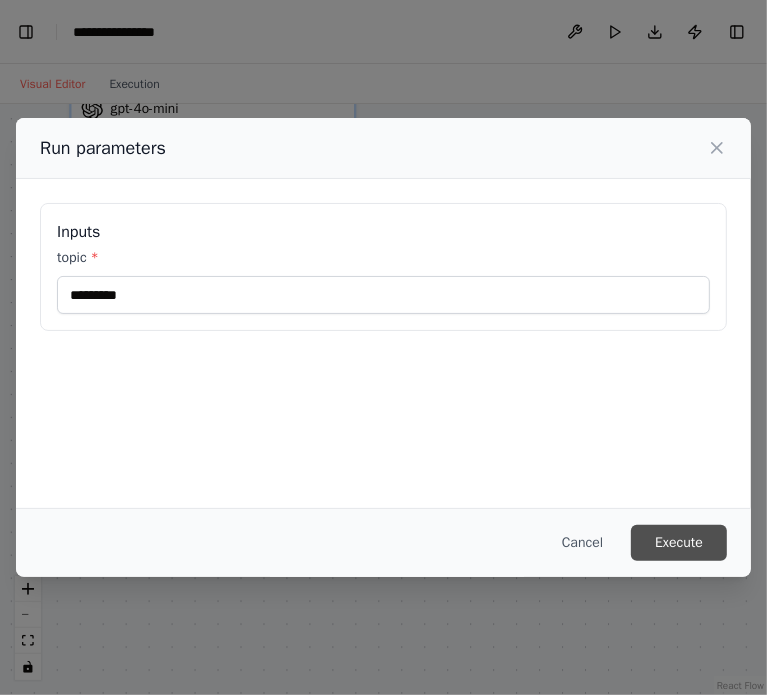 click on "Execute" at bounding box center [679, 543] 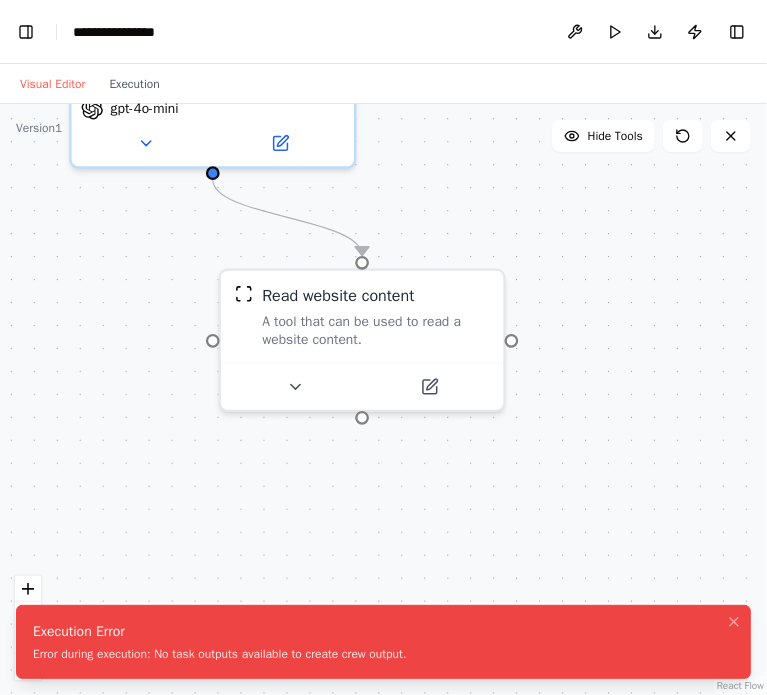 drag, startPoint x: 407, startPoint y: 663, endPoint x: 44, endPoint y: 625, distance: 364.98355 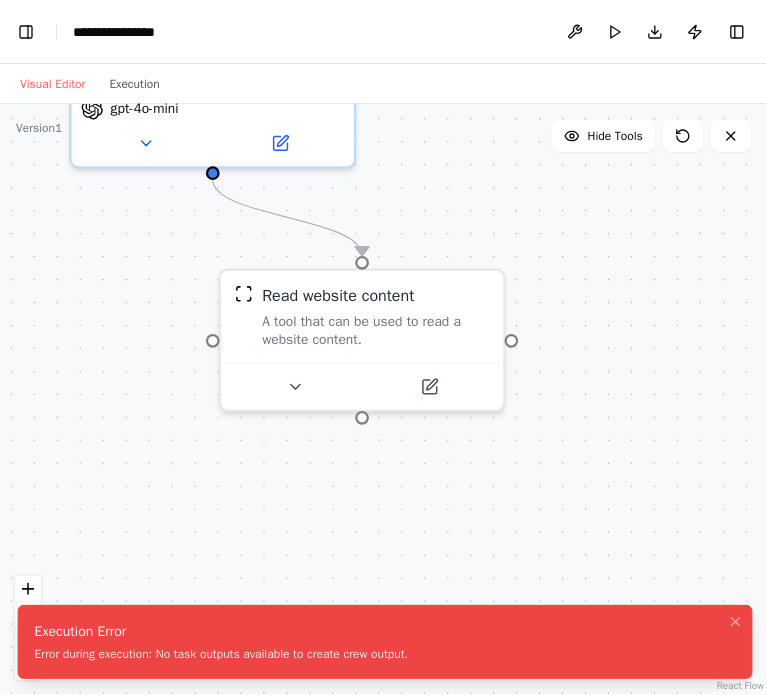 drag, startPoint x: 21, startPoint y: 635, endPoint x: 23, endPoint y: 648, distance: 13.152946 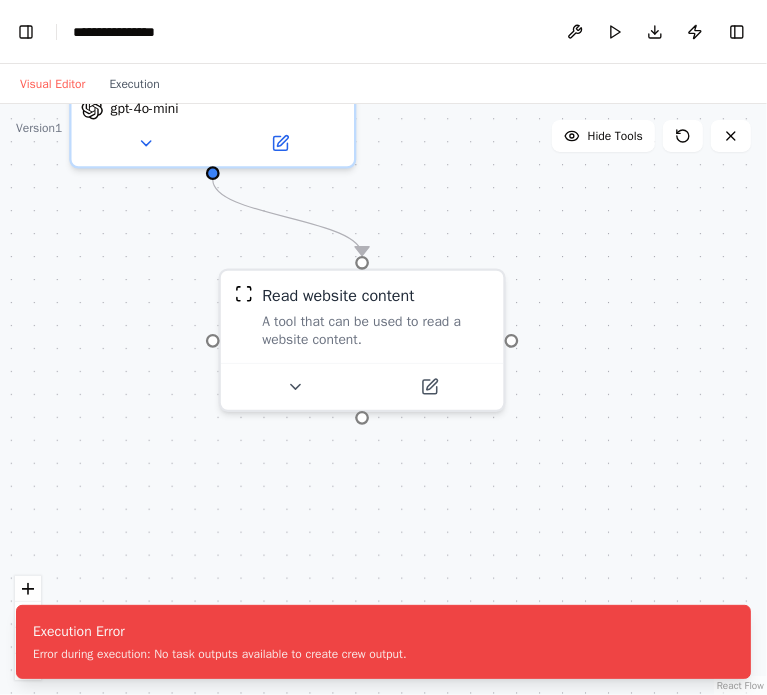 click on ".deletable-edge-delete-btn {
width: 20px;
height: 20px;
border: 0px solid #ffffff;
color: #6b7280;
background-color: #f8fafc;
cursor: pointer;
border-radius: 50%;
font-size: 12px;
padding: 3px;
display: flex;
align-items: center;
justify-content: center;
transition: all 0.2s cubic-bezier(0.4, 0, 0.2, 1);
box-shadow: 0 2px 4px rgba(0, 0, 0, 0.1);
}
.deletable-edge-delete-btn:hover {
background-color: #ef4444;
color: #ffffff;
border-color: #dc2626;
transform: scale(1.1);
box-shadow: 0 4px 12px rgba(239, 68, 68, 0.4);
}
.deletable-edge-delete-btn:active {
transform: scale(0.95);
box-shadow: 0 2px 4px rgba(239, 68, 68, 0.3);
}
Social Media Copywriter gpt-4o-mini Read website content" at bounding box center [383, 399] 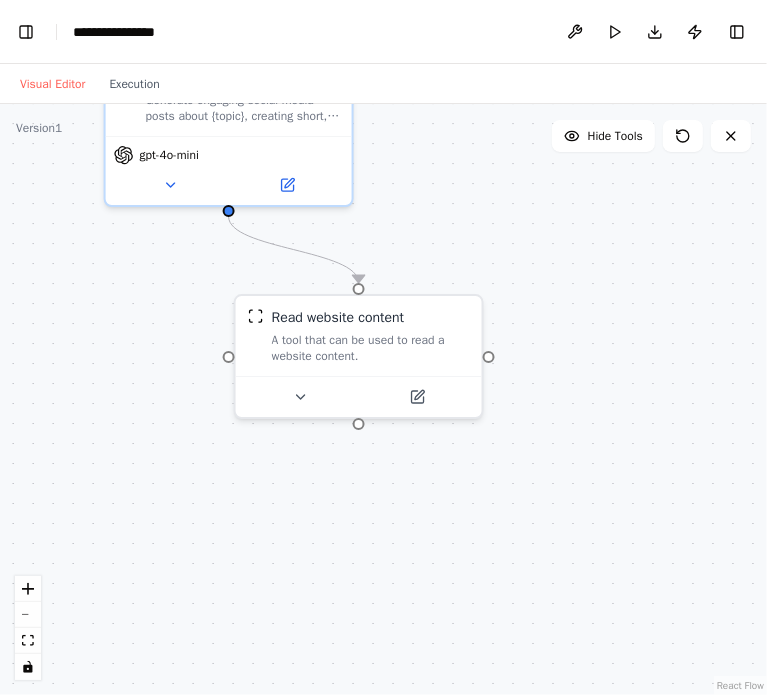 click on "Run" at bounding box center (615, 32) 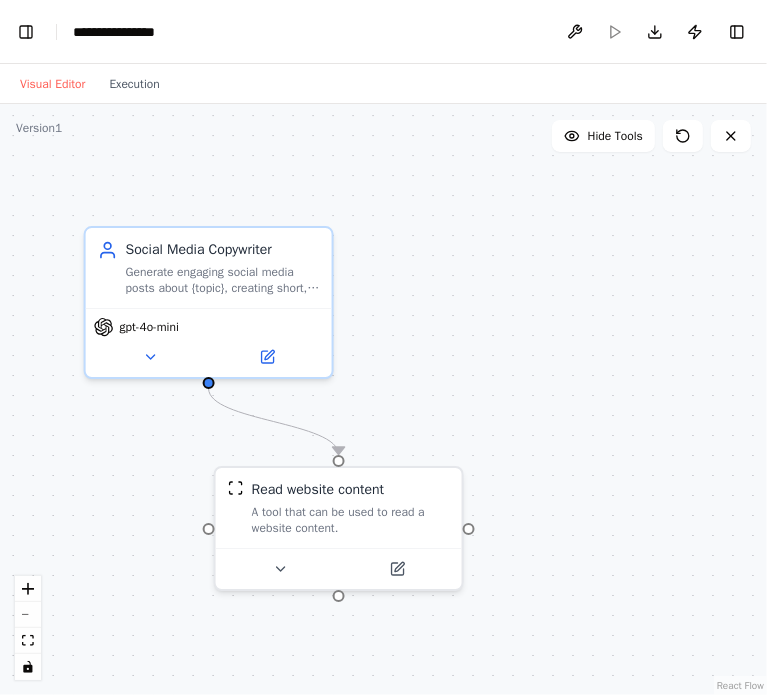 drag, startPoint x: 632, startPoint y: 407, endPoint x: 612, endPoint y: 579, distance: 173.15889 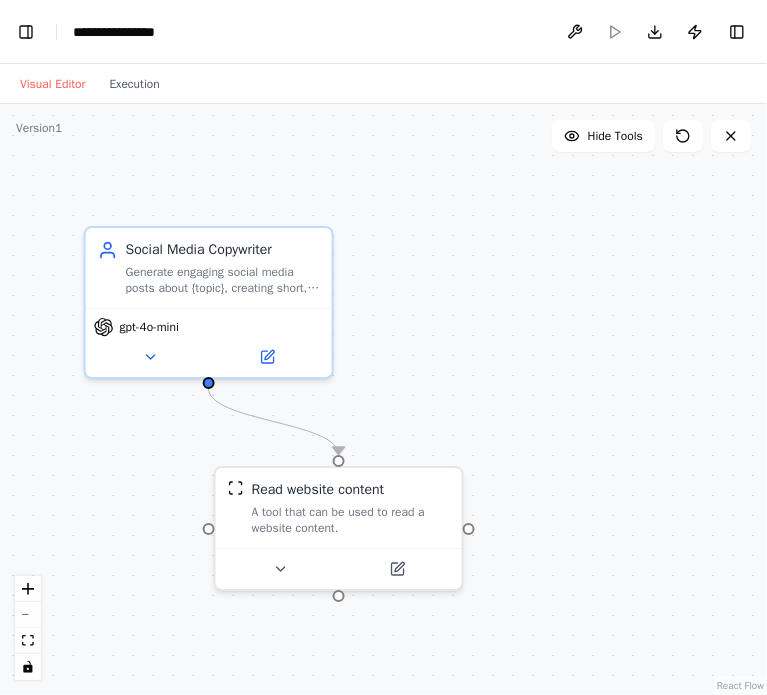 click on ".deletable-edge-delete-btn {
width: 20px;
height: 20px;
border: 0px solid #ffffff;
color: #6b7280;
background-color: #f8fafc;
cursor: pointer;
border-radius: 50%;
font-size: 12px;
padding: 3px;
display: flex;
align-items: center;
justify-content: center;
transition: all 0.2s cubic-bezier(0.4, 0, 0.2, 1);
box-shadow: 0 2px 4px rgba(0, 0, 0, 0.1);
}
.deletable-edge-delete-btn:hover {
background-color: #ef4444;
color: #ffffff;
border-color: #dc2626;
transform: scale(1.1);
box-shadow: 0 4px 12px rgba(239, 68, 68, 0.4);
}
.deletable-edge-delete-btn:active {
transform: scale(0.95);
box-shadow: 0 2px 4px rgba(239, 68, 68, 0.3);
}
Social Media Copywriter gpt-4o-mini Read website content" at bounding box center [383, 399] 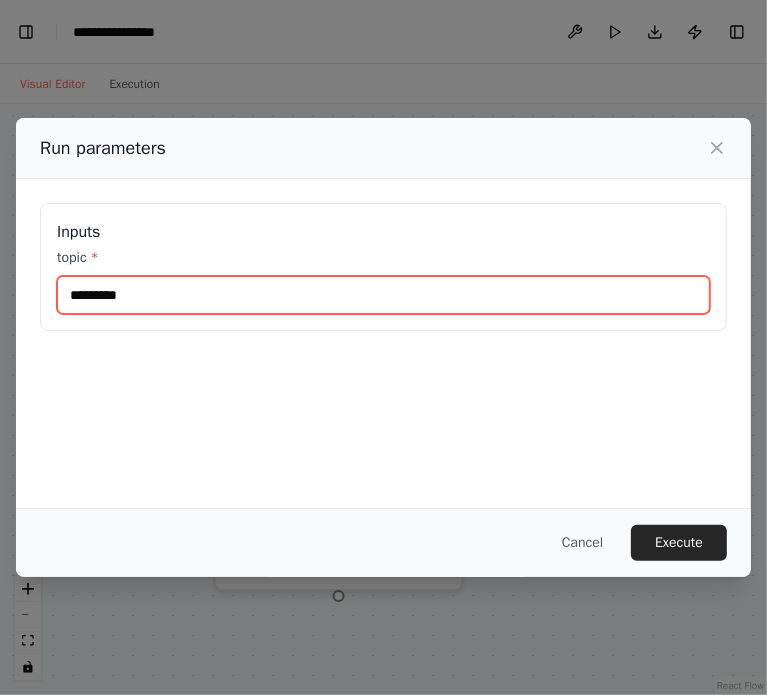 drag, startPoint x: 144, startPoint y: 300, endPoint x: -1, endPoint y: 325, distance: 147.13939 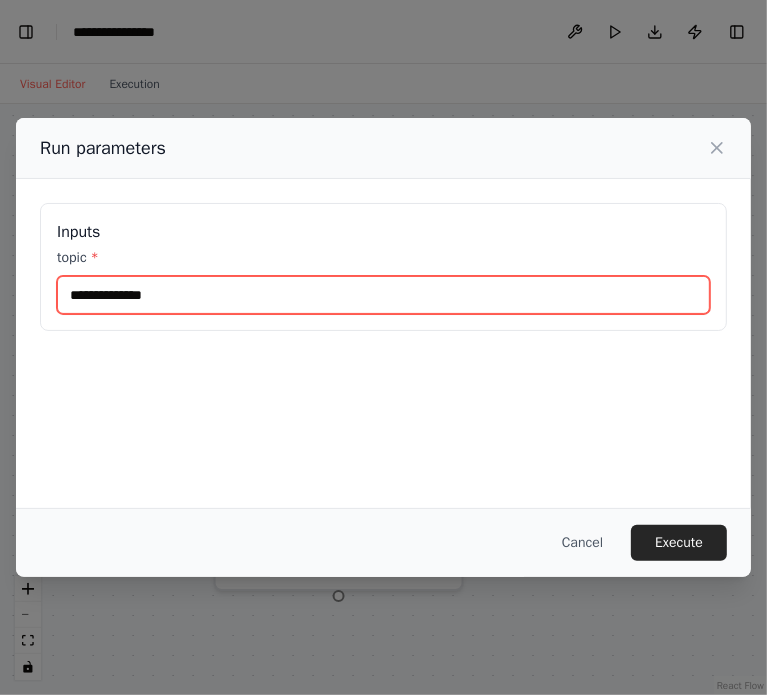 drag, startPoint x: 154, startPoint y: 294, endPoint x: 60, endPoint y: 300, distance: 94.19129 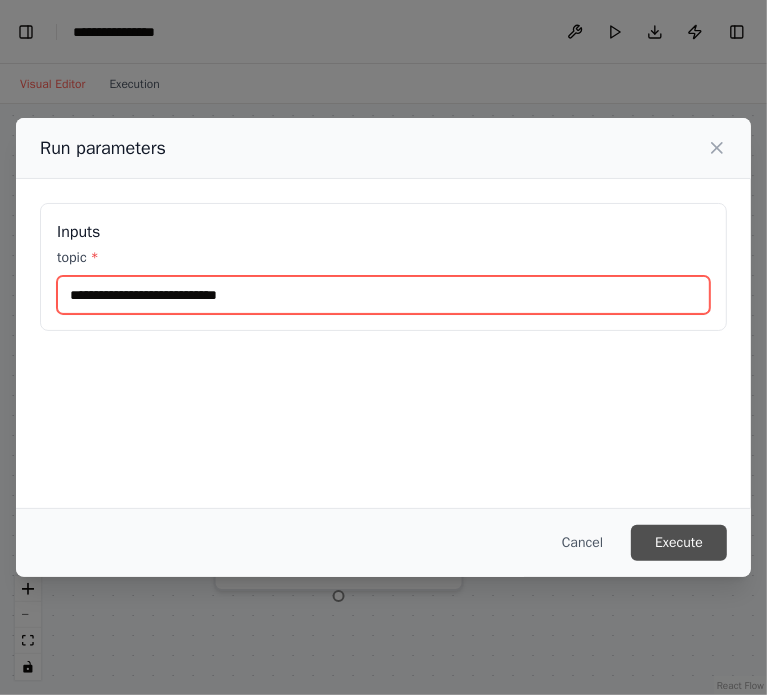 type on "**********" 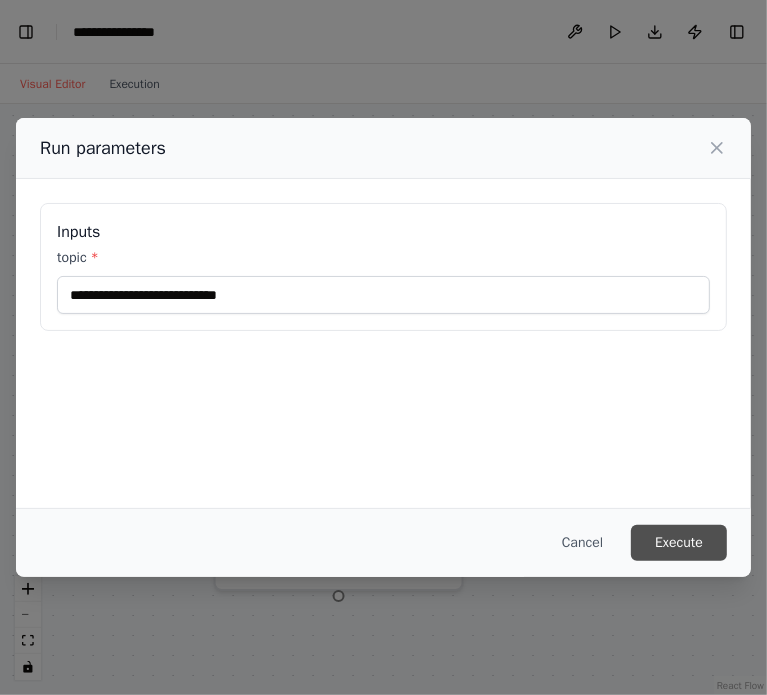 click on "Execute" at bounding box center [679, 543] 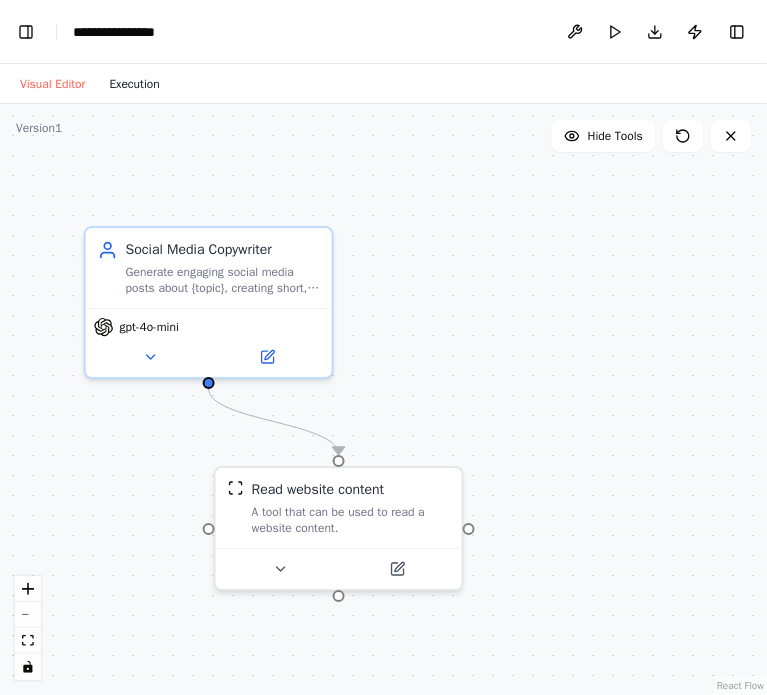 click on "Execution" at bounding box center [134, 84] 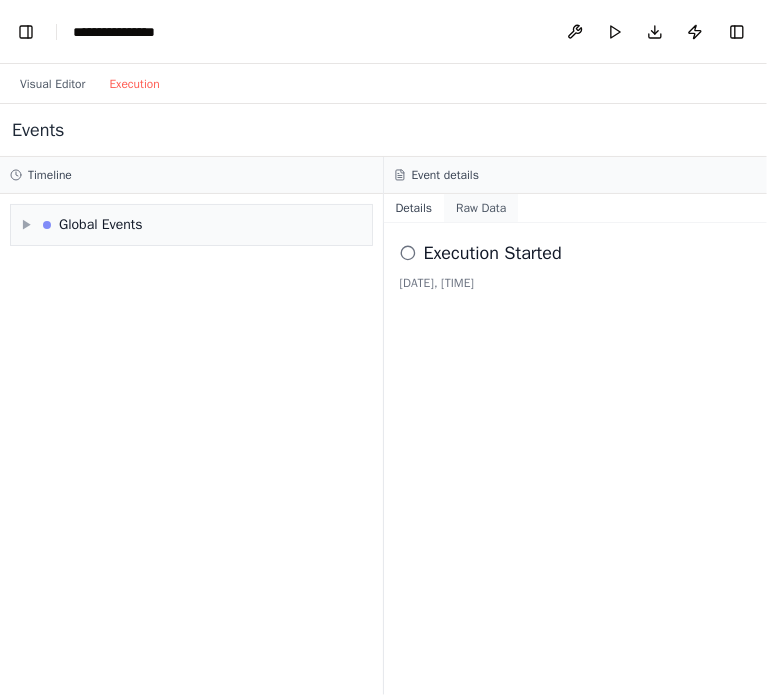click on "Raw Data" at bounding box center (481, 208) 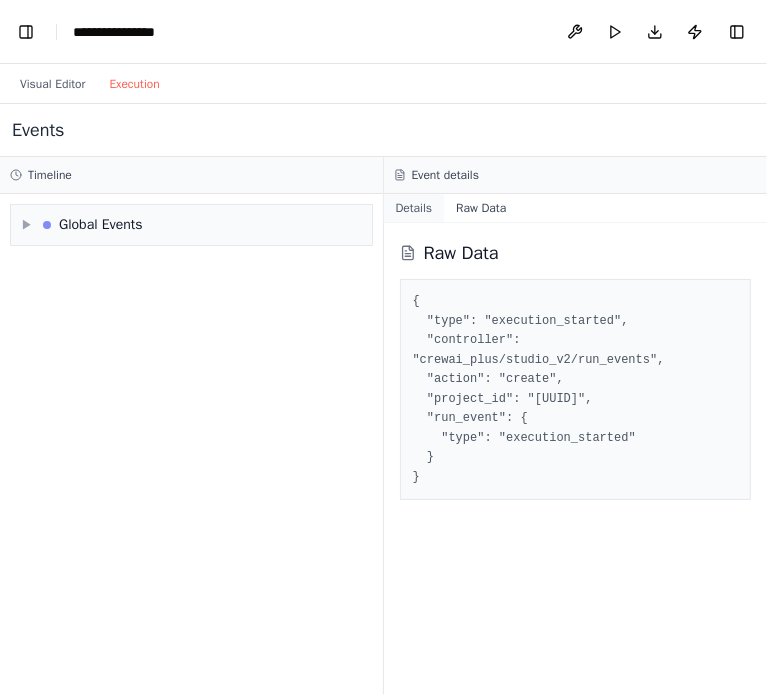 click on "Details" at bounding box center (414, 208) 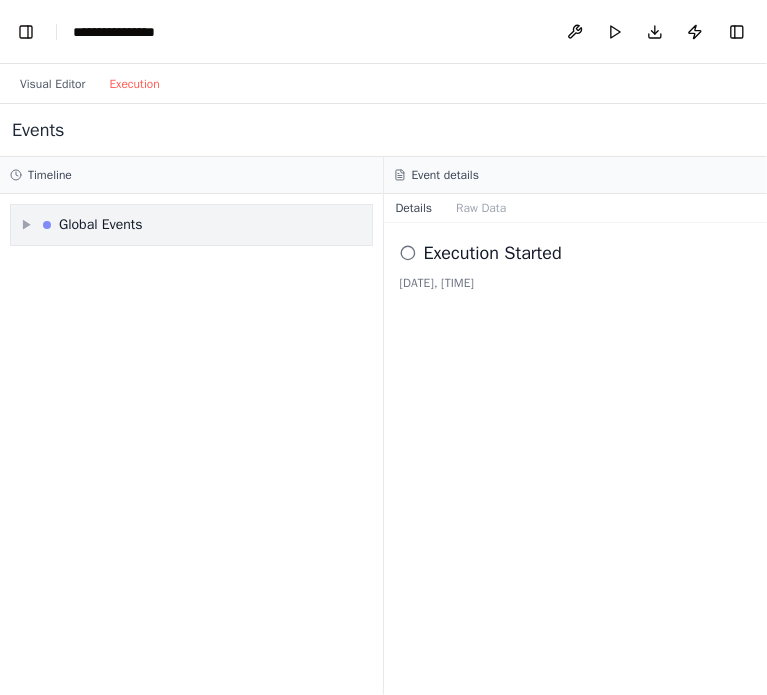 click on "Global Events" at bounding box center [101, 225] 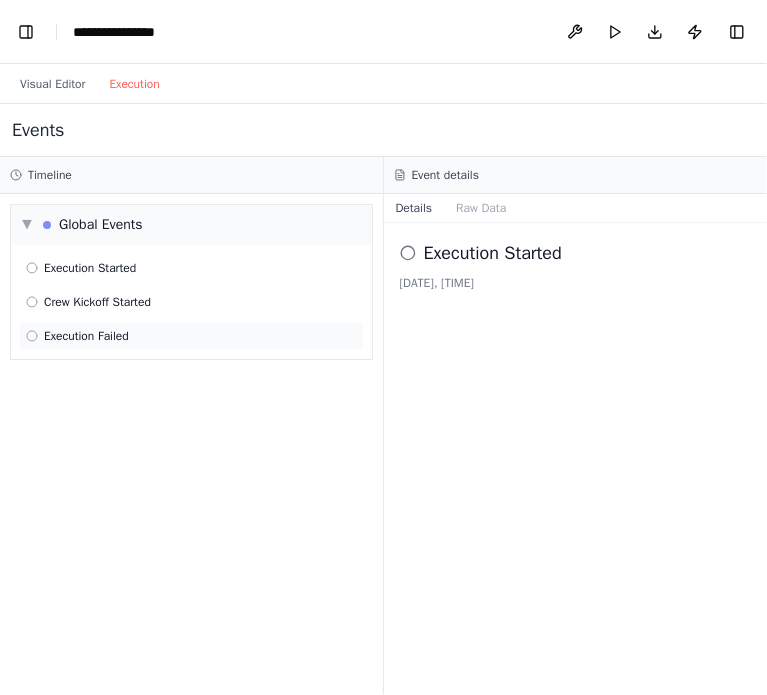 click on "Execution Failed" at bounding box center [86, 336] 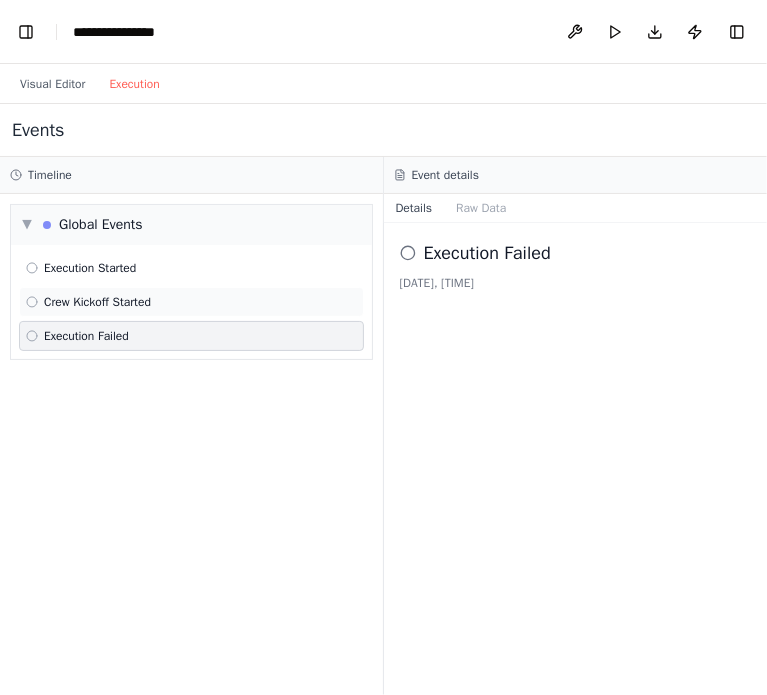 click on "Crew Kickoff Started" at bounding box center (97, 302) 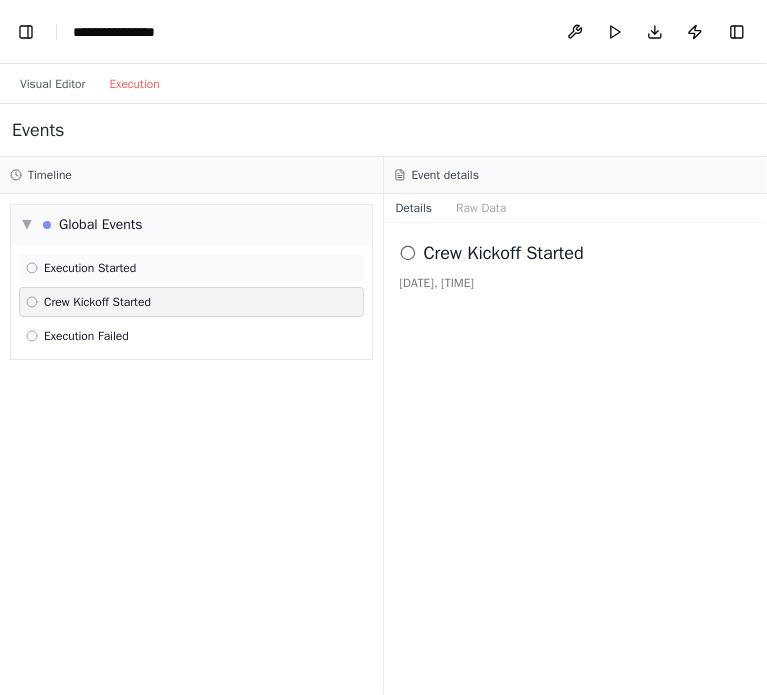 click on "Execution Started" at bounding box center [90, 268] 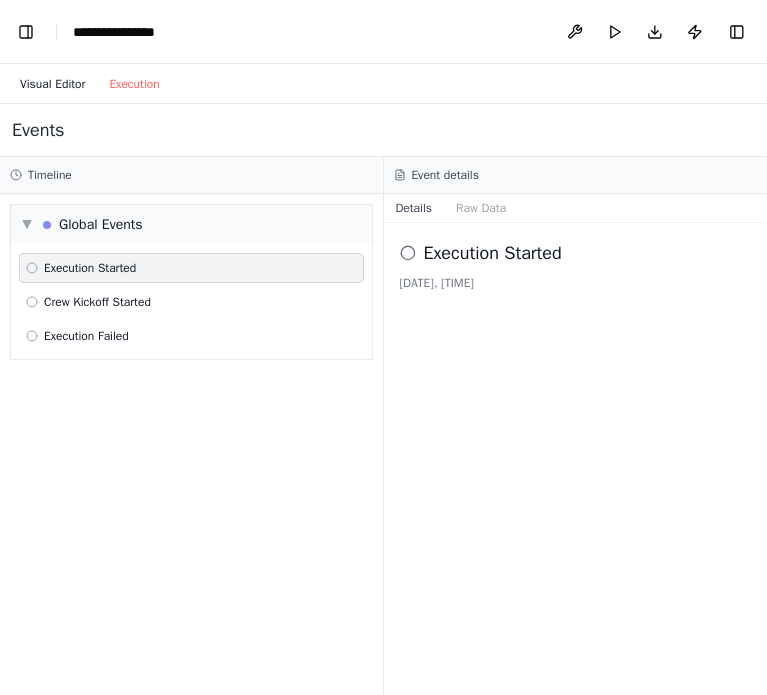 click on "Visual Editor" at bounding box center [52, 84] 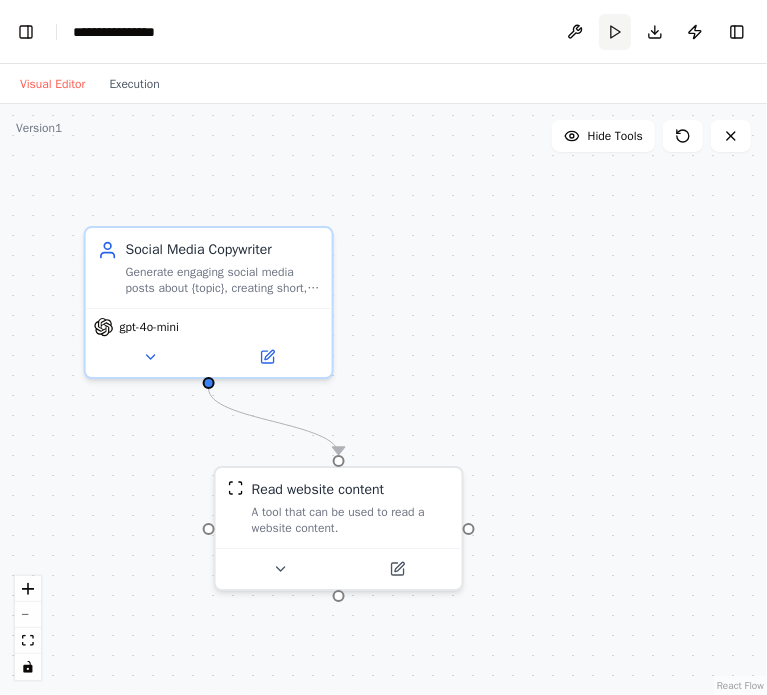 click on "Run" at bounding box center (615, 32) 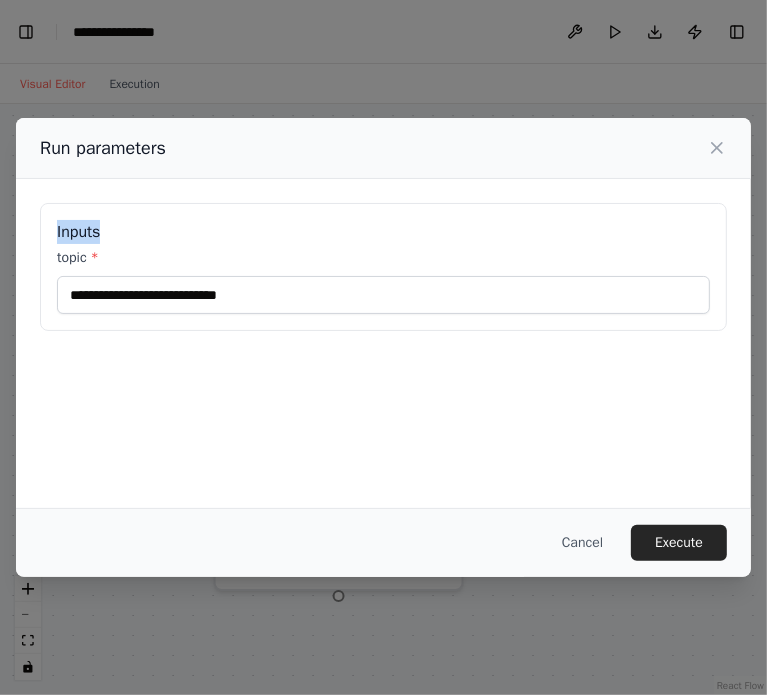 drag, startPoint x: 44, startPoint y: 220, endPoint x: 368, endPoint y: 310, distance: 336.26776 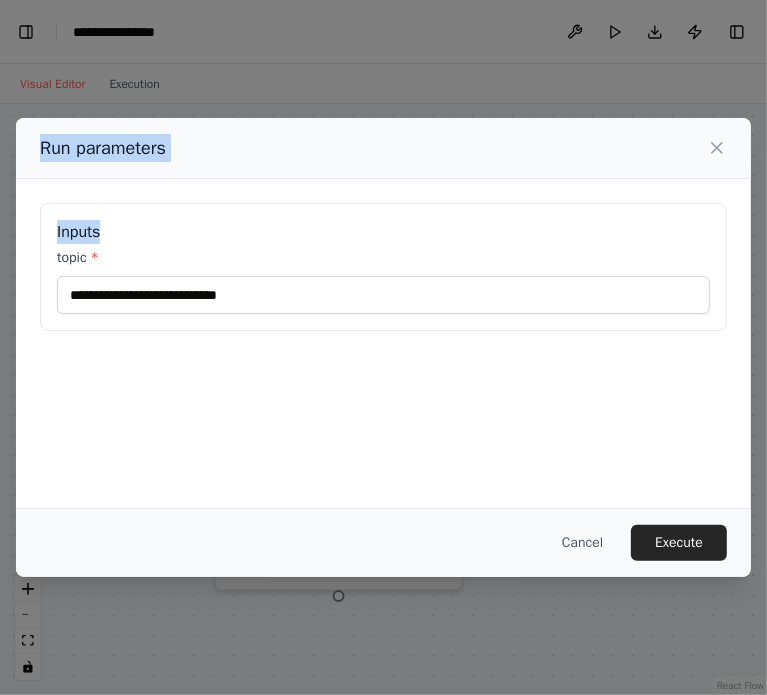 drag, startPoint x: 31, startPoint y: 130, endPoint x: 92, endPoint y: 423, distance: 299.28247 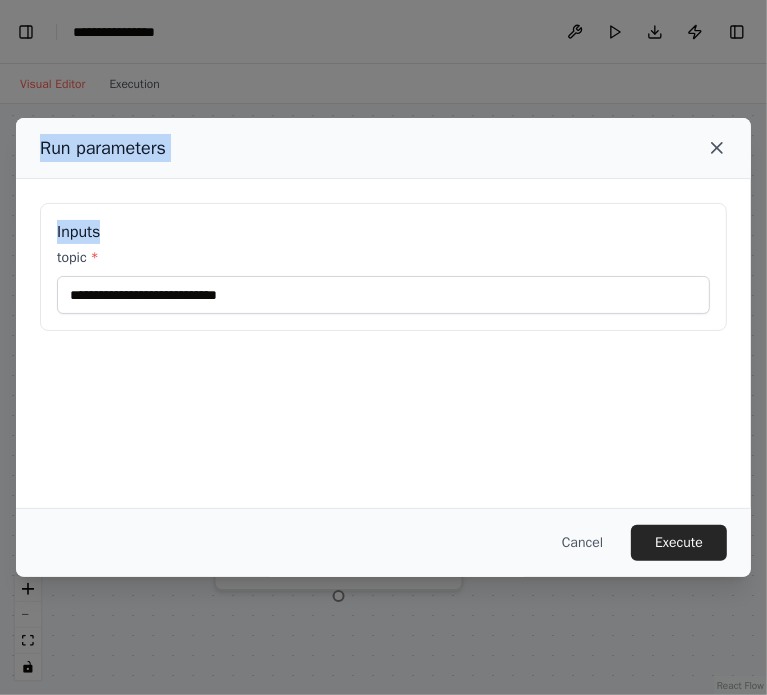 click 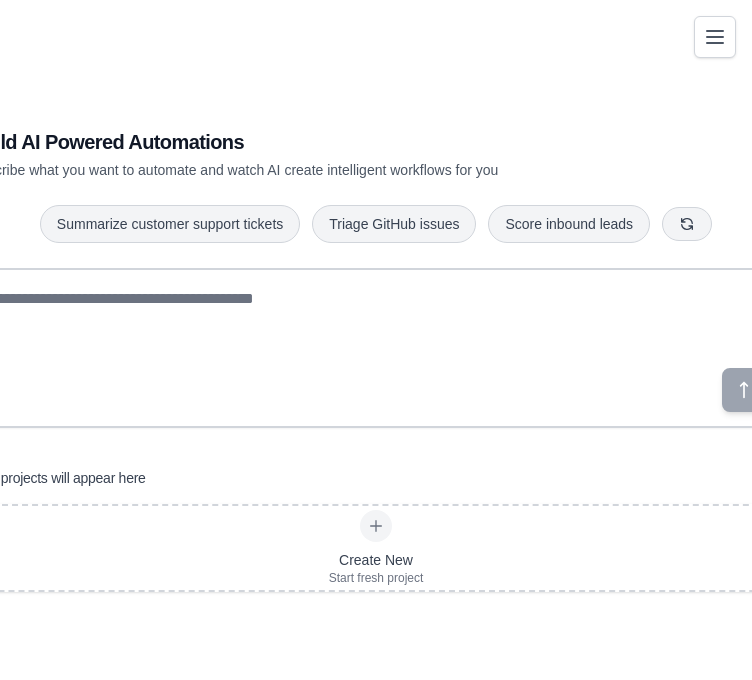 scroll, scrollTop: 0, scrollLeft: 0, axis: both 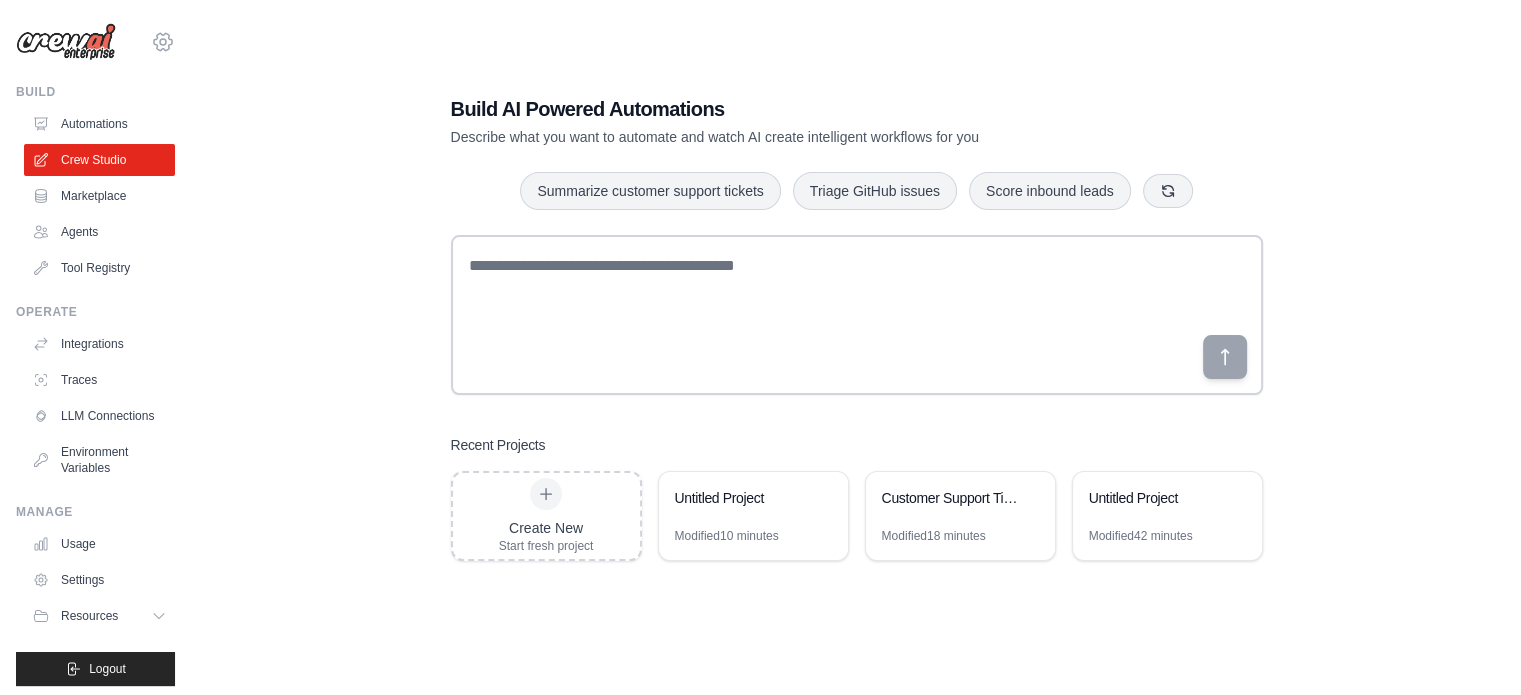 click 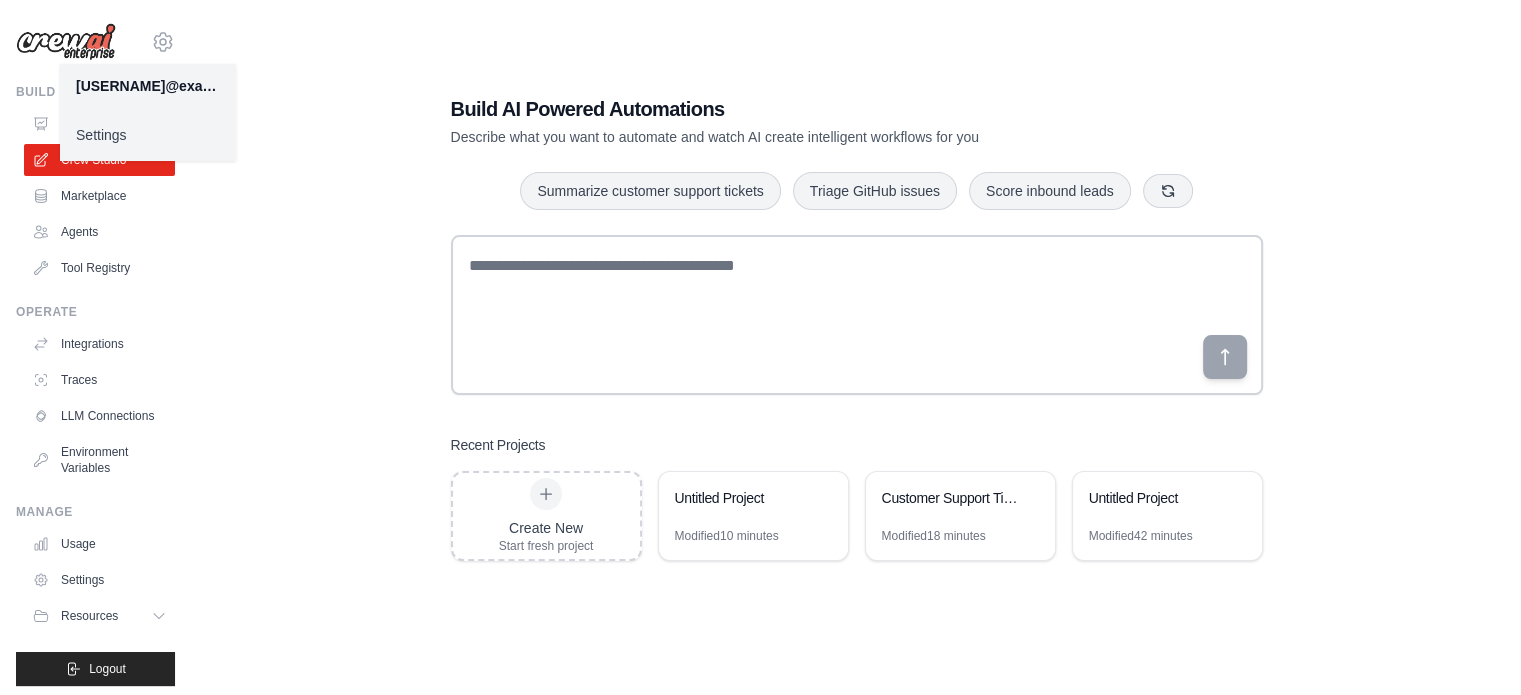 click on "Settings" at bounding box center [148, 135] 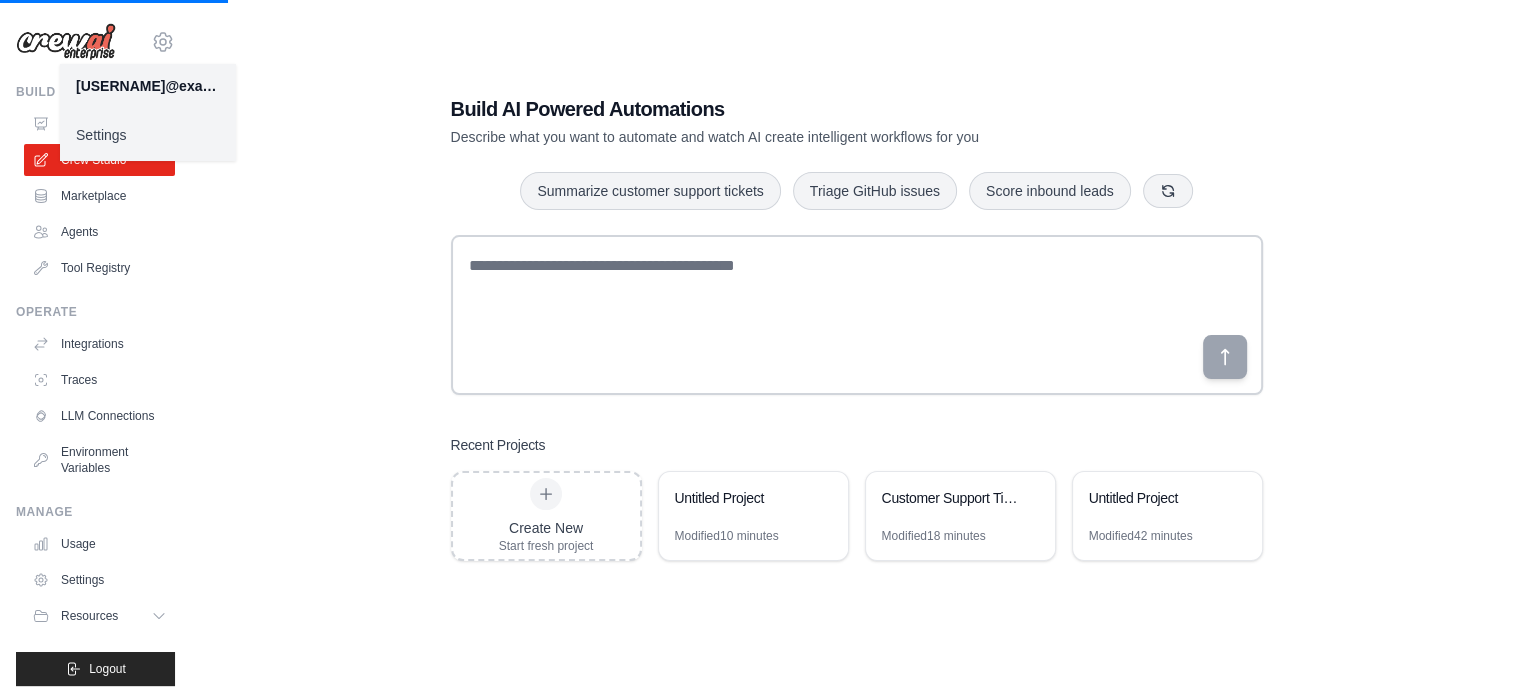 scroll, scrollTop: 0, scrollLeft: 0, axis: both 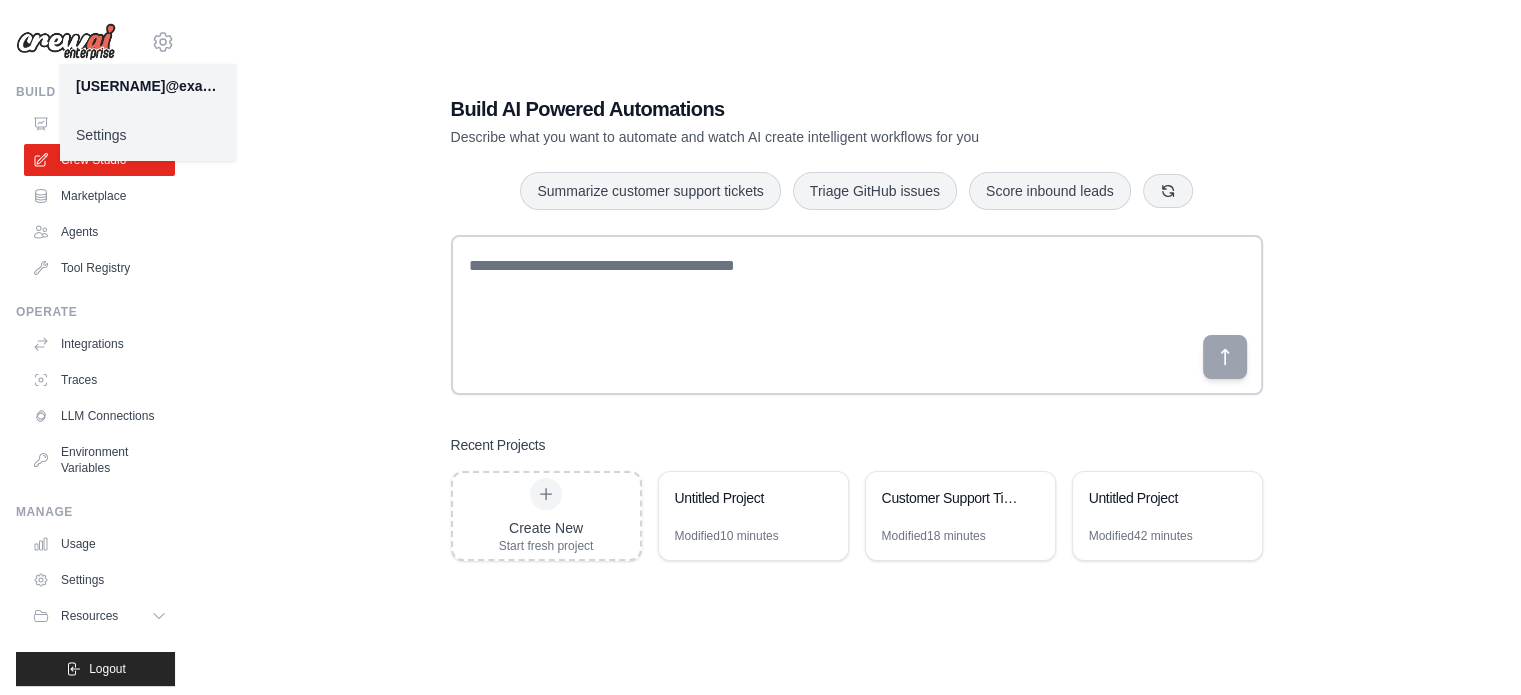 click on "Build AI Powered Automations Describe what you want to automate and watch AI create intelligent workflows for you Summarize customer support tickets Triage GitHub issues Score inbound leads Recent Projects Create New Start fresh project Untitled Project Modified  [TIME] Customer Support Ticket Automation Modified  [TIME] Untitled Project Modified  [TIME]" at bounding box center [856, 327] 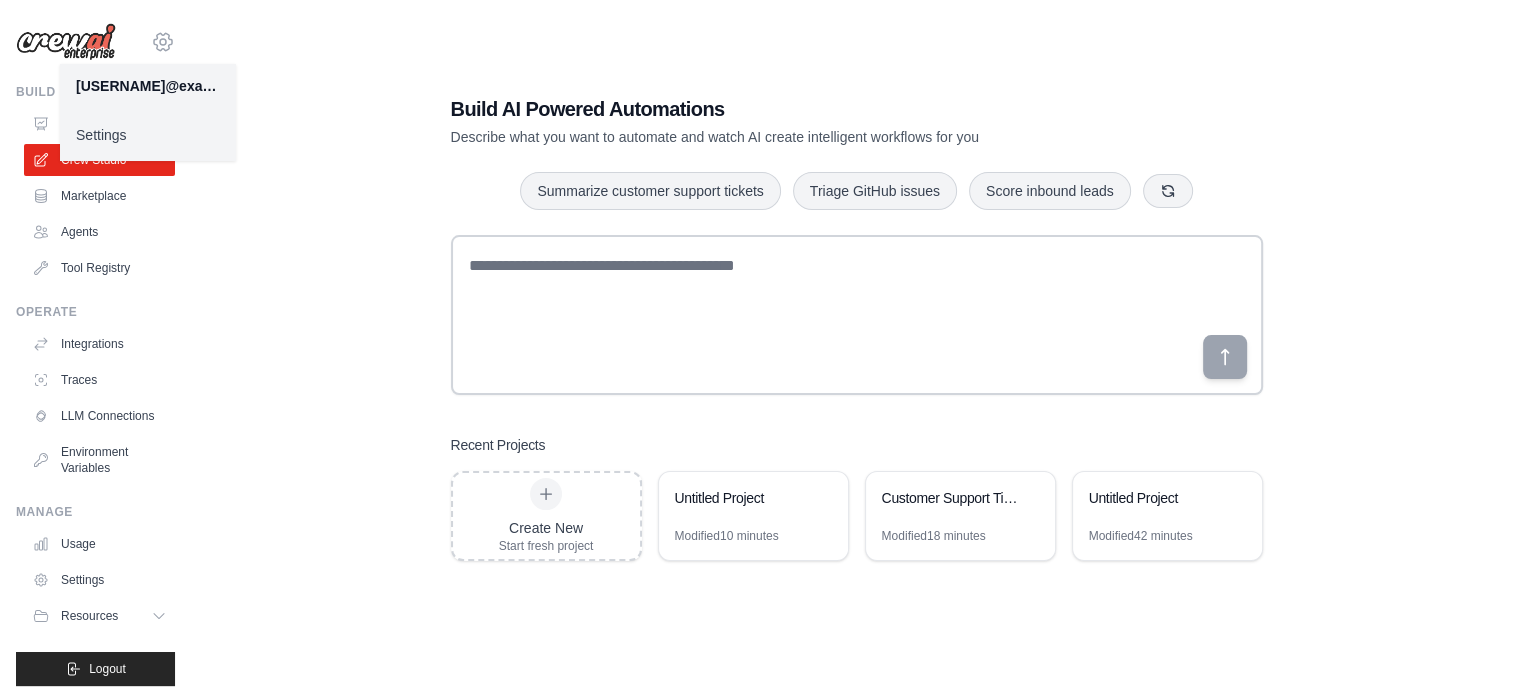 click 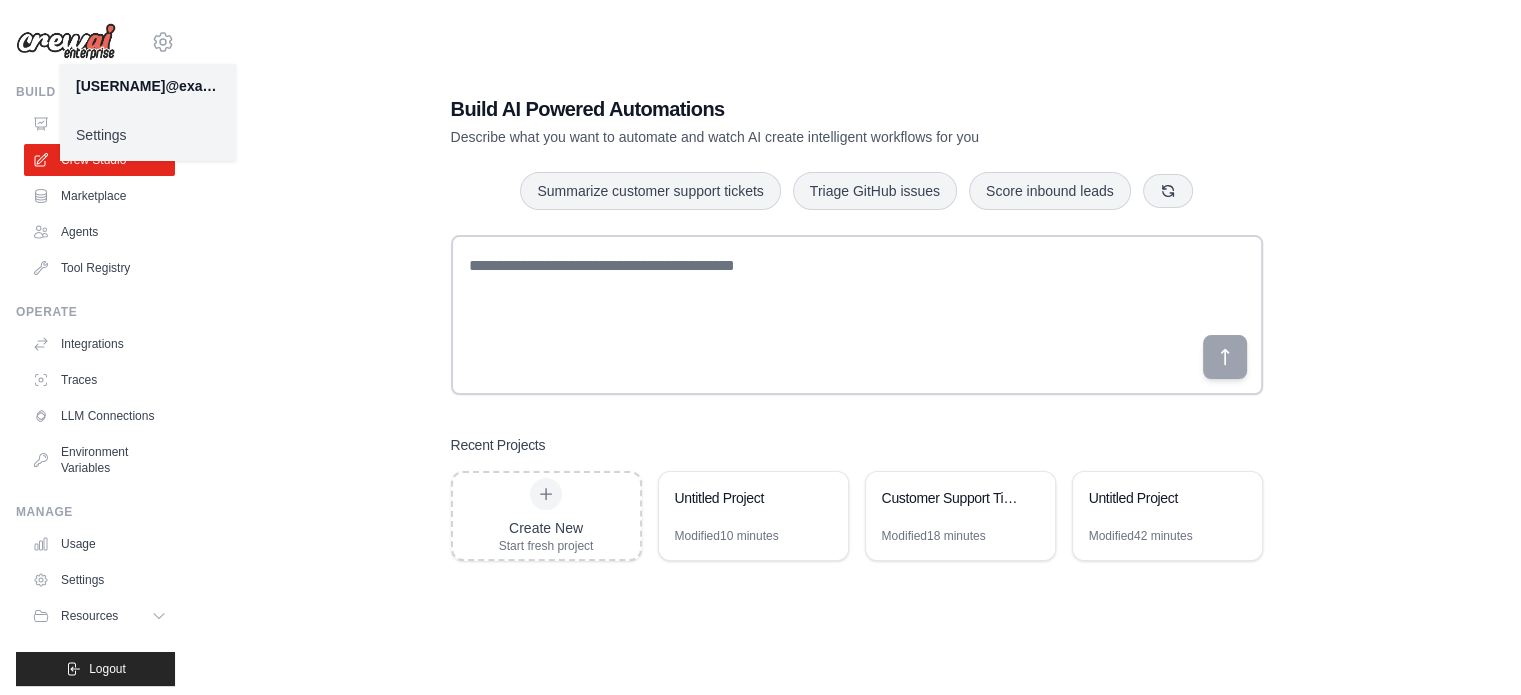 click on "Build AI Powered Automations Describe what you want to automate and watch AI create intelligent workflows for you Summarize customer support tickets Triage GitHub issues Score inbound leads Recent Projects Create New Start fresh project Untitled Project Modified  [TIME] Customer Support Ticket Automation Modified  [TIME] Untitled Project Modified  [TIME]" at bounding box center [856, 327] 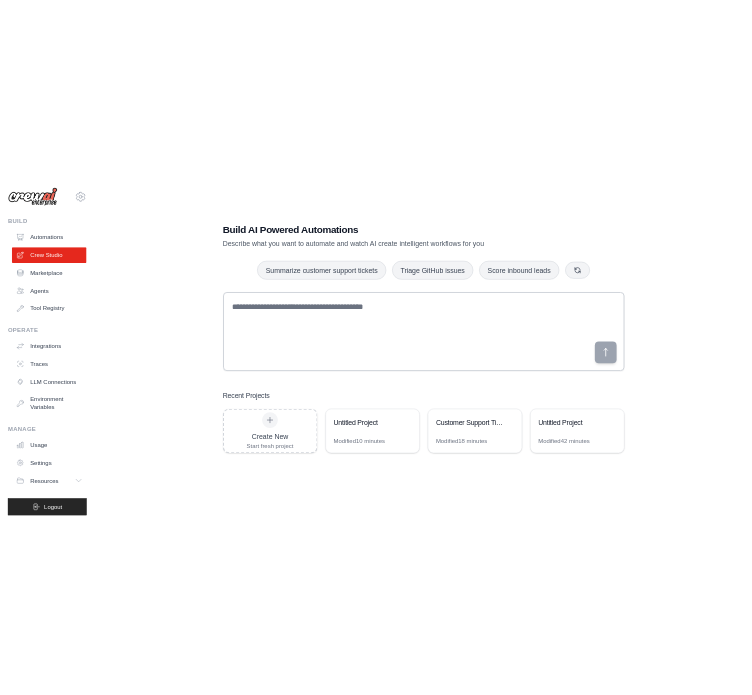 scroll, scrollTop: 0, scrollLeft: 0, axis: both 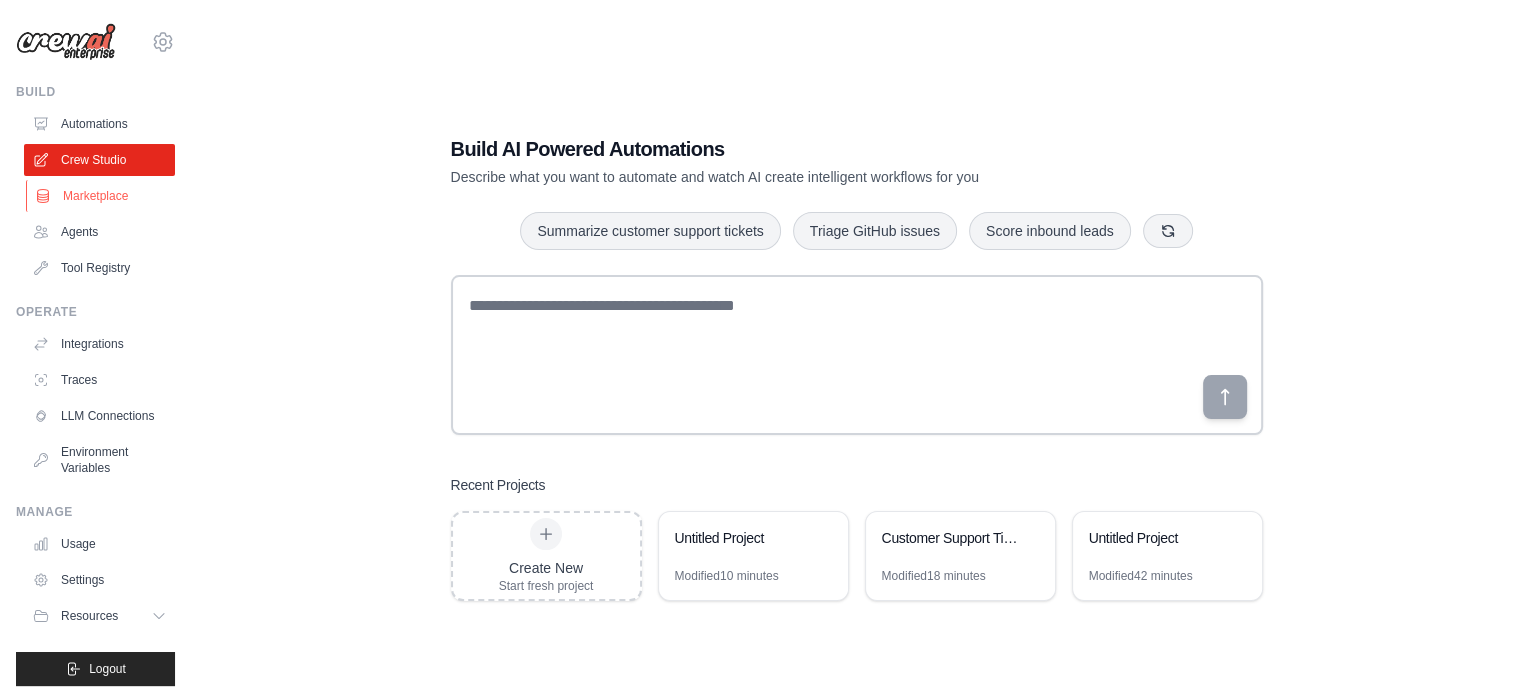 click on "Marketplace" at bounding box center (101, 196) 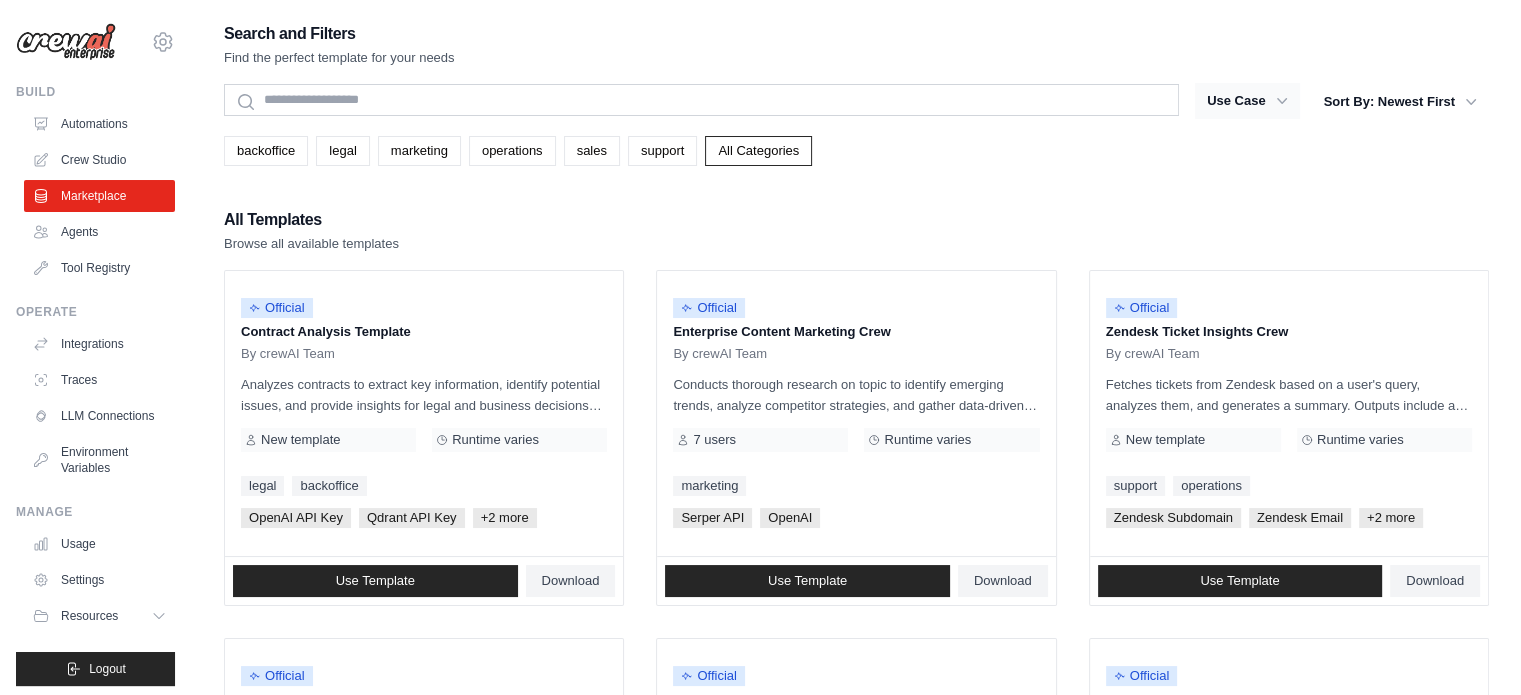click 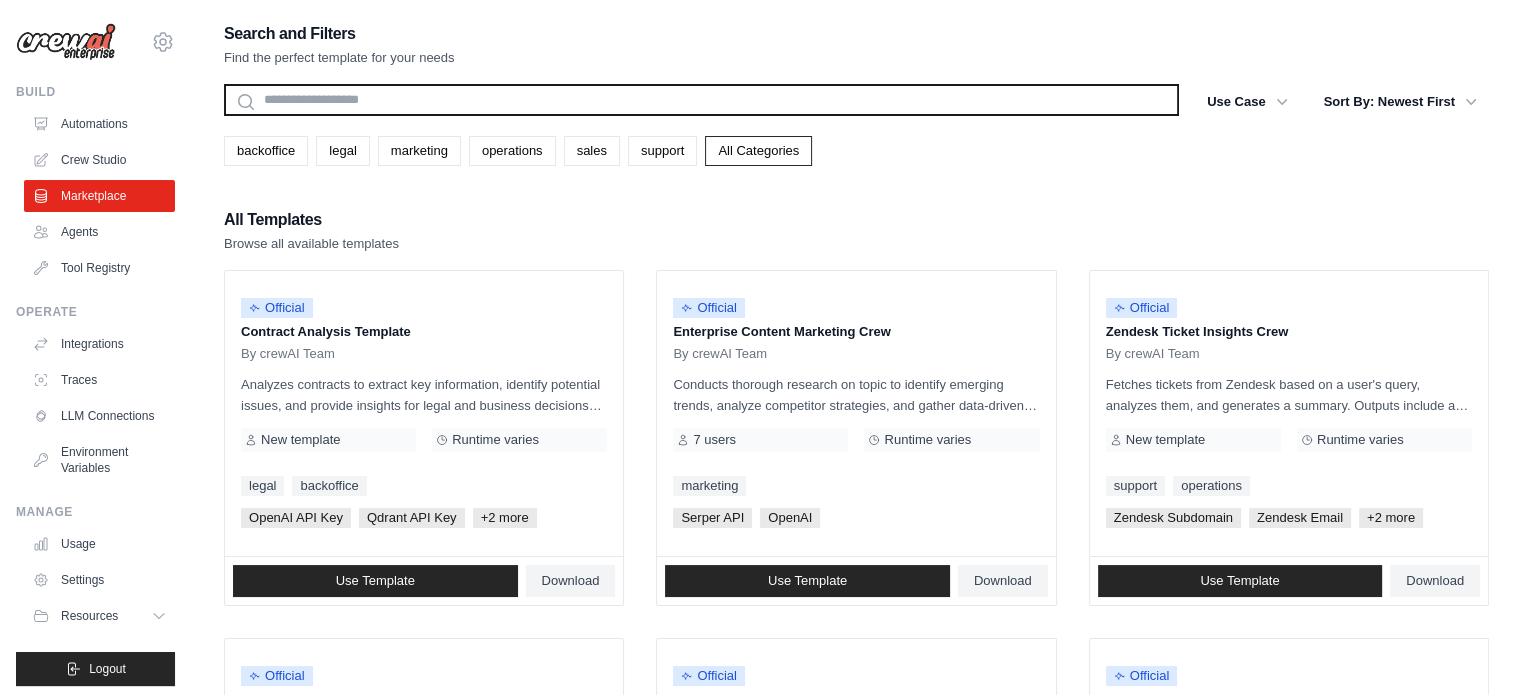 click at bounding box center [701, 100] 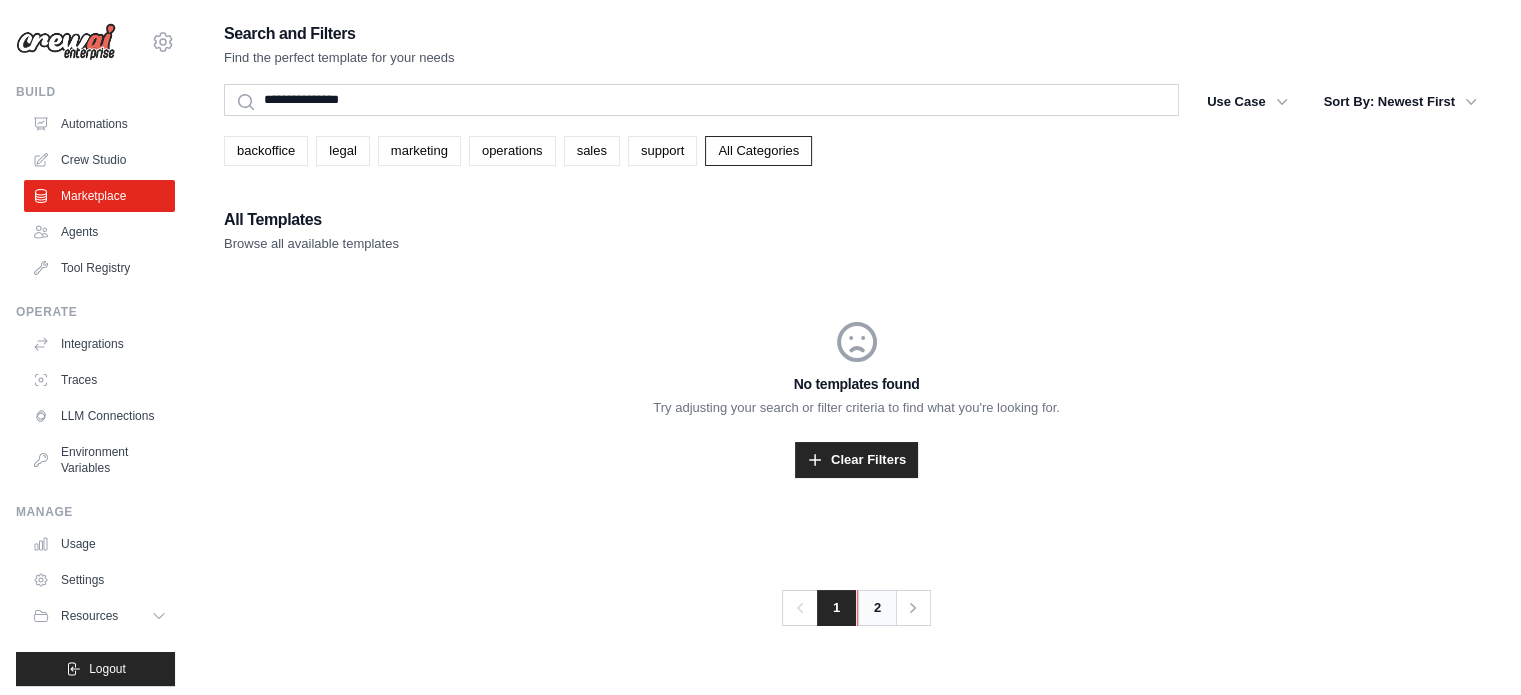 click on "2" at bounding box center [877, 608] 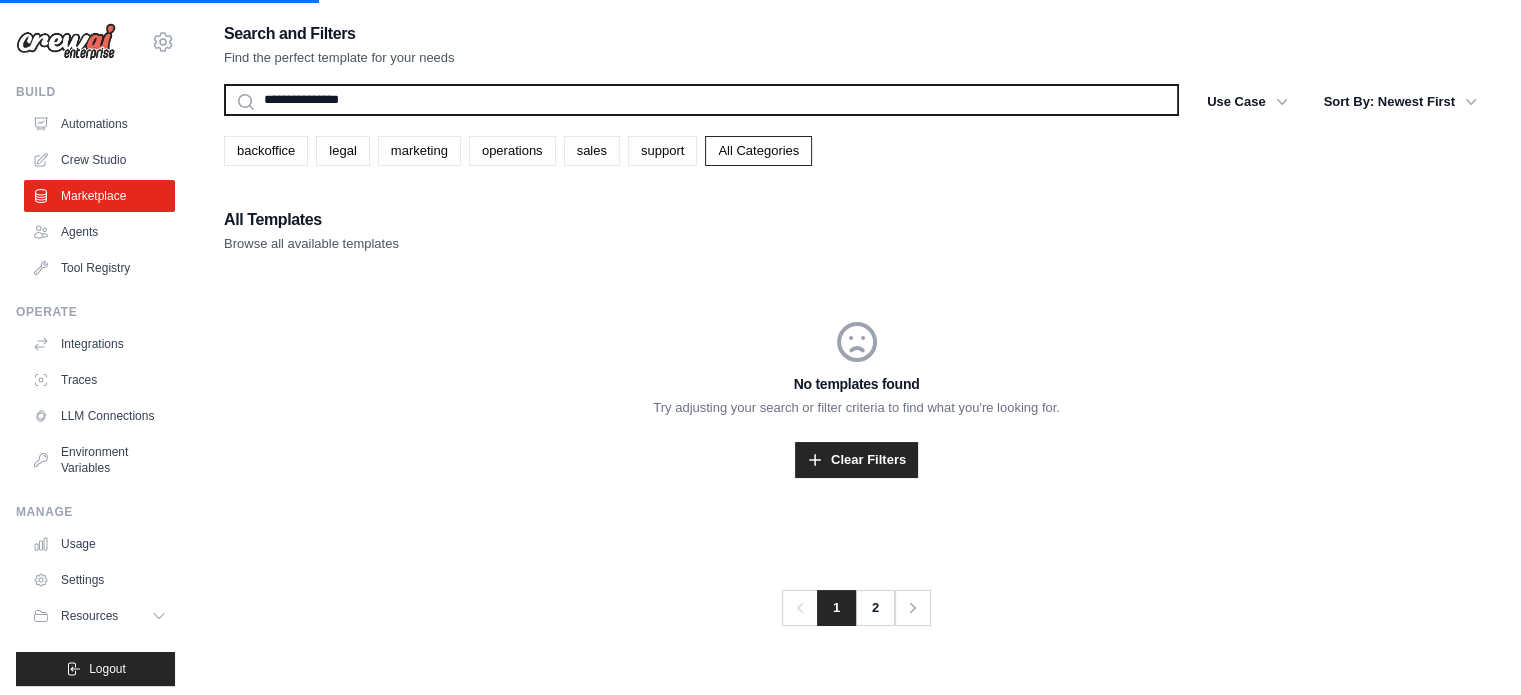 click on "**********" at bounding box center (701, 100) 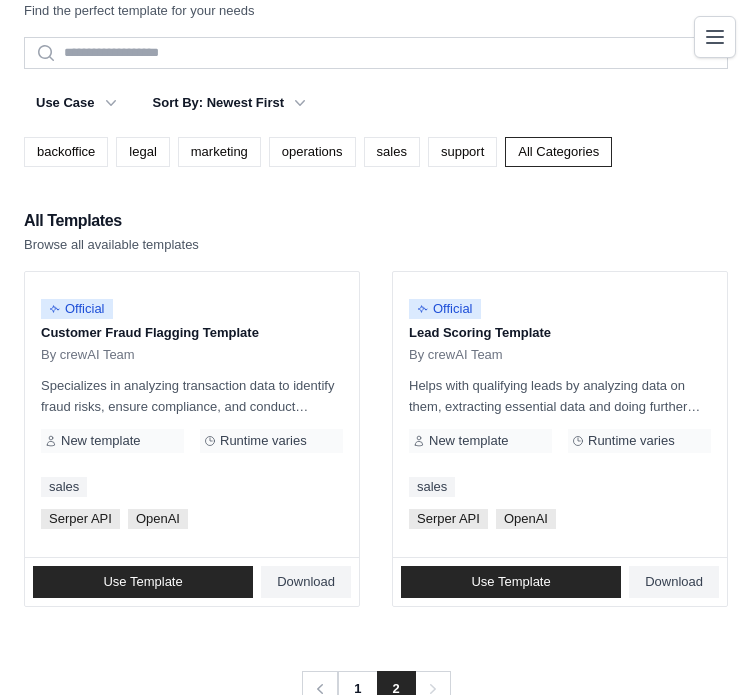 scroll, scrollTop: 0, scrollLeft: 0, axis: both 